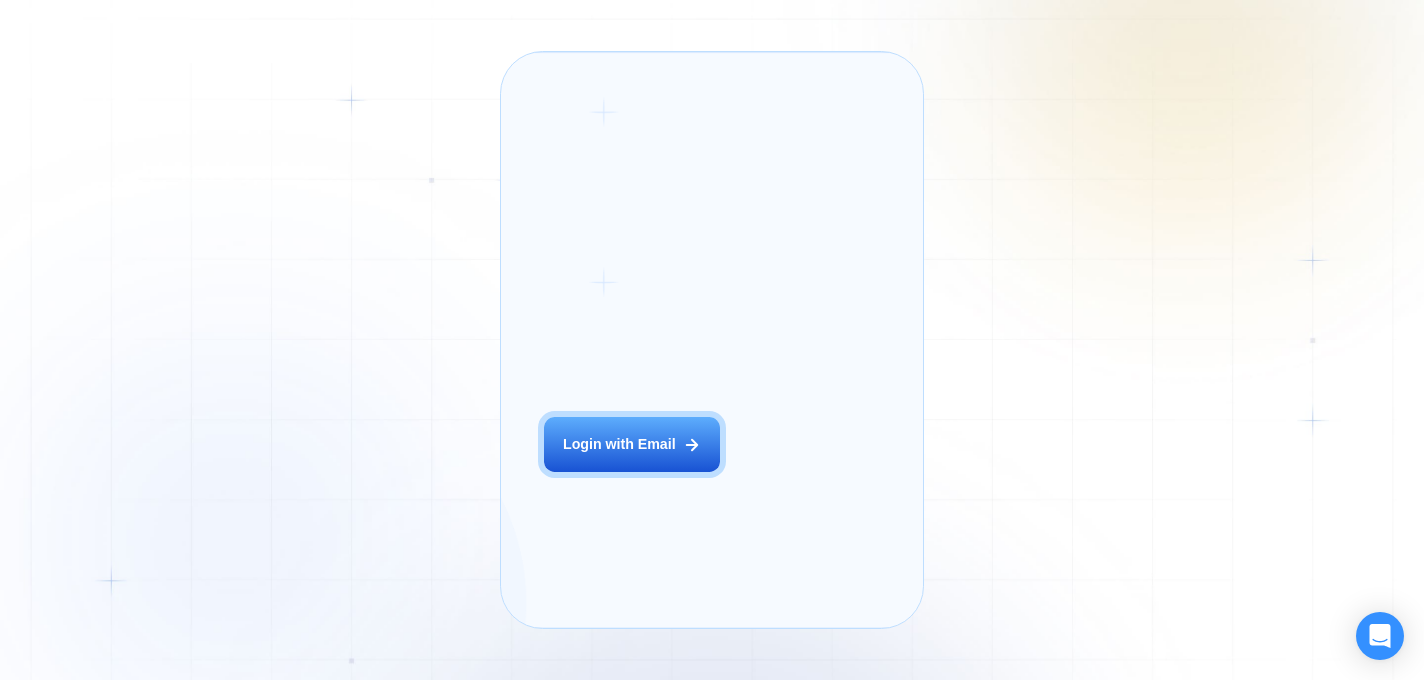 scroll, scrollTop: 0, scrollLeft: 0, axis: both 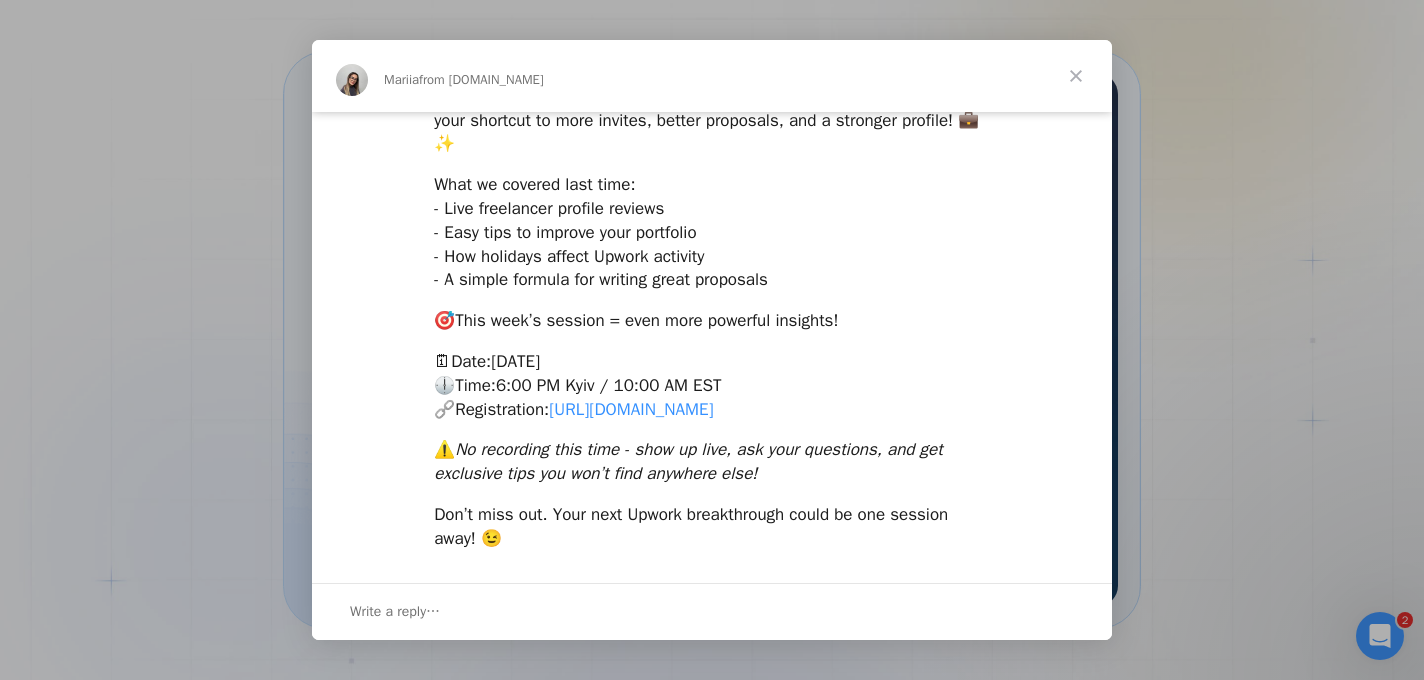 click on "[URL][DOMAIN_NAME]" at bounding box center [631, 409] 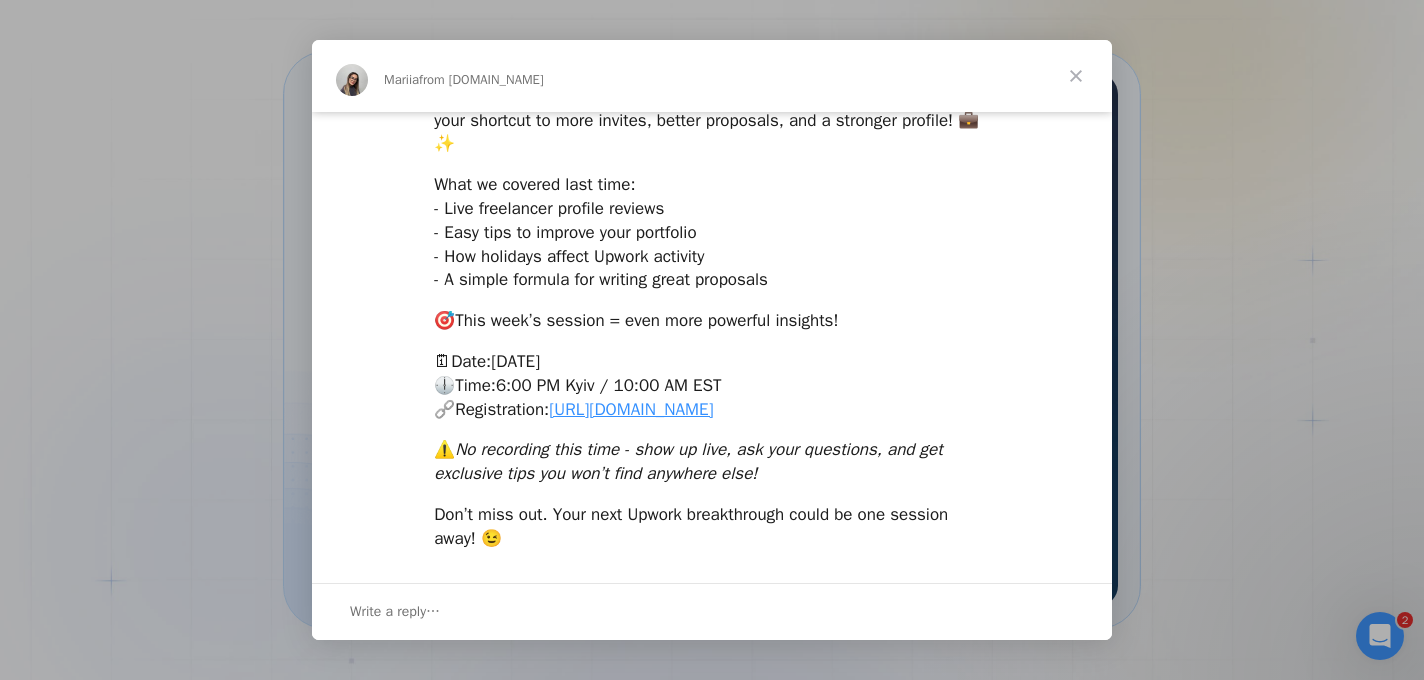 click at bounding box center (1076, 76) 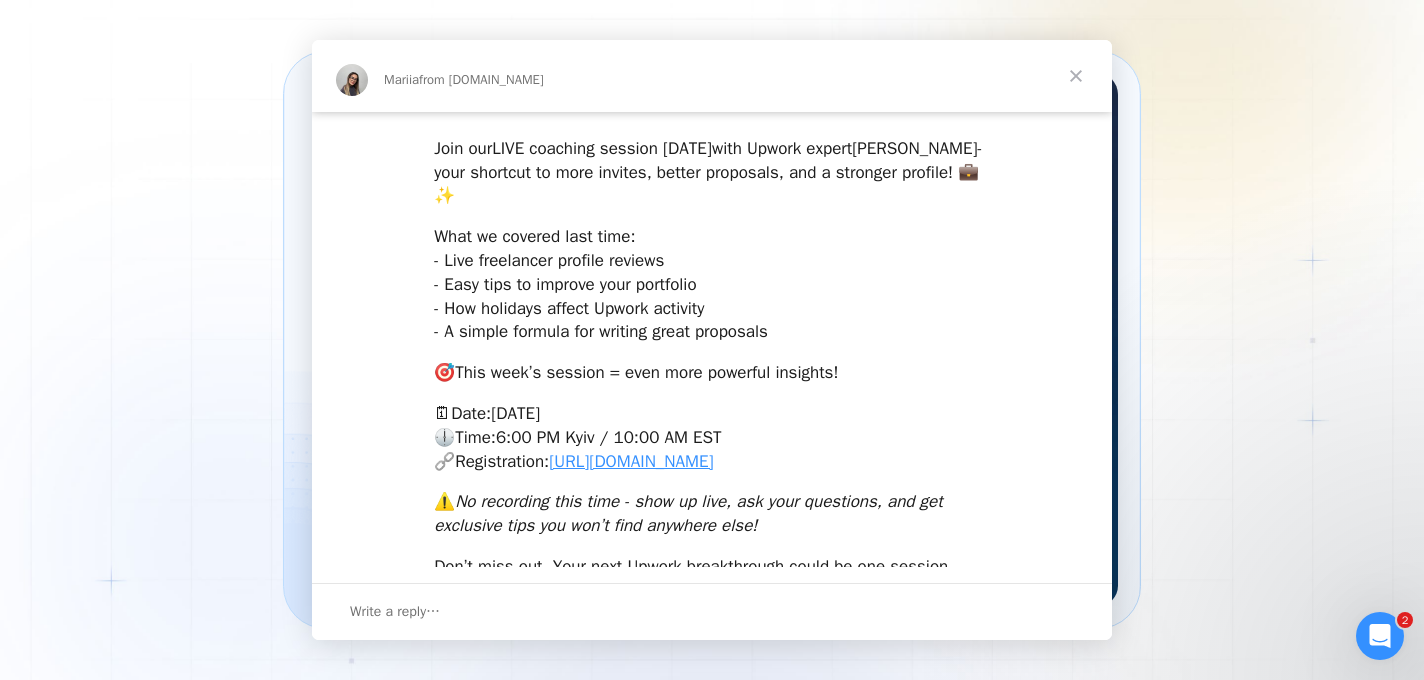scroll, scrollTop: 0, scrollLeft: 0, axis: both 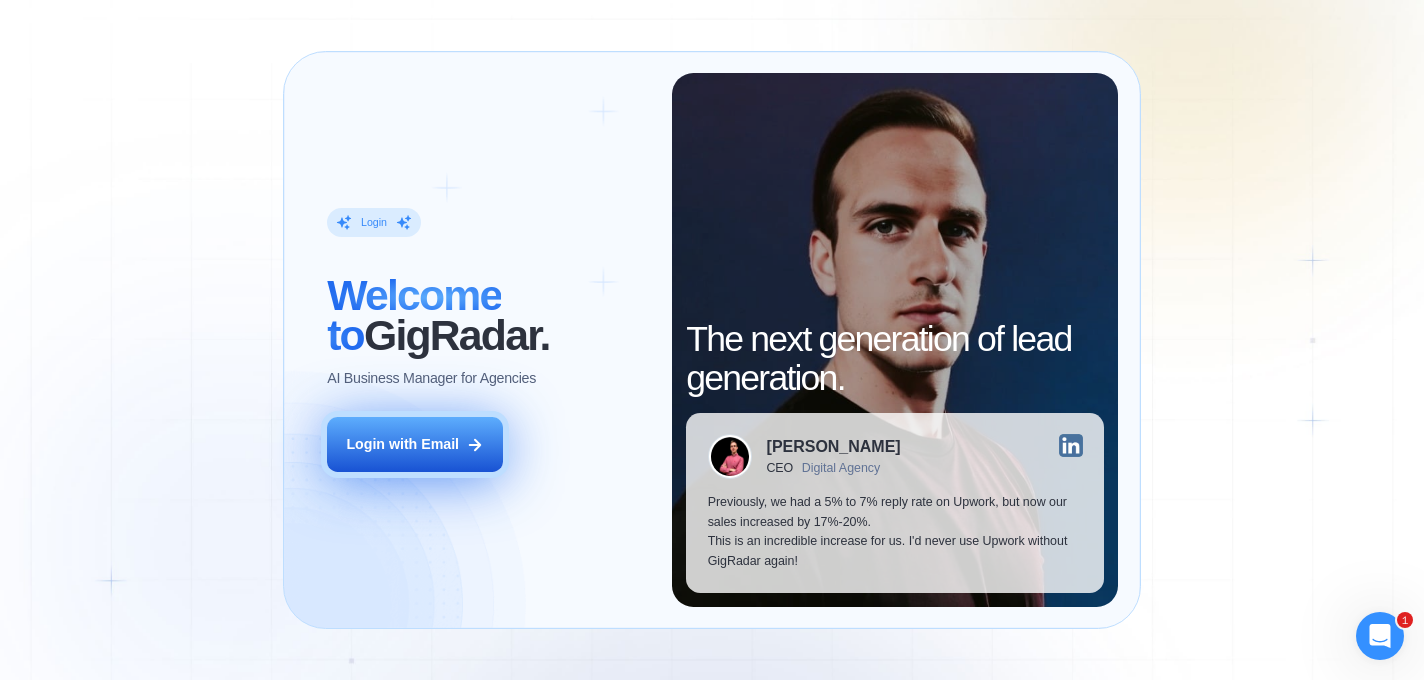 click on "Login with Email" at bounding box center [402, 445] 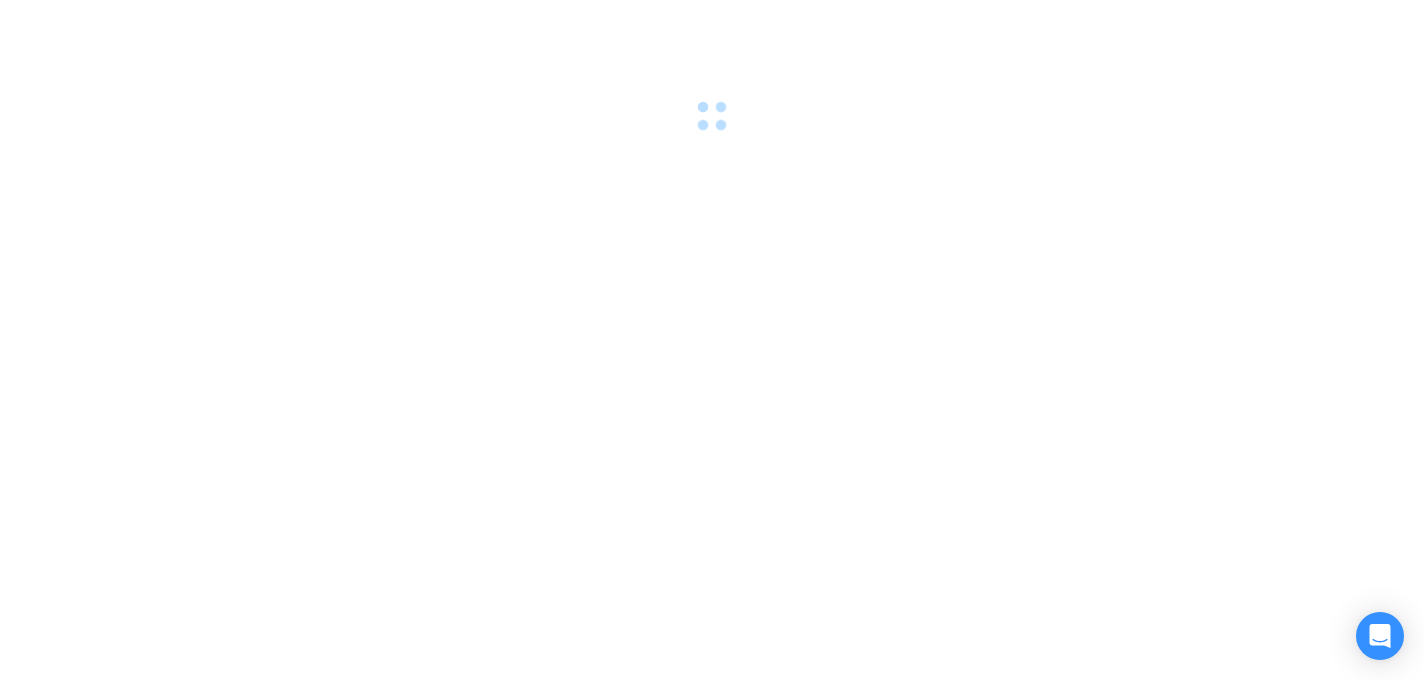 scroll, scrollTop: 0, scrollLeft: 0, axis: both 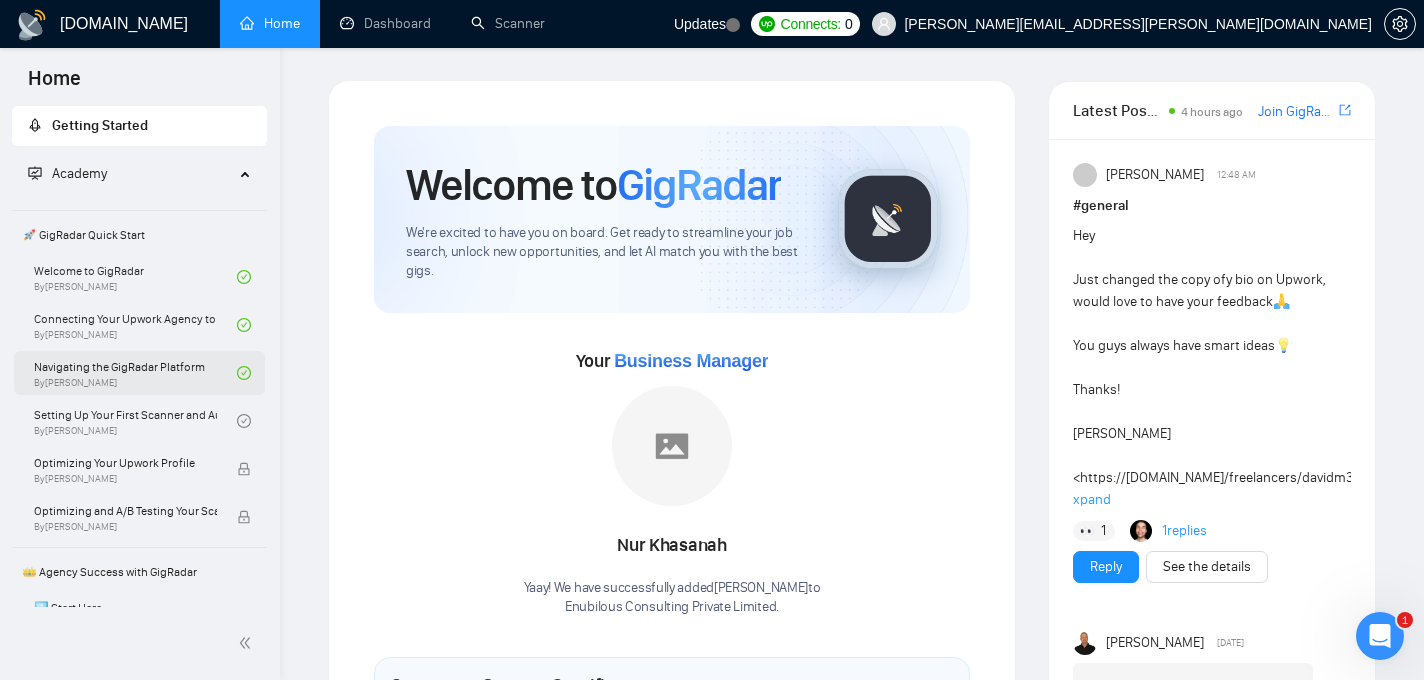 click on "Navigating the GigRadar Platform By  Vlad Timinsky" at bounding box center [135, 373] 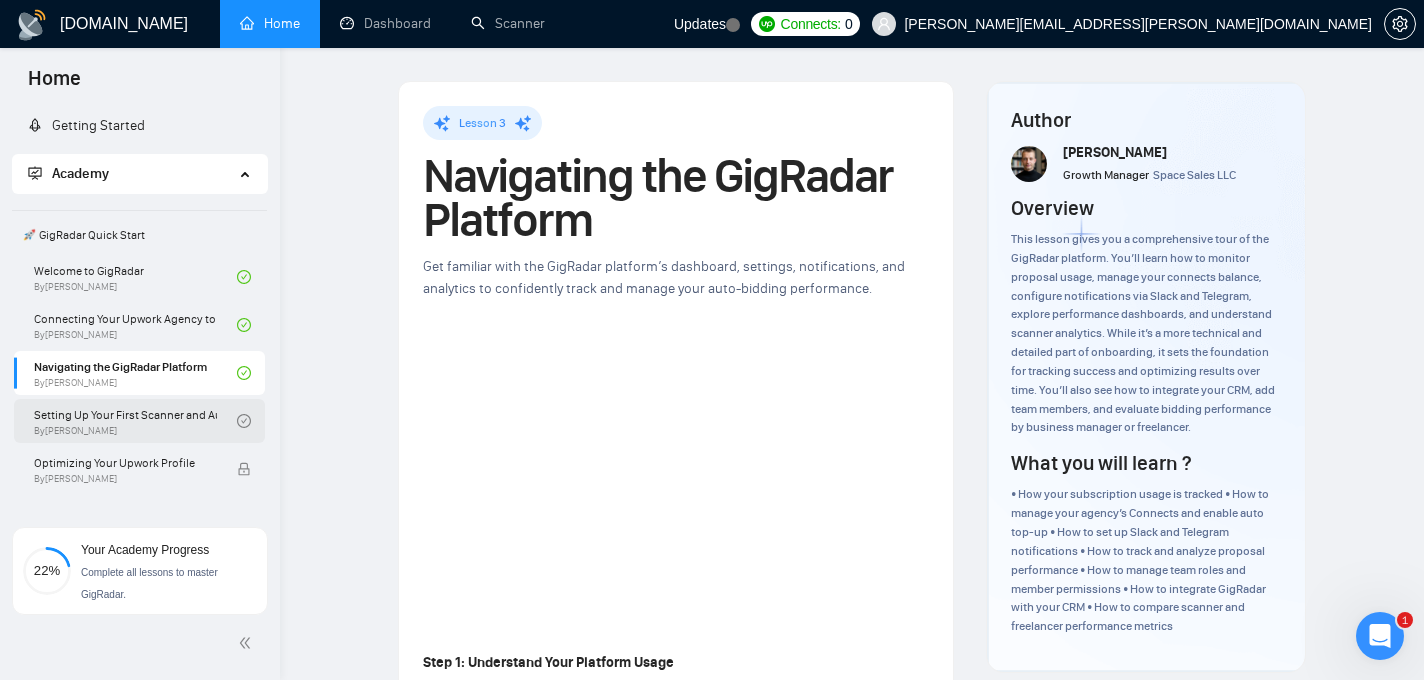 click on "Setting Up Your First Scanner and Auto-Bidder By  Vlad Timinsky" at bounding box center (135, 421) 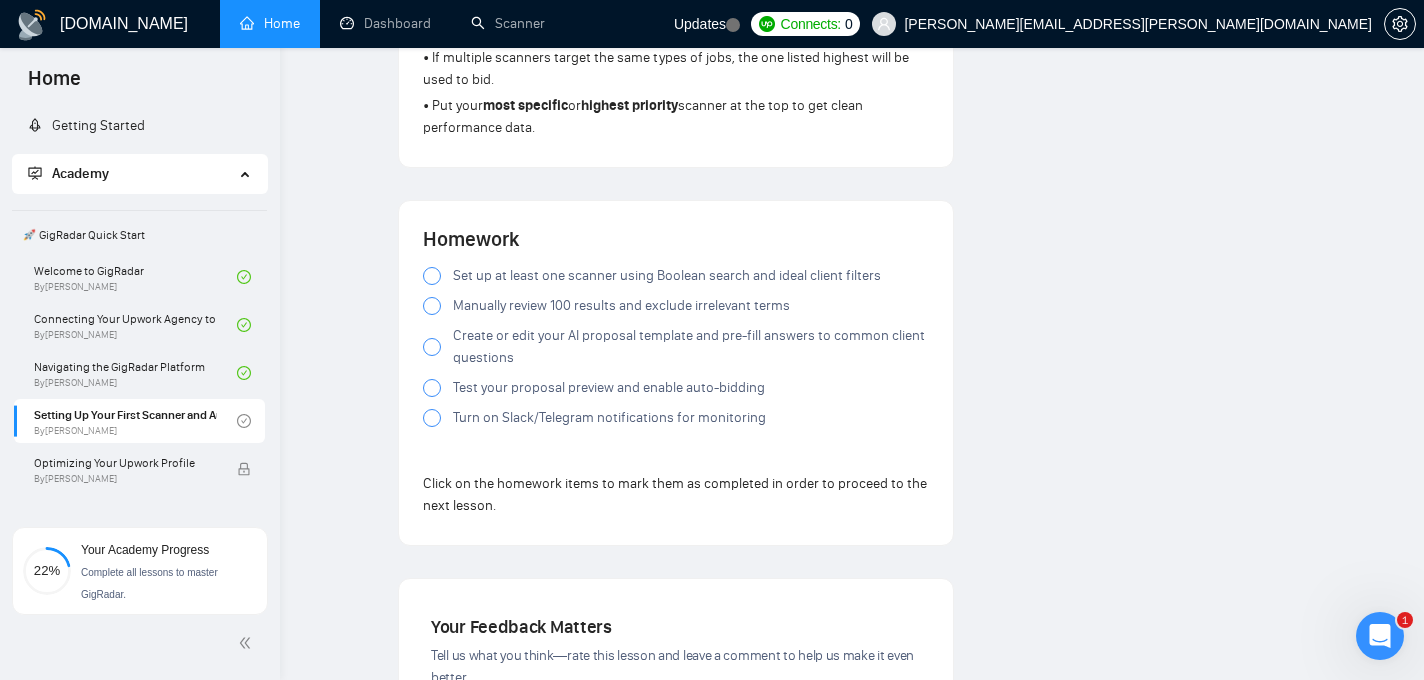 scroll, scrollTop: 1796, scrollLeft: 0, axis: vertical 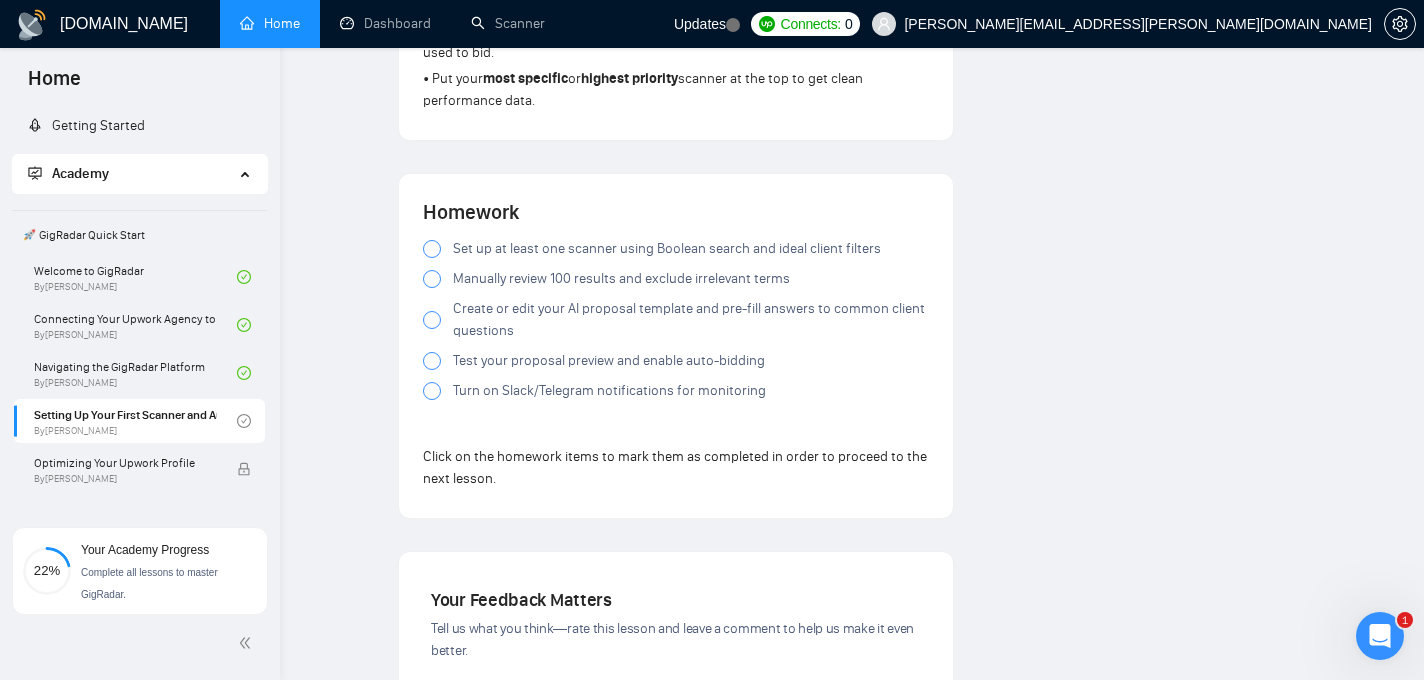 click at bounding box center (432, 249) 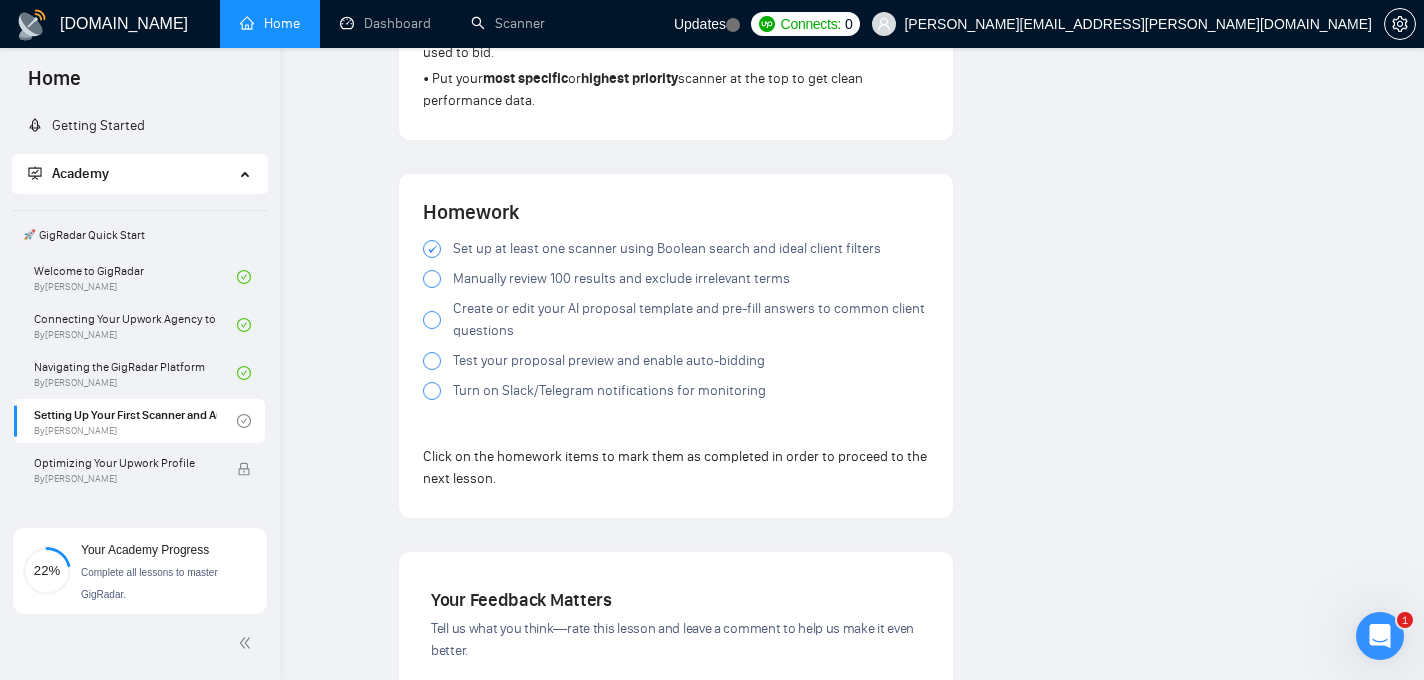 click at bounding box center [432, 279] 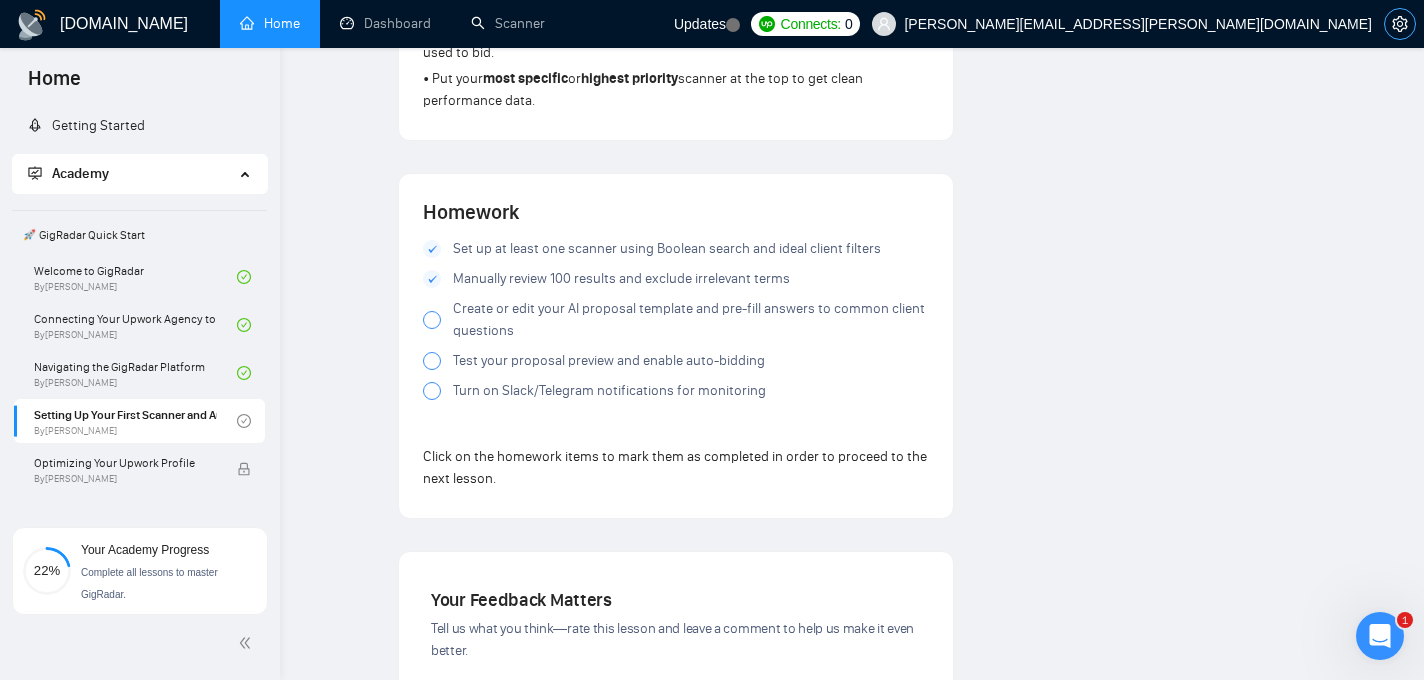 click 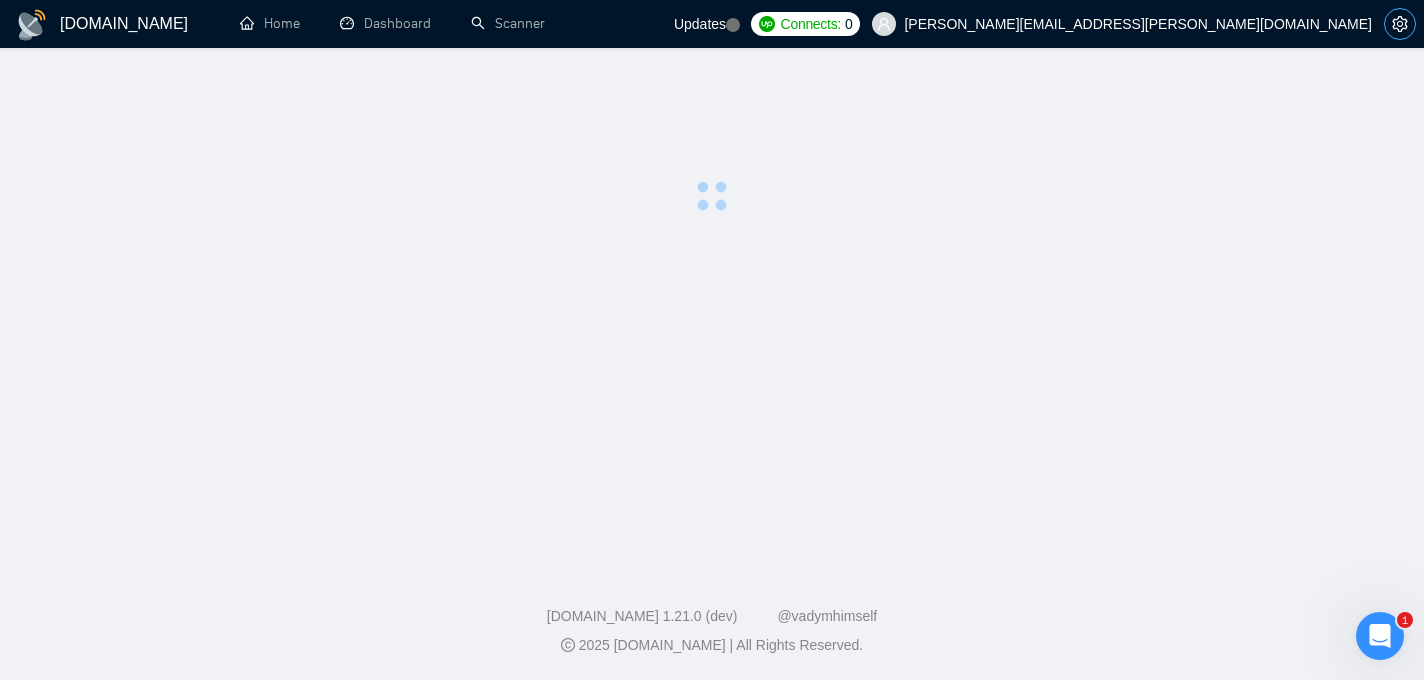scroll, scrollTop: 0, scrollLeft: 0, axis: both 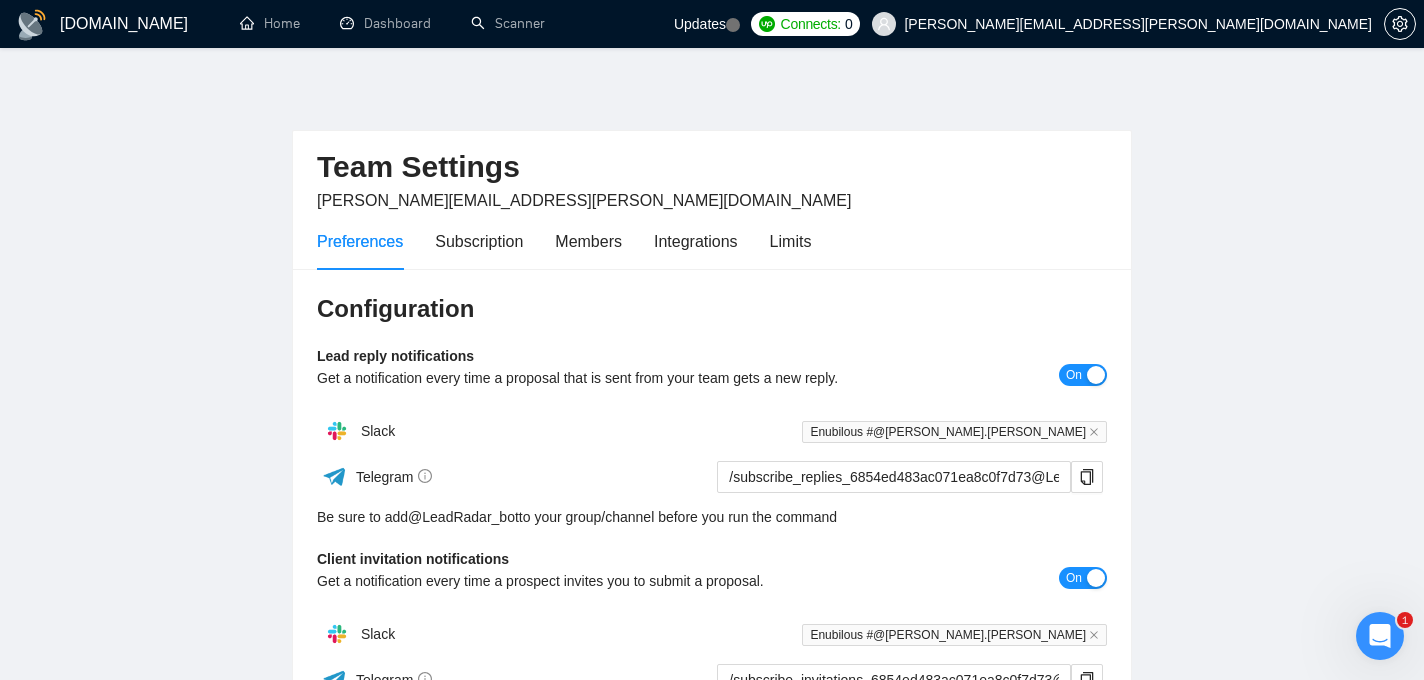 click on "Team Settings mihir.thaker@enubilous.com Preferences Subscription Members Integrations Limits Configuration Lead reply notifications Get a notification every time a proposal that is sent from your team gets a new reply. On   Slack Enubilous #@mihir.thaker   Telegram /subscribe_replies_6854ed483ac071ea8c0f7d73@LeadRadar_bot Be sure to add  @ LeadRadar_bot  to your group/channel before you run the command Client invitation notifications Get a notification every time a prospect invites you to submit a proposal. On   Slack Enubilous #@mihir.thaker   Telegram /subscribe_invitations_6854ed483ac071ea8c0f7d73@LeadRadar_bot Be sure to add  @ LeadRadar_bot  to your group/channel before you run the command Auto top-up connects   Additional permissions needed. Your business manager will automatically top up your connects balance using your default payment method if the balance reaches below the set threshold. Off Connects Balance Notifications On   Slack Add to Slack   Telegram Be sure to add  @ LeadRadar_bot 50" at bounding box center (712, 607) 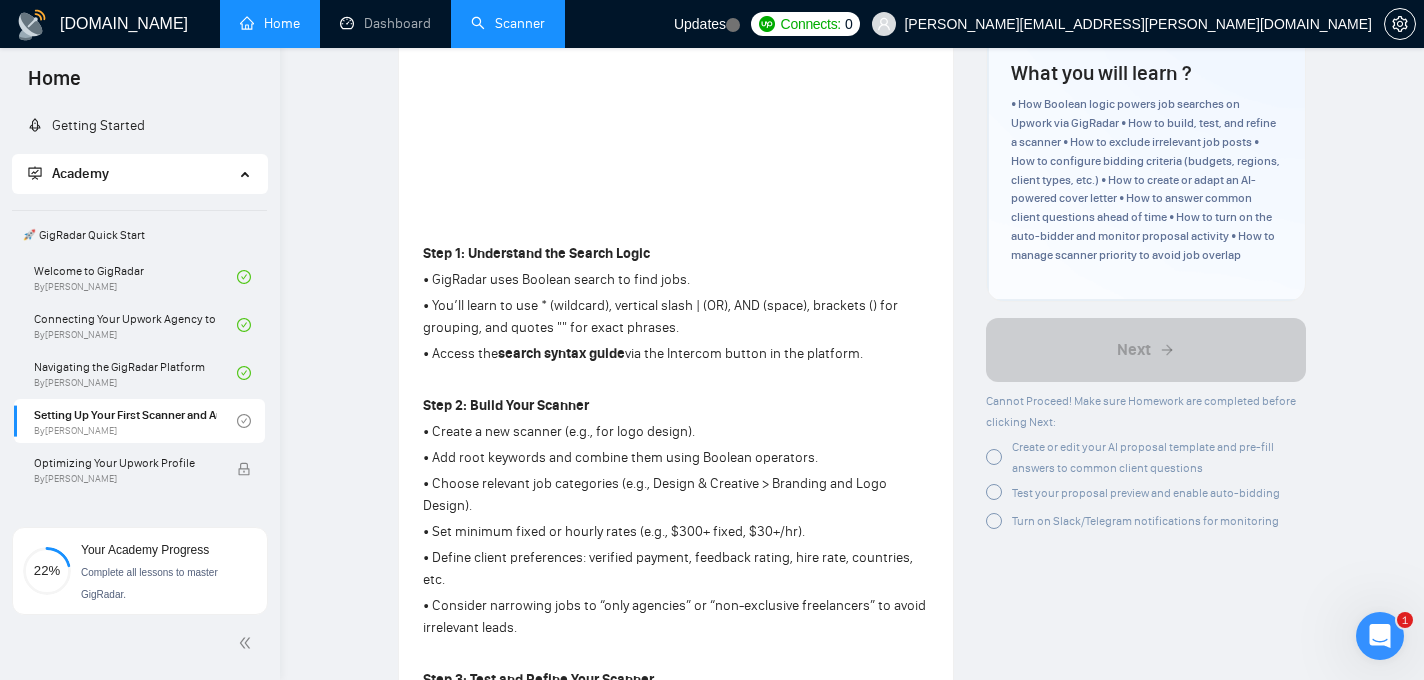click on "Scanner" at bounding box center (508, 23) 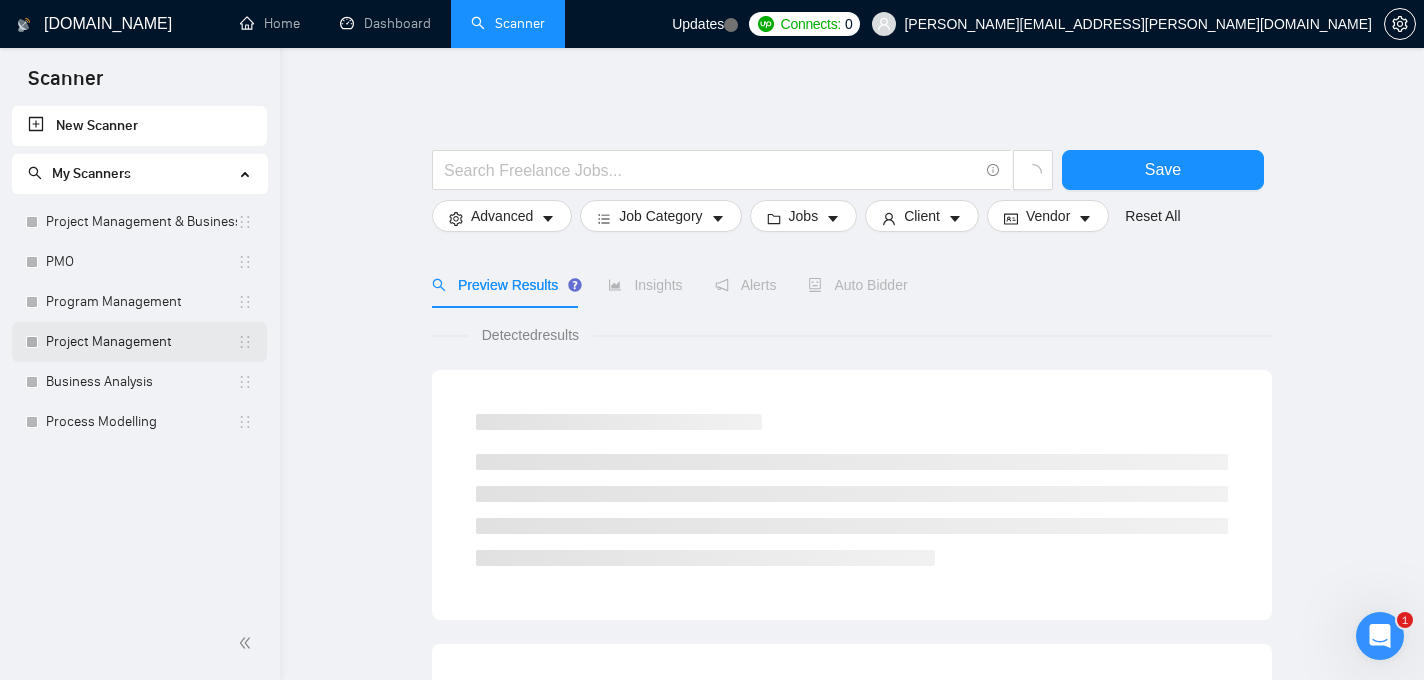 click on "Project Management" at bounding box center (141, 342) 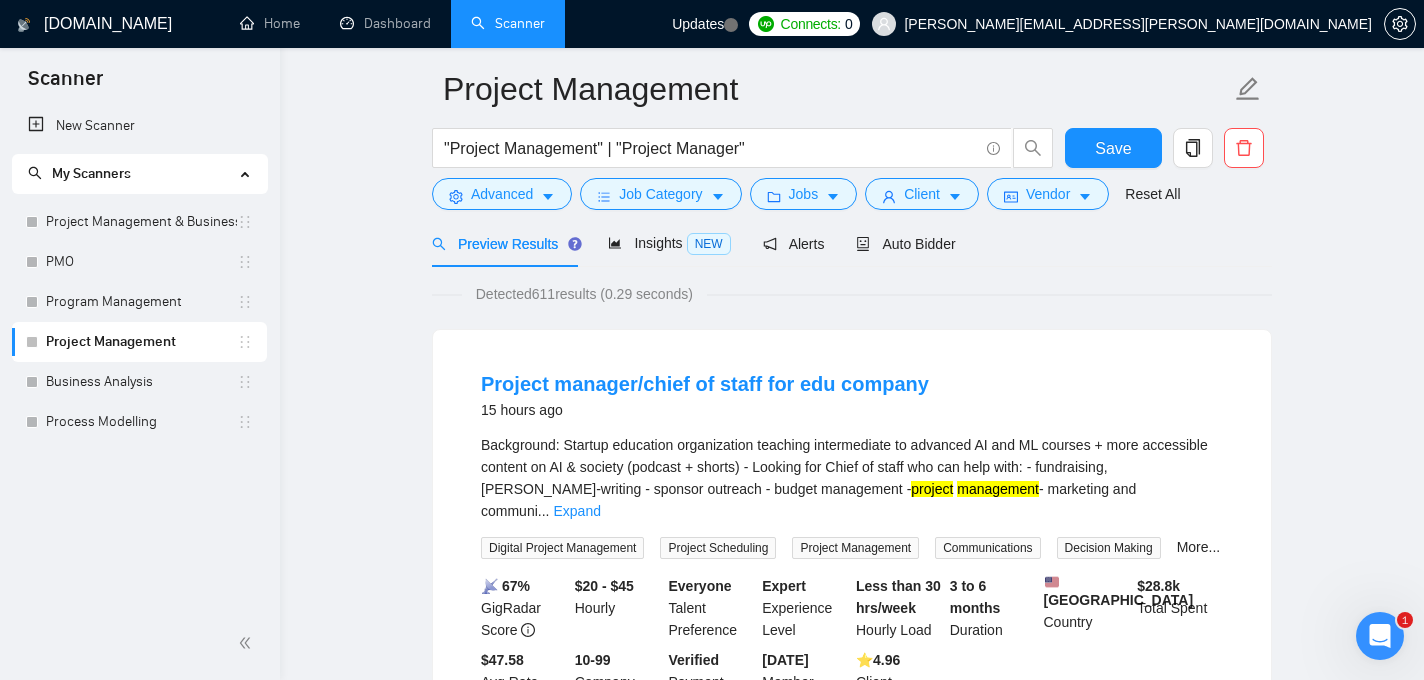 scroll, scrollTop: 75, scrollLeft: 0, axis: vertical 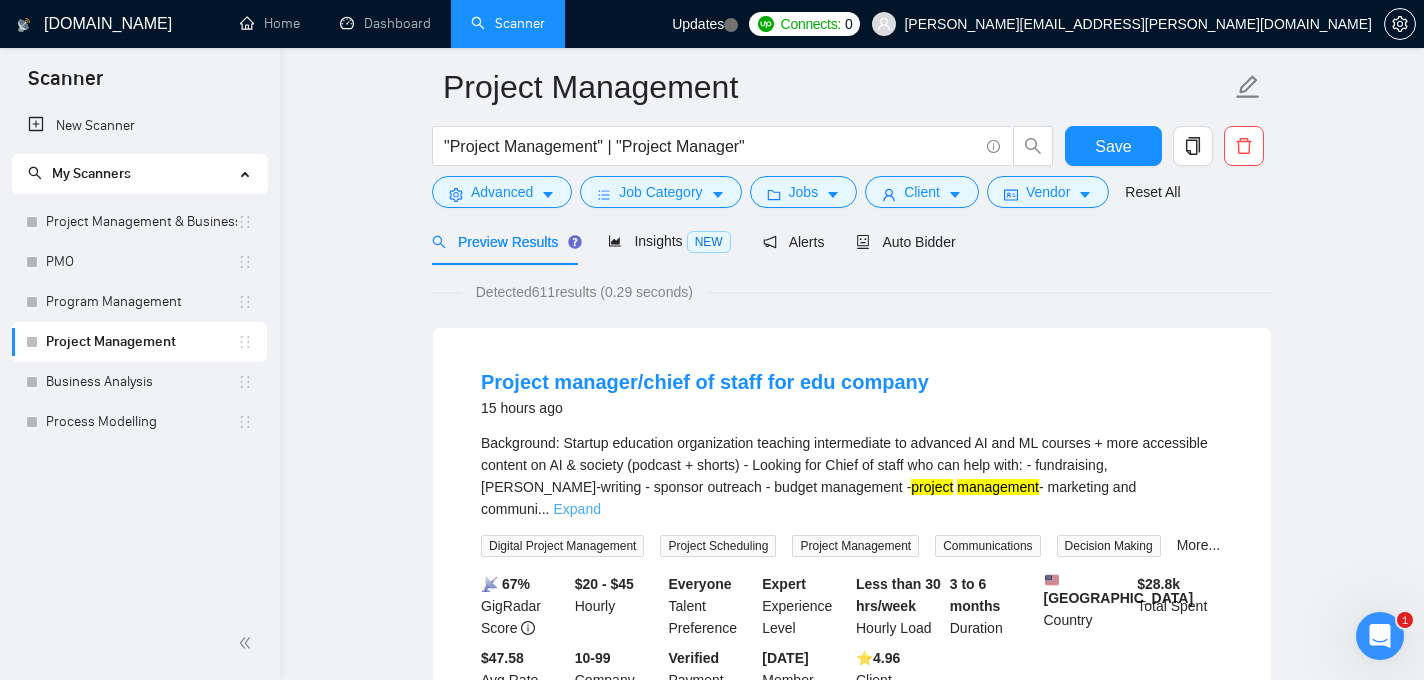 click on "Expand" at bounding box center (576, 509) 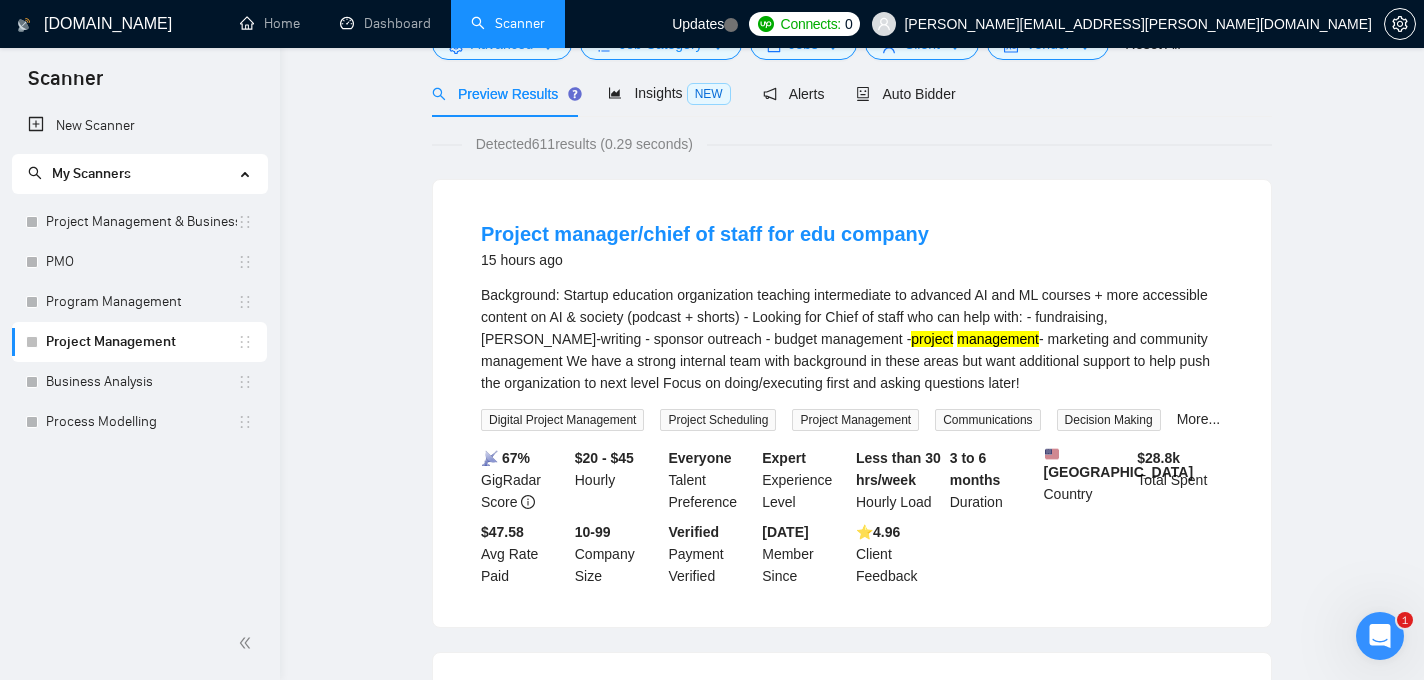 scroll, scrollTop: 23, scrollLeft: 0, axis: vertical 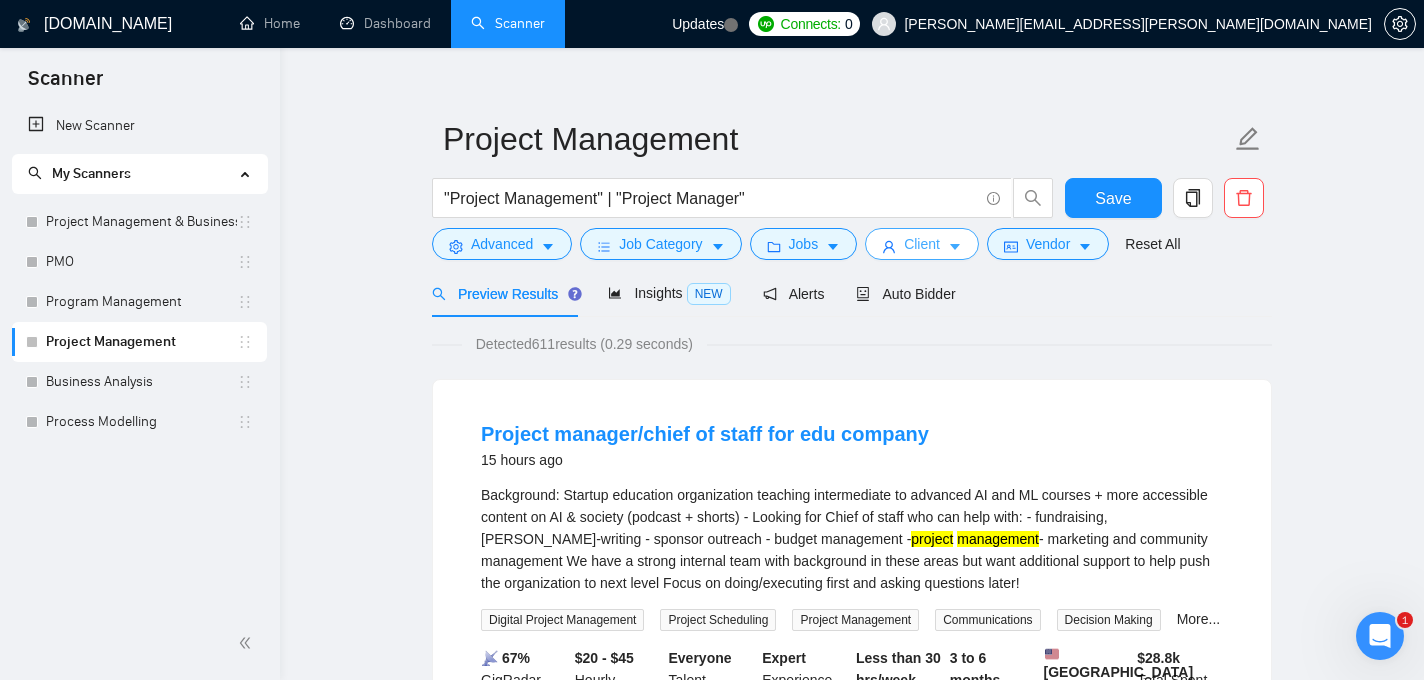 click 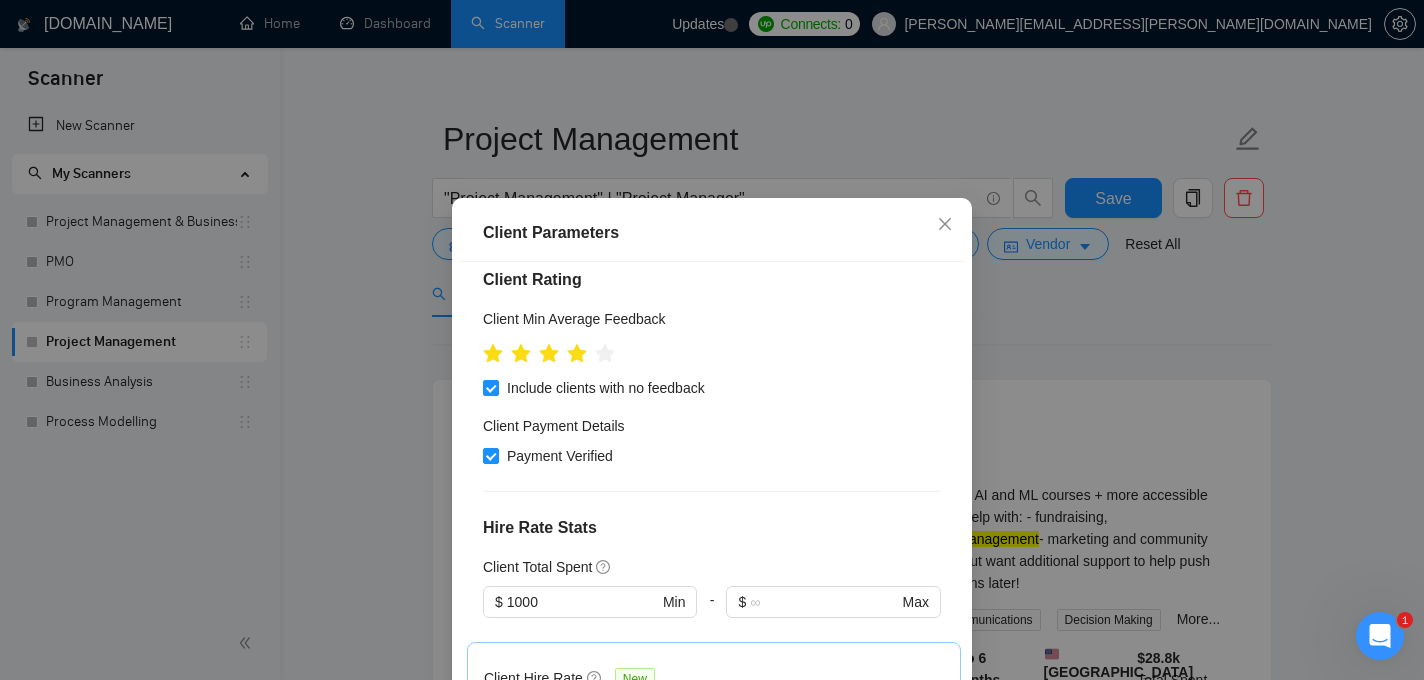 scroll, scrollTop: 250, scrollLeft: 0, axis: vertical 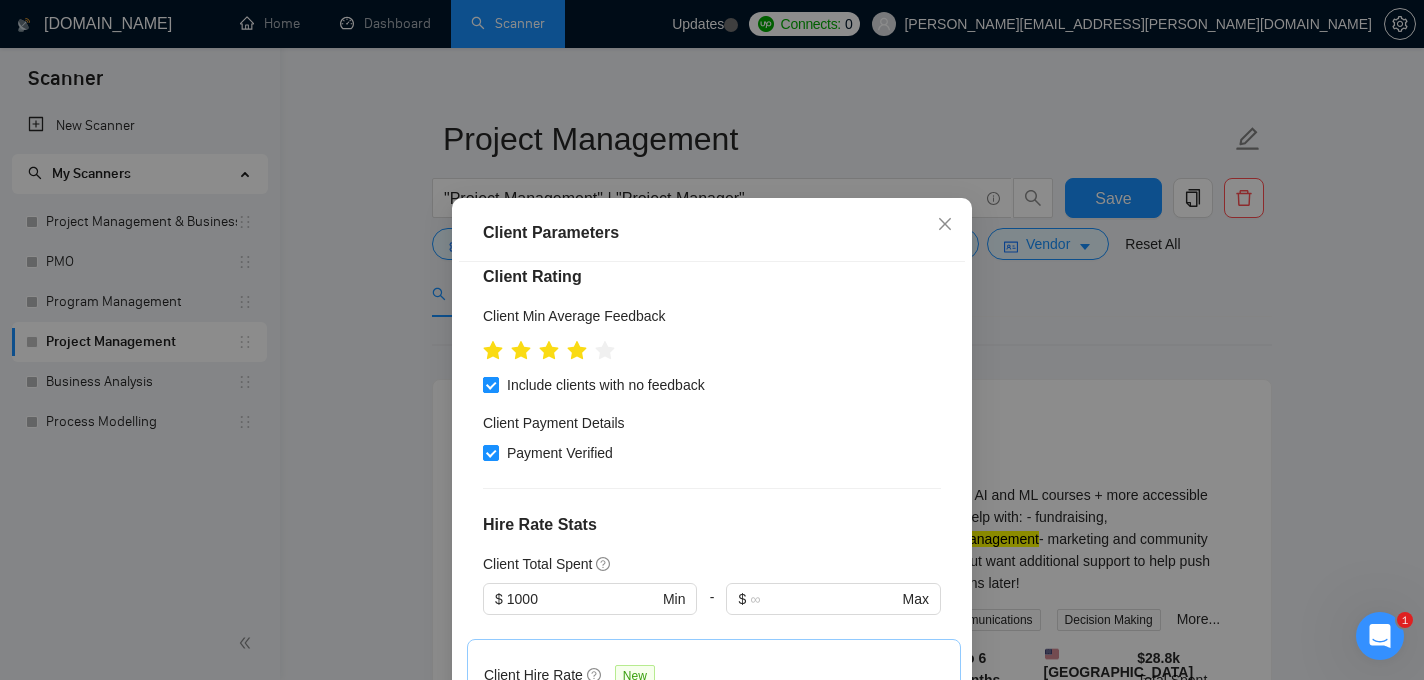 click on "Include clients with no feedback" at bounding box center (490, 384) 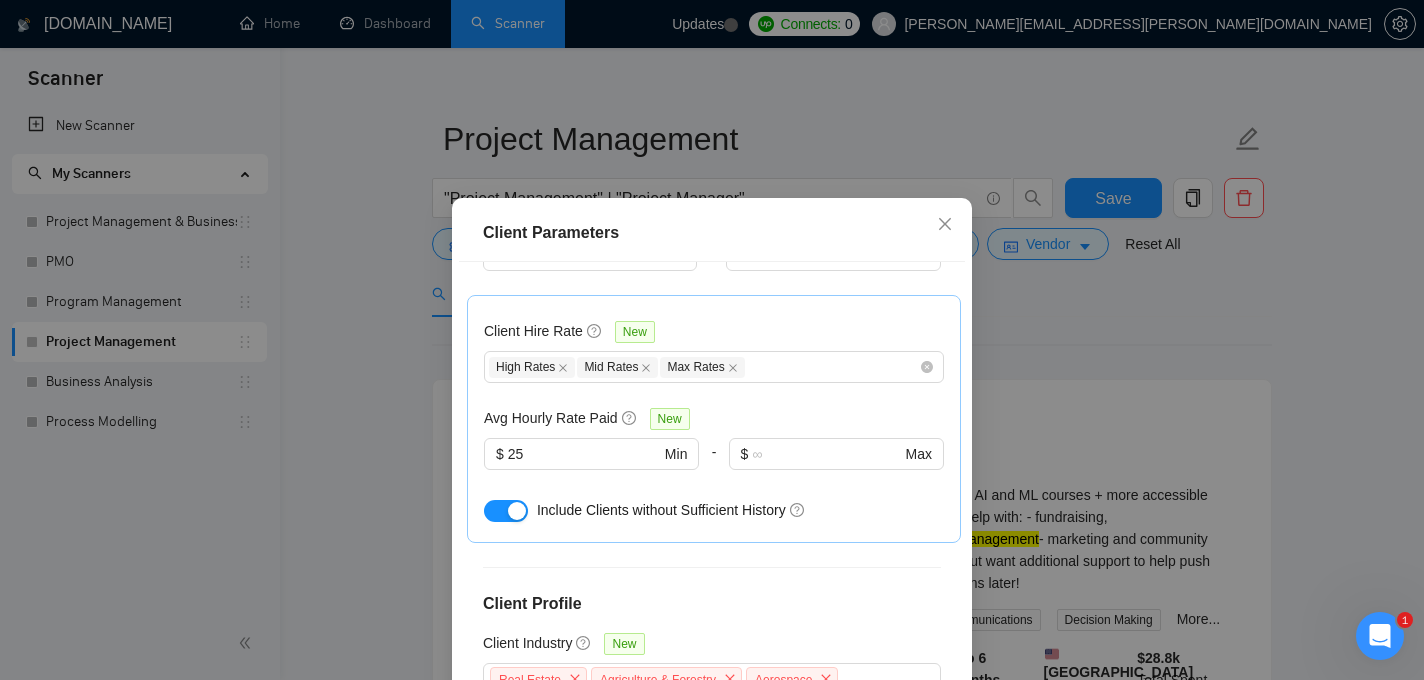 scroll, scrollTop: 826, scrollLeft: 0, axis: vertical 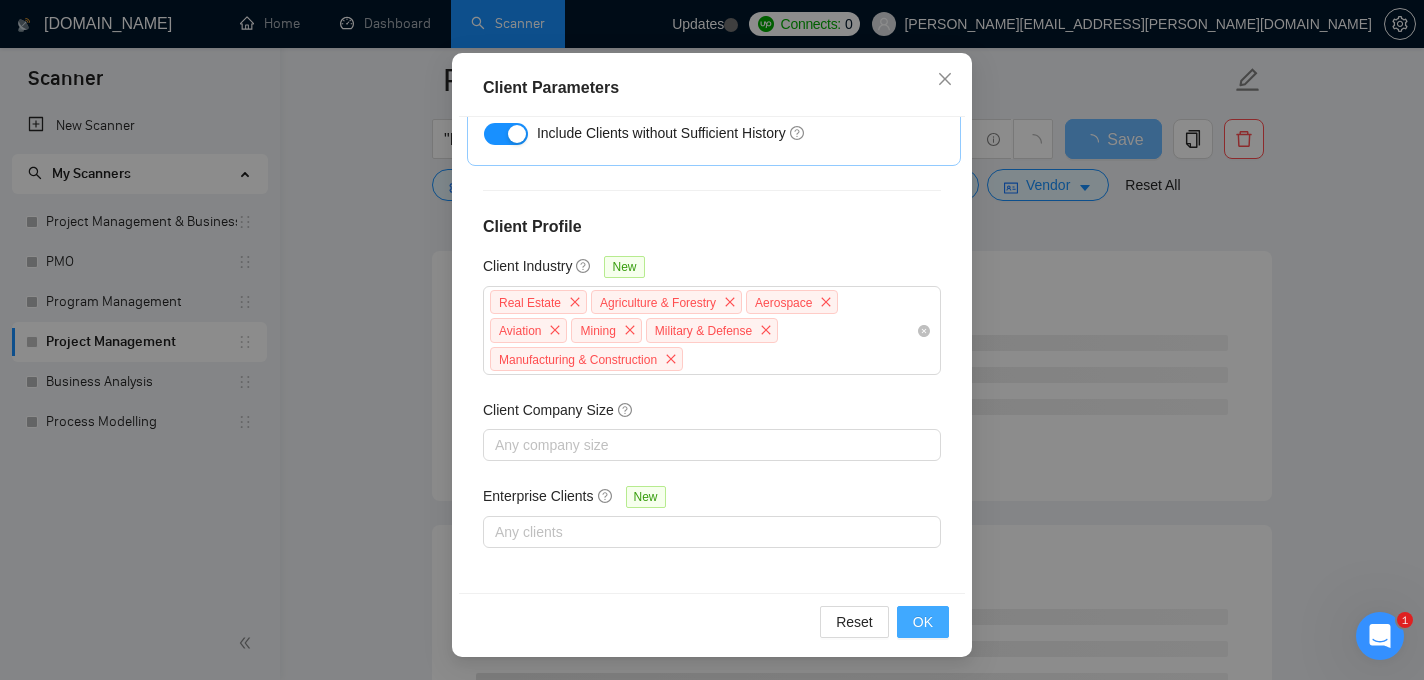 click on "OK" at bounding box center [923, 622] 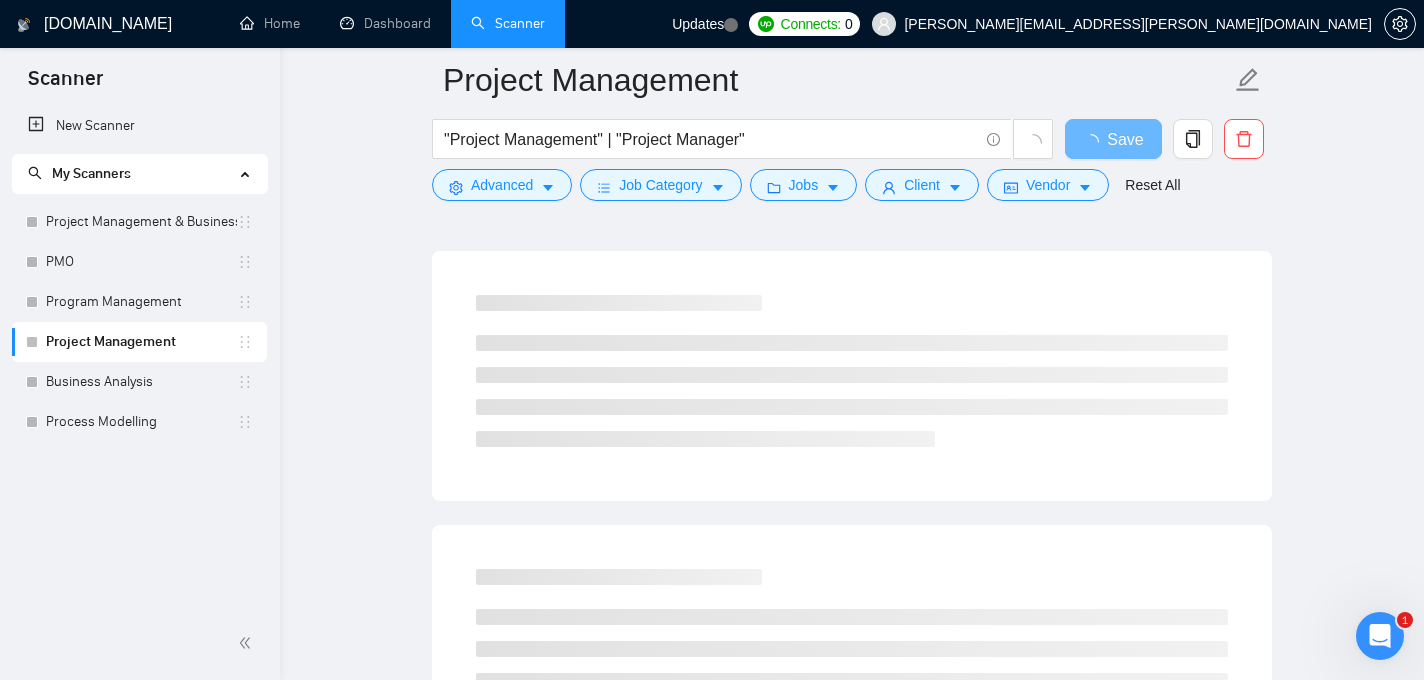 scroll, scrollTop: 68, scrollLeft: 0, axis: vertical 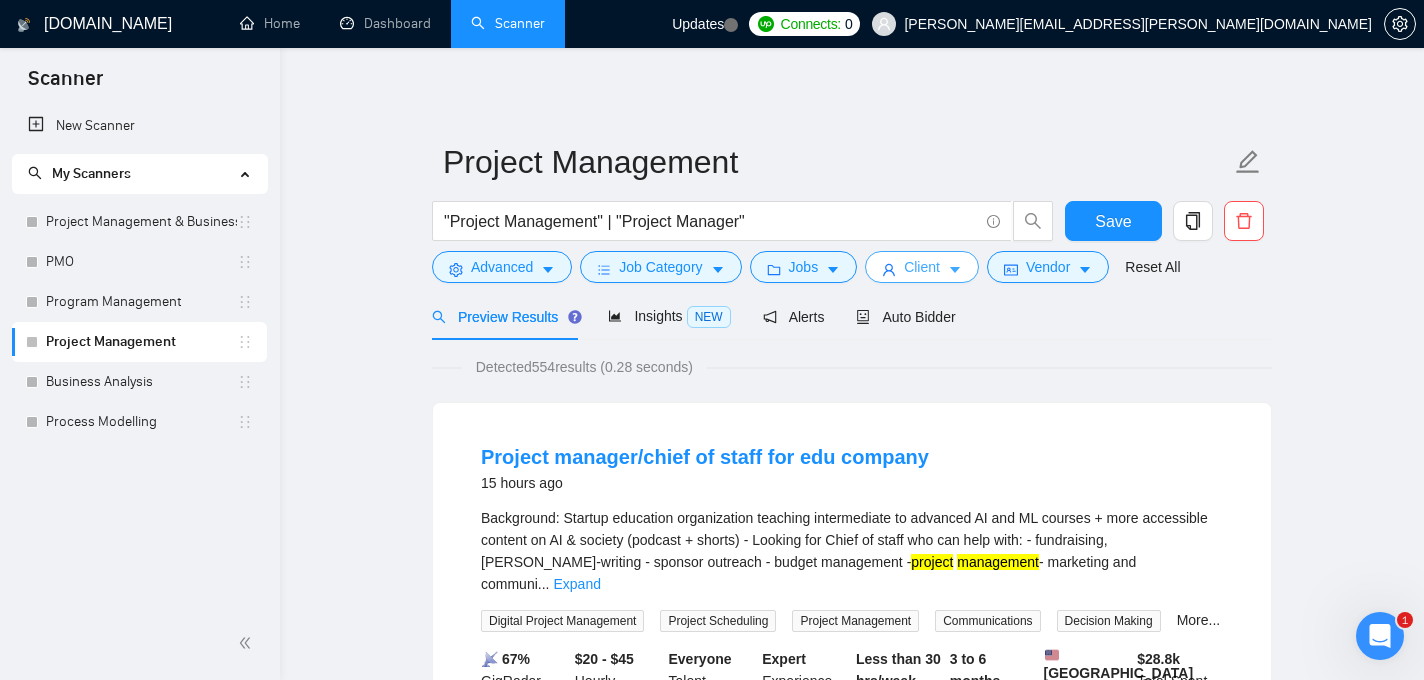 click 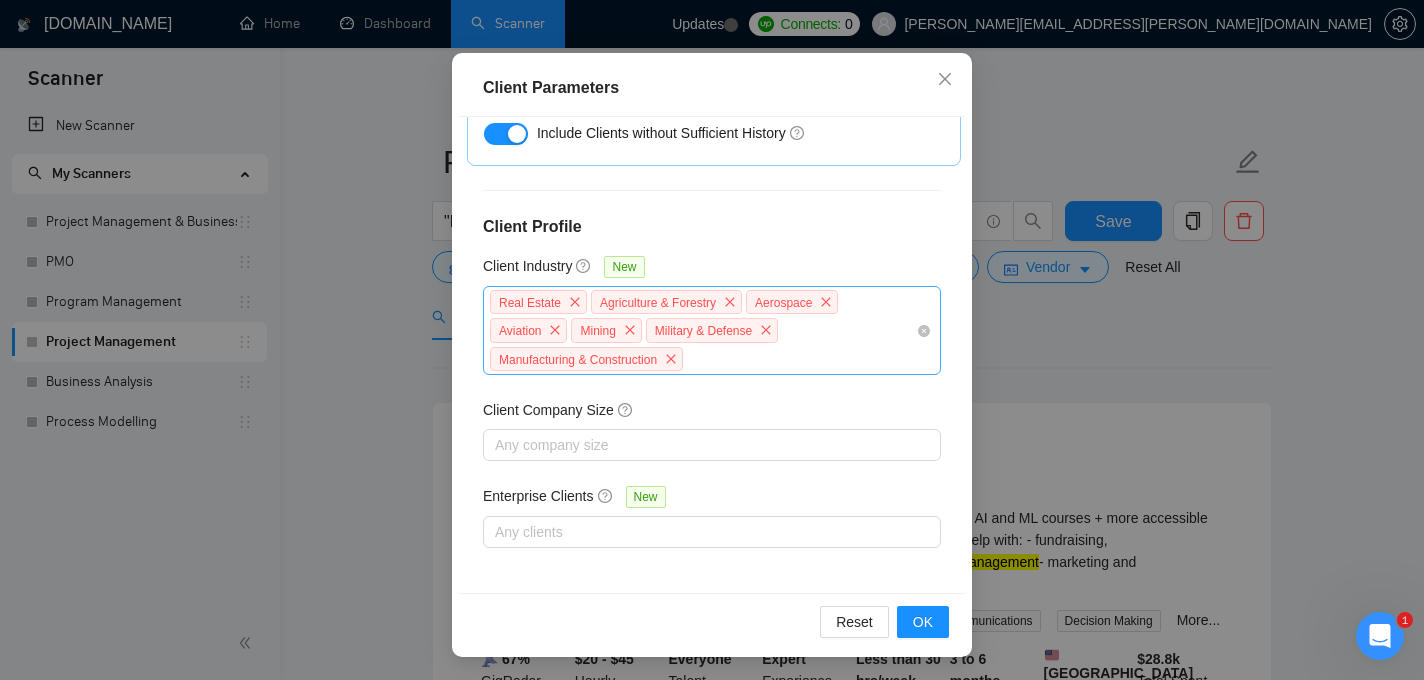 scroll, scrollTop: 0, scrollLeft: 0, axis: both 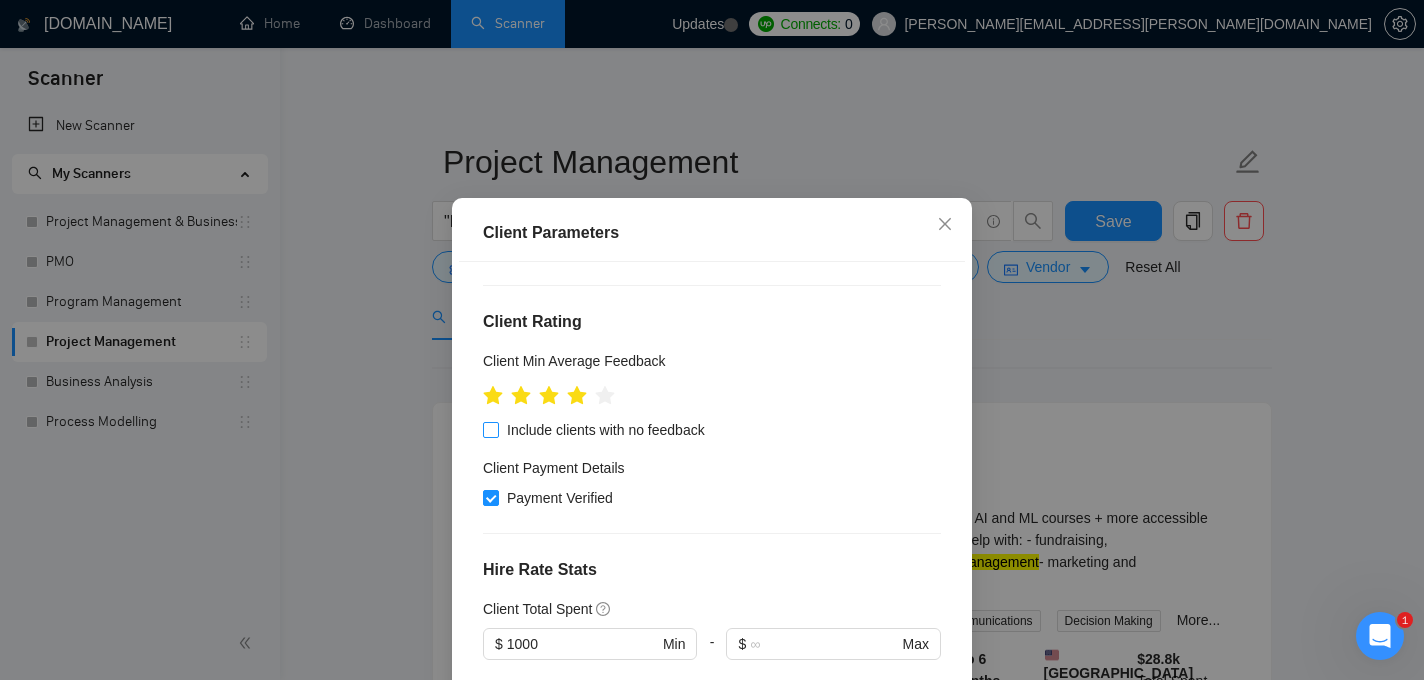 click on "Include clients with no feedback" at bounding box center (490, 429) 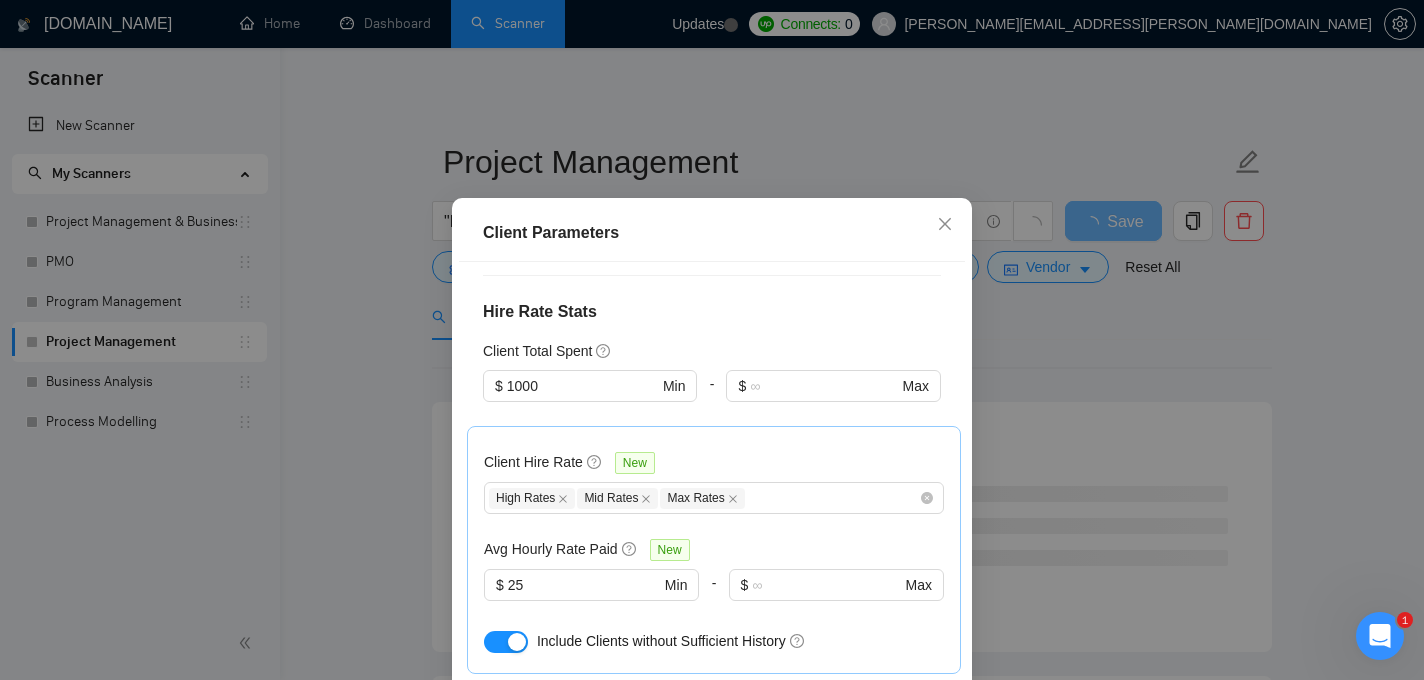 scroll, scrollTop: 670, scrollLeft: 0, axis: vertical 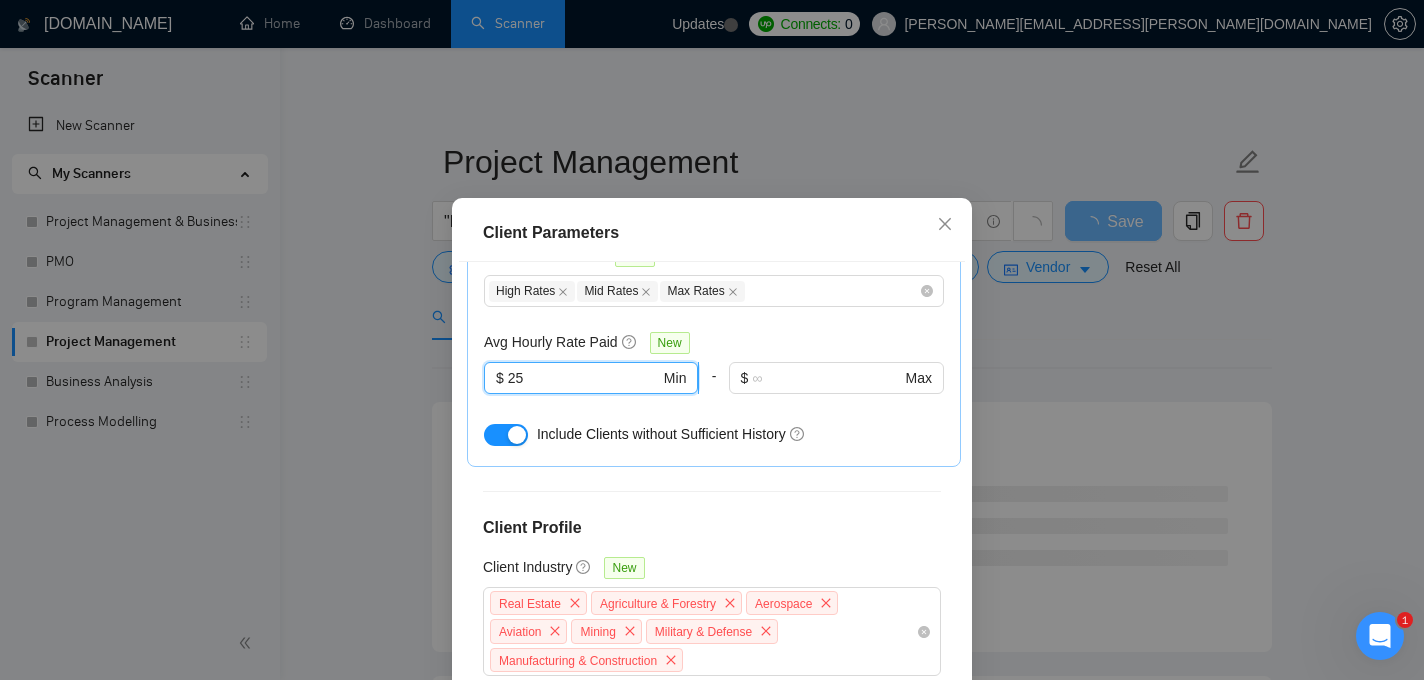 click on "25" at bounding box center [584, 378] 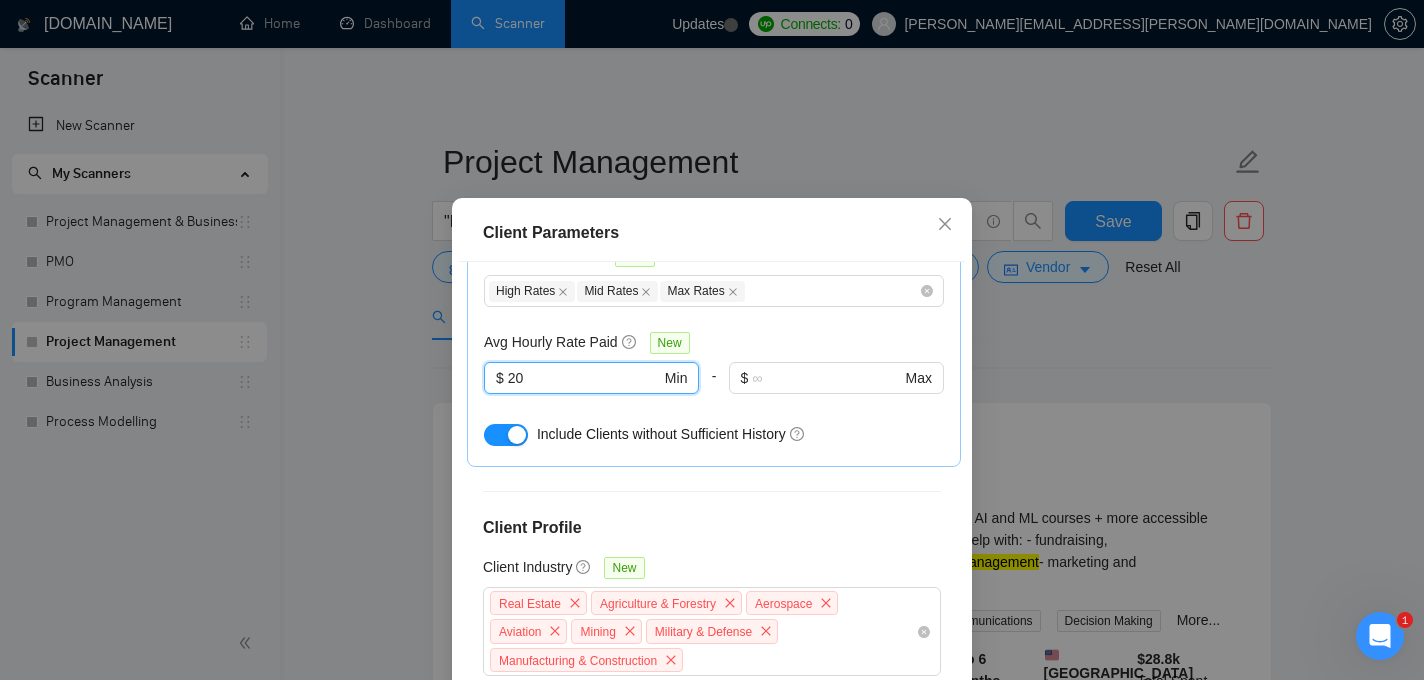 scroll, scrollTop: 826, scrollLeft: 0, axis: vertical 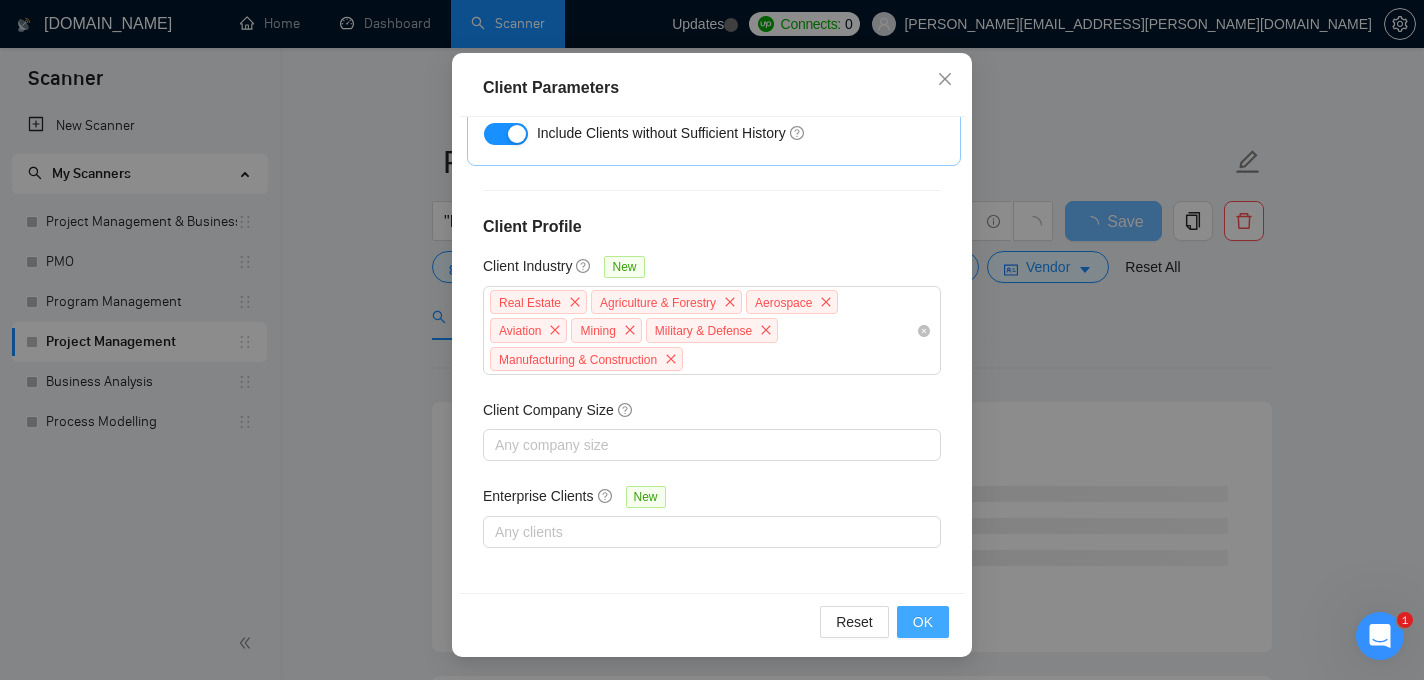 type on "20" 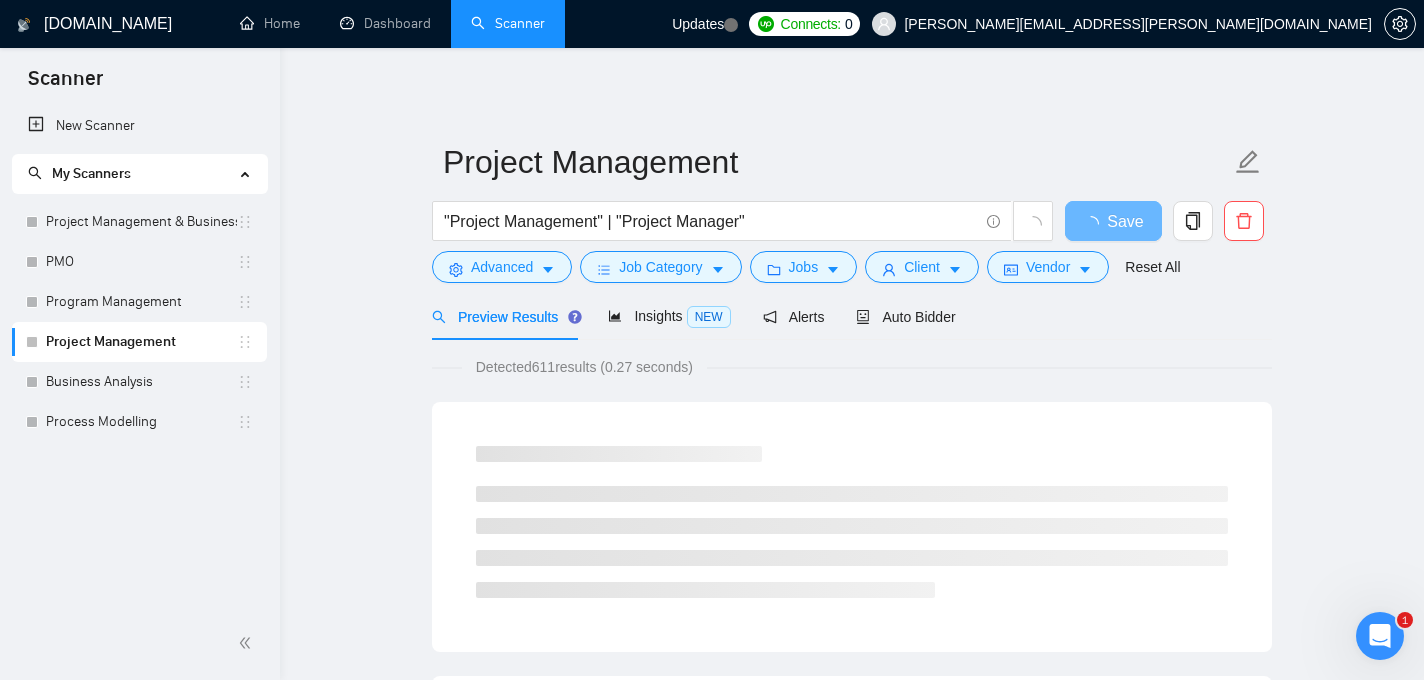 scroll, scrollTop: 68, scrollLeft: 0, axis: vertical 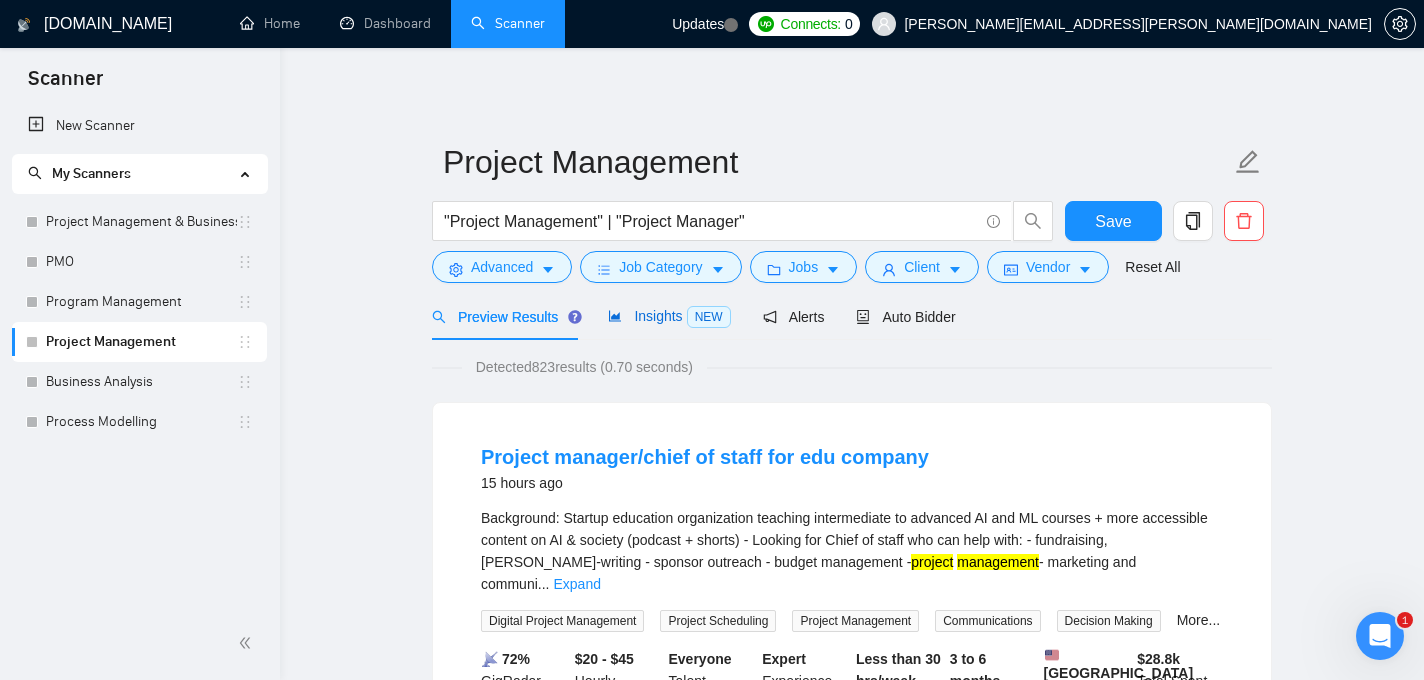 click on "Insights NEW" at bounding box center [669, 316] 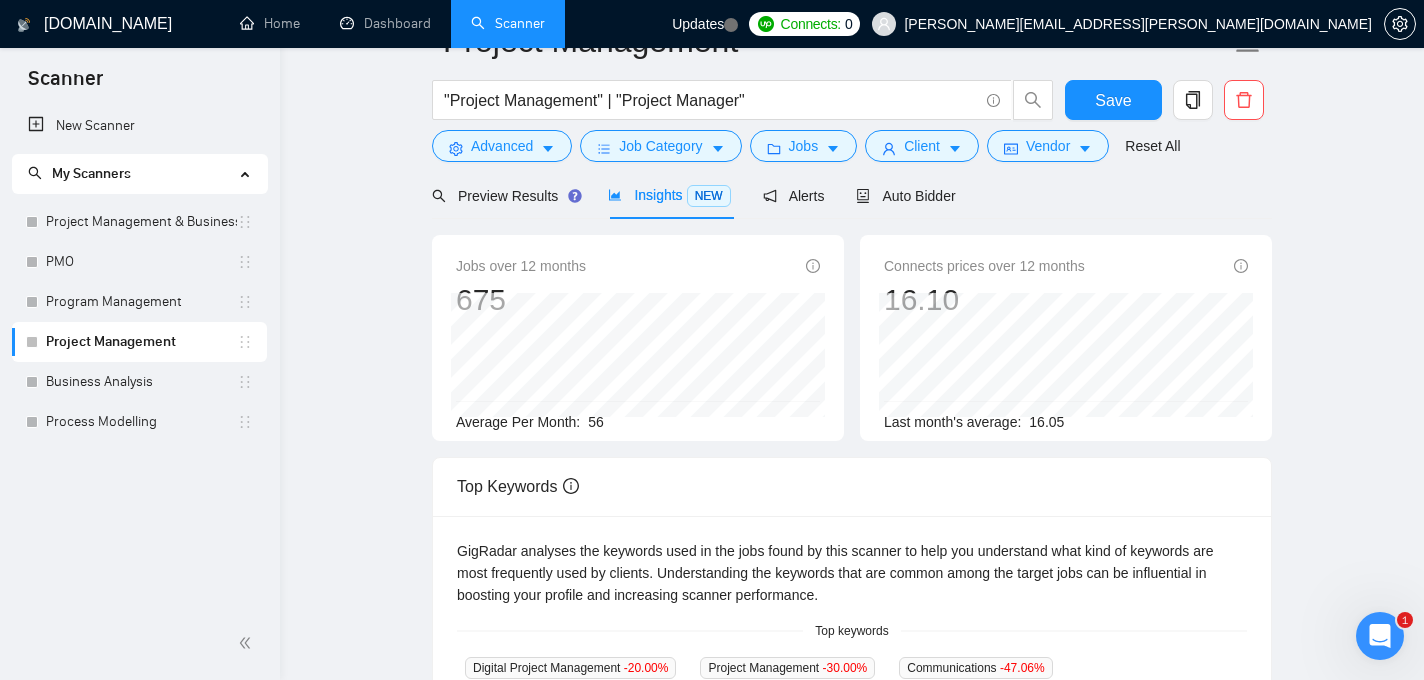 scroll, scrollTop: 0, scrollLeft: 0, axis: both 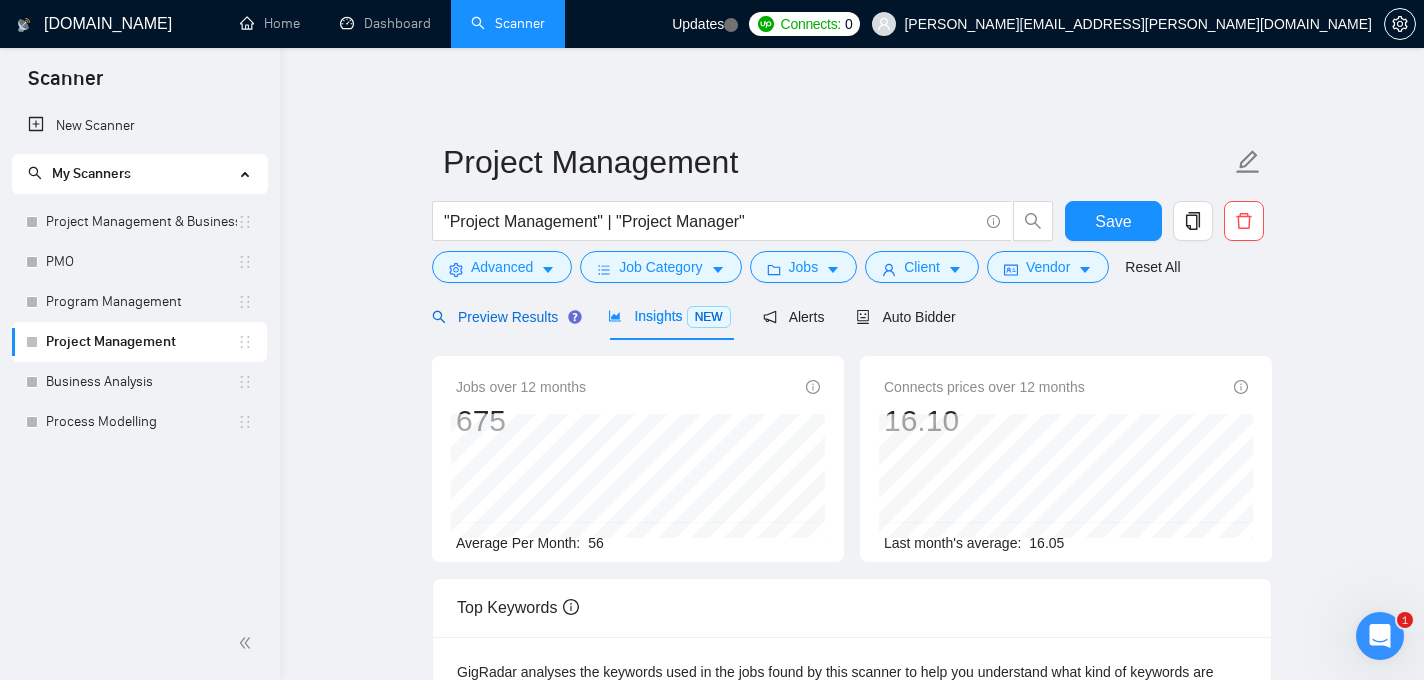 click on "Preview Results" at bounding box center (504, 317) 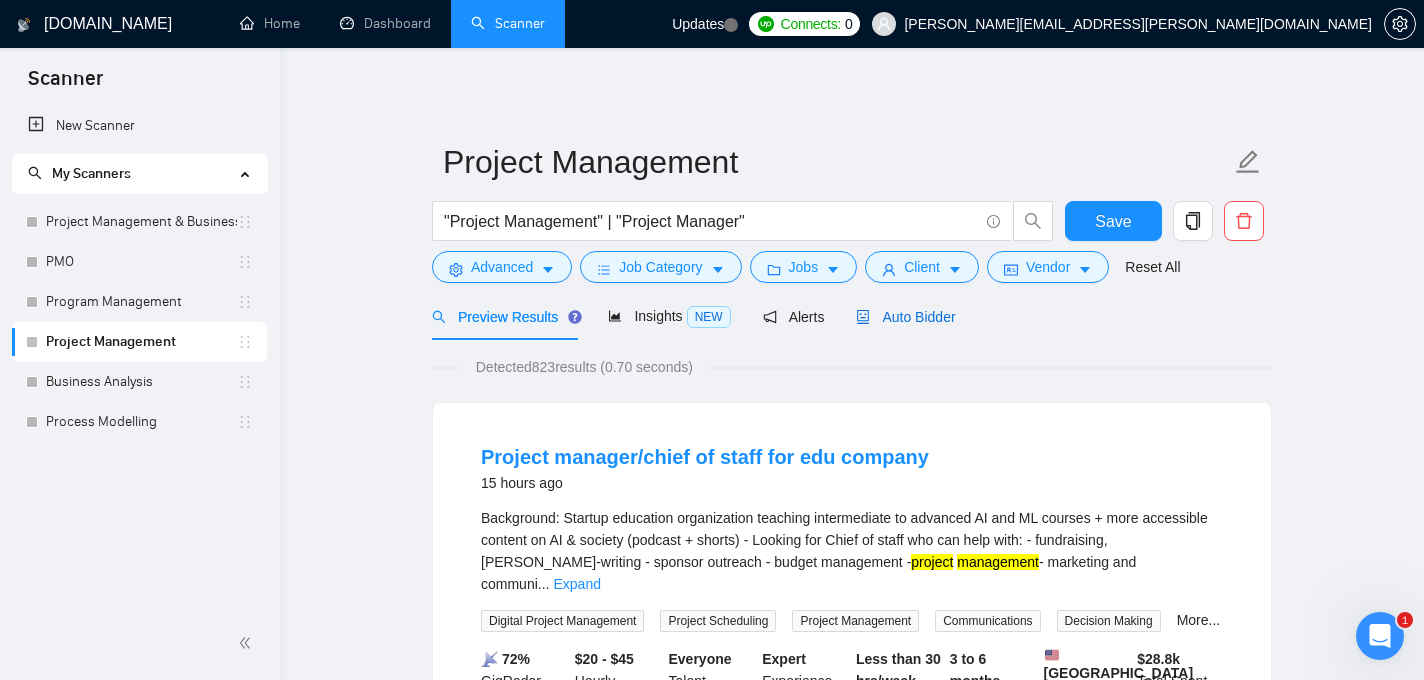 click on "Auto Bidder" at bounding box center (905, 317) 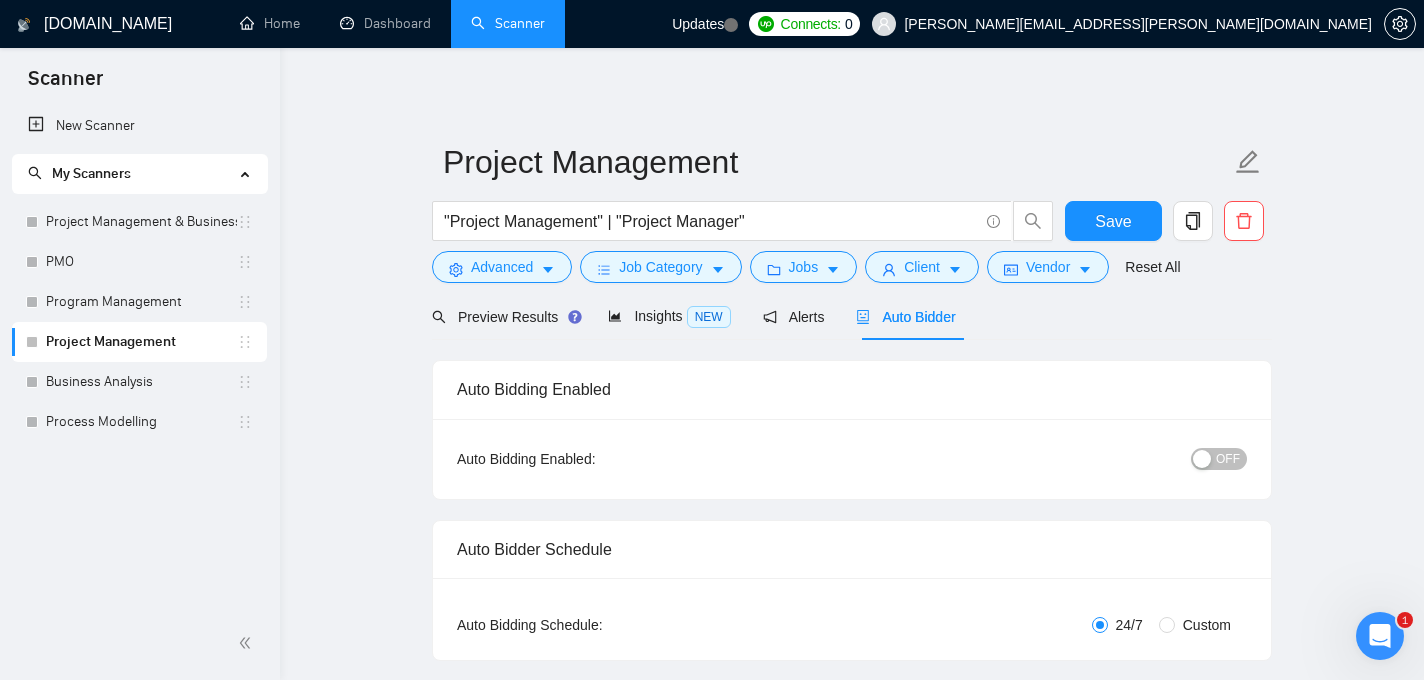 type 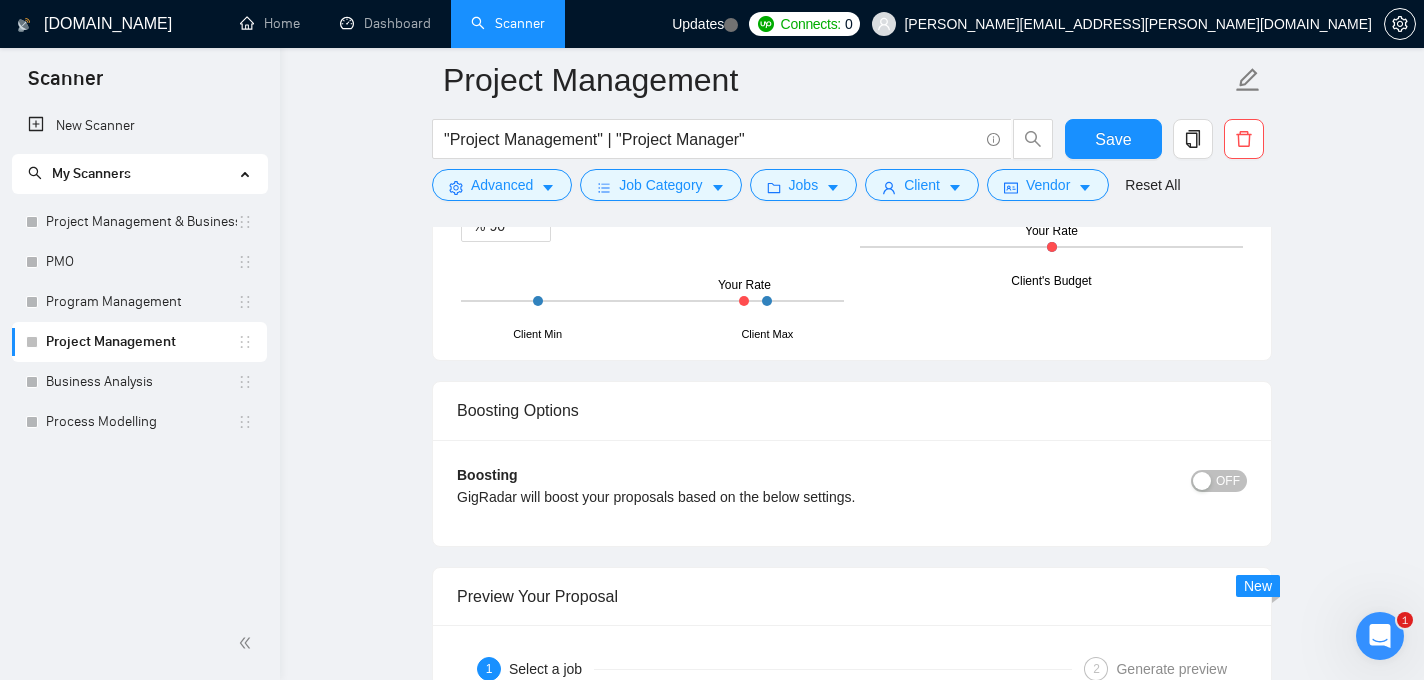 scroll, scrollTop: 2181, scrollLeft: 0, axis: vertical 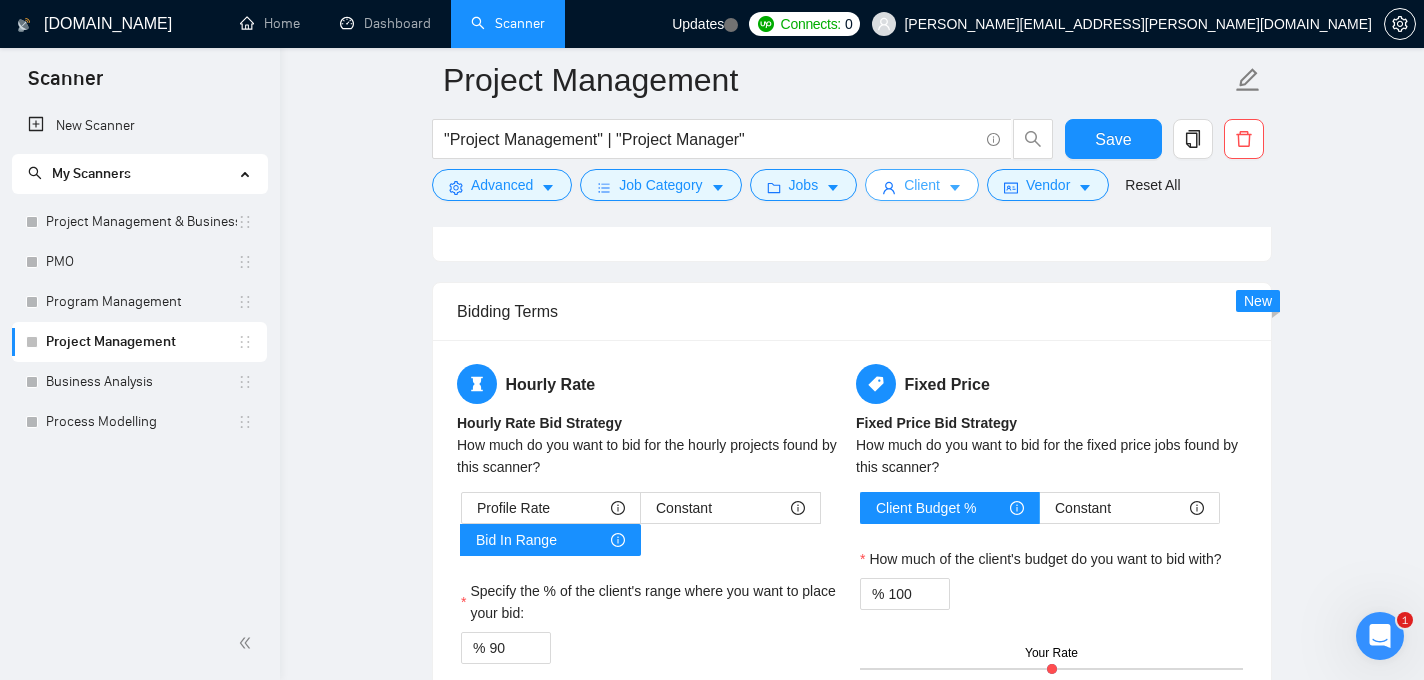 click on "Client" at bounding box center [922, 185] 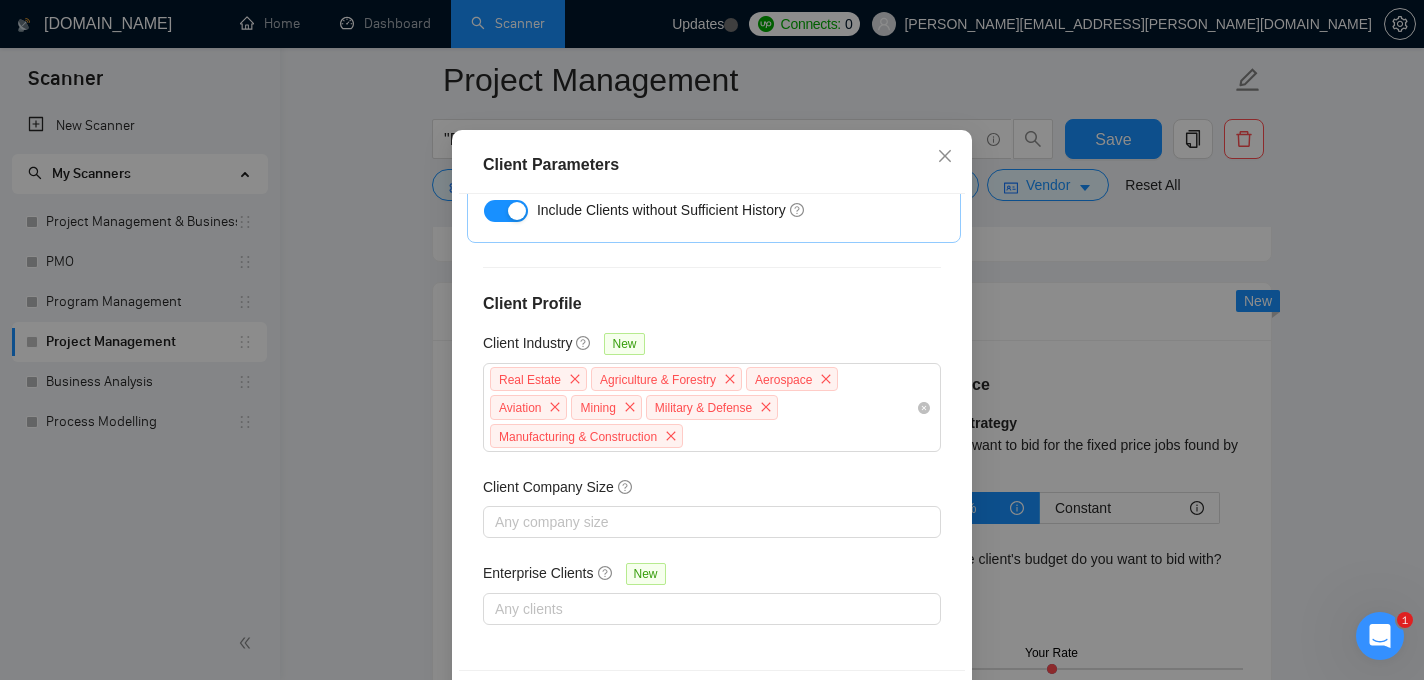 scroll, scrollTop: 145, scrollLeft: 0, axis: vertical 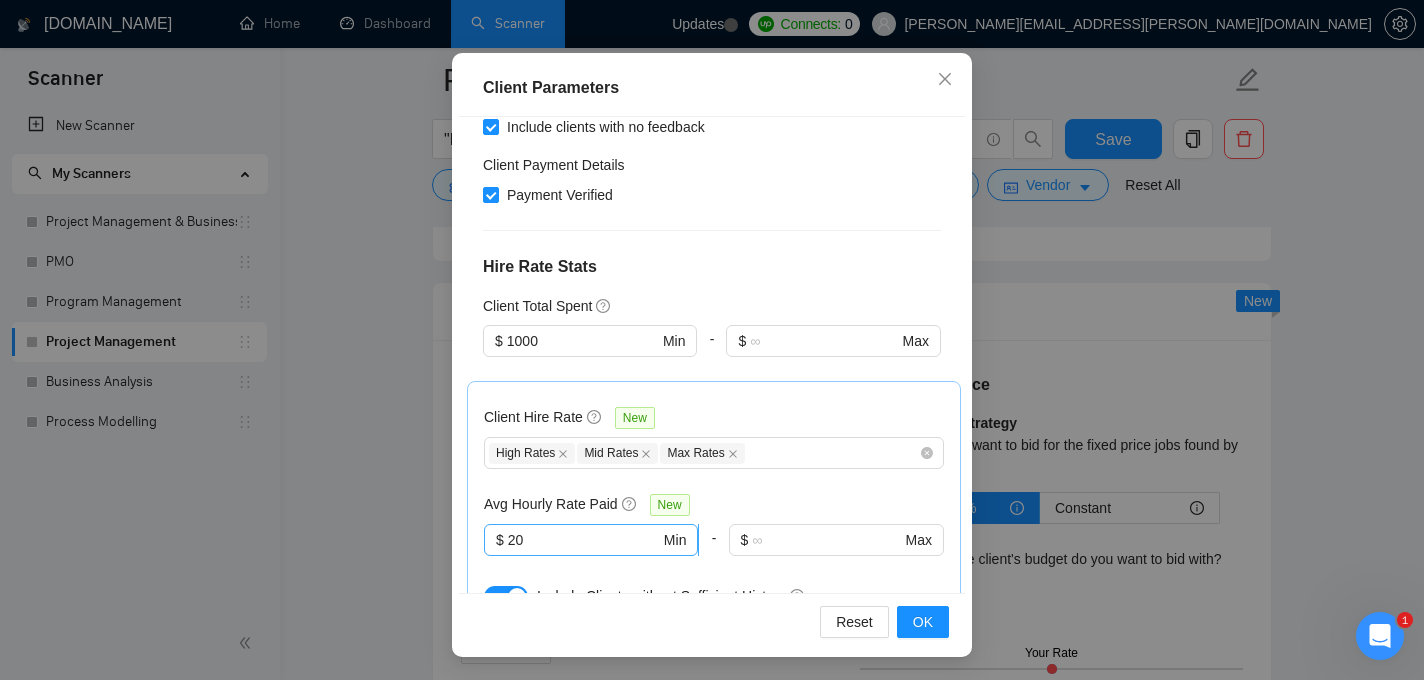 click on "20" at bounding box center (584, 540) 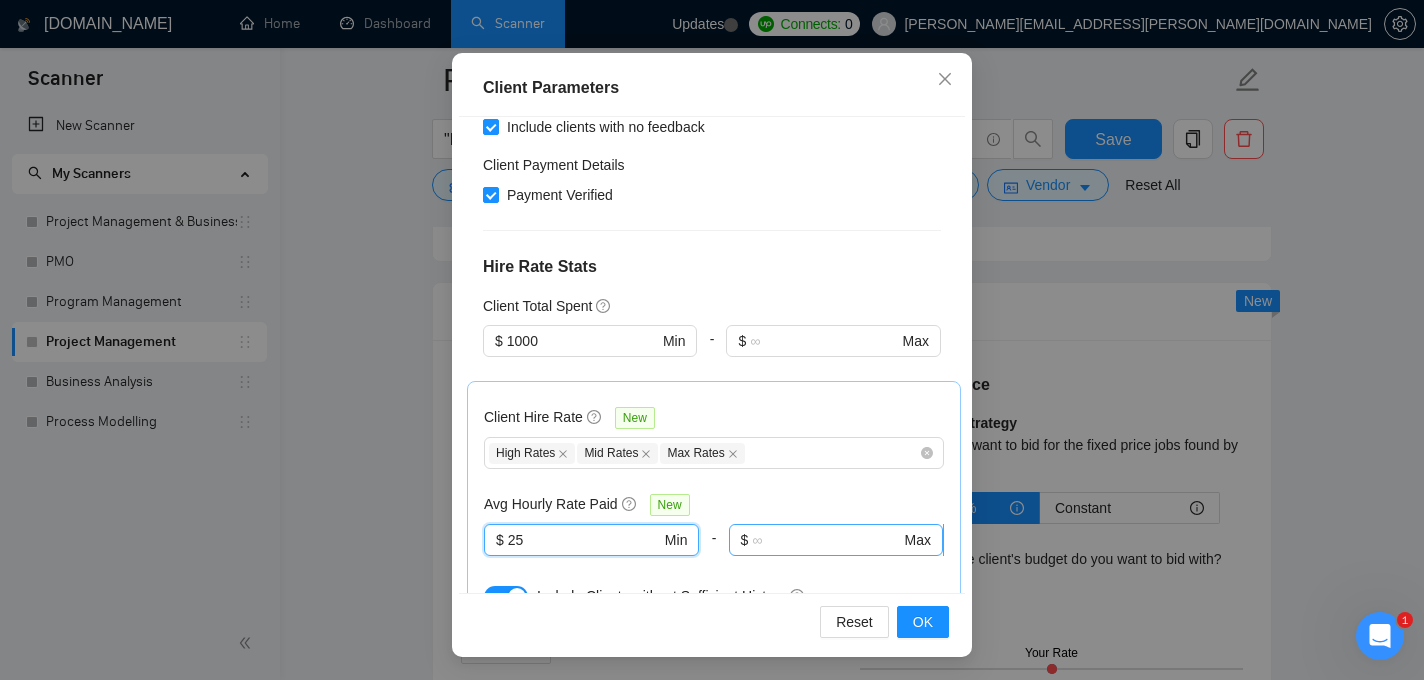 type on "25" 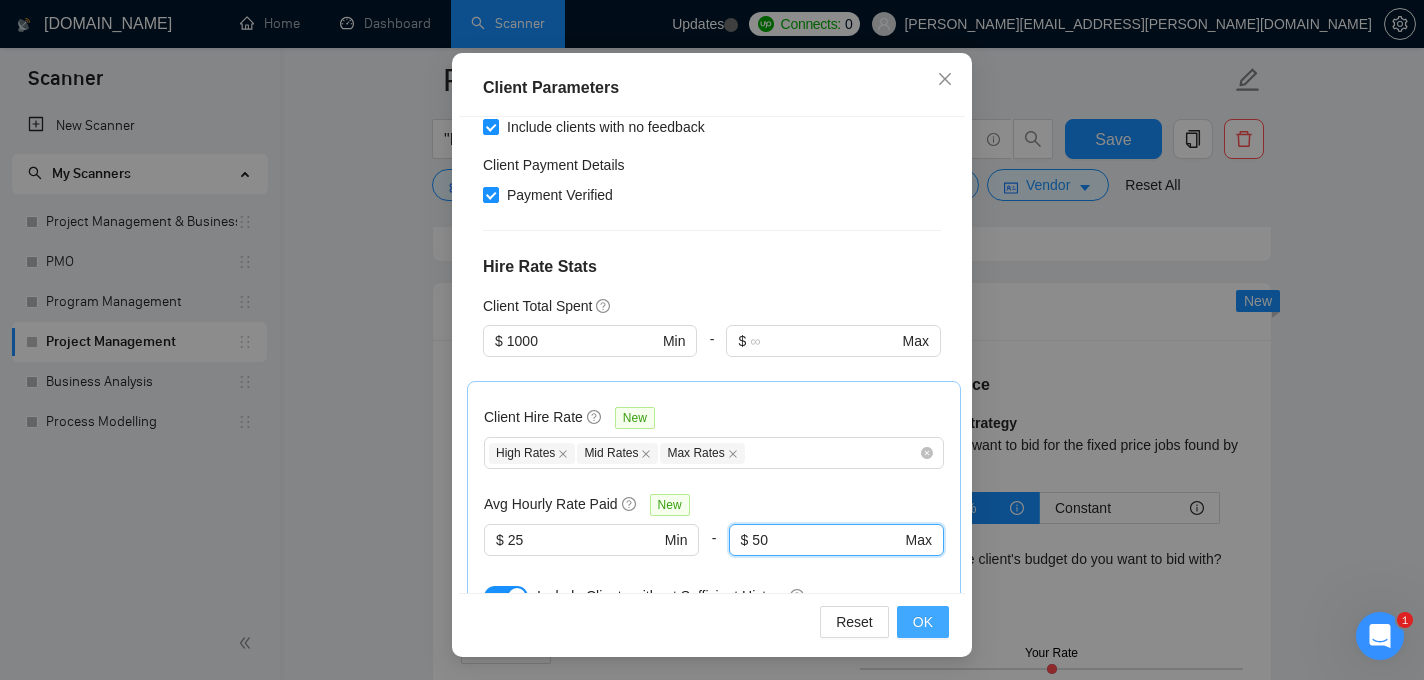 type on "50" 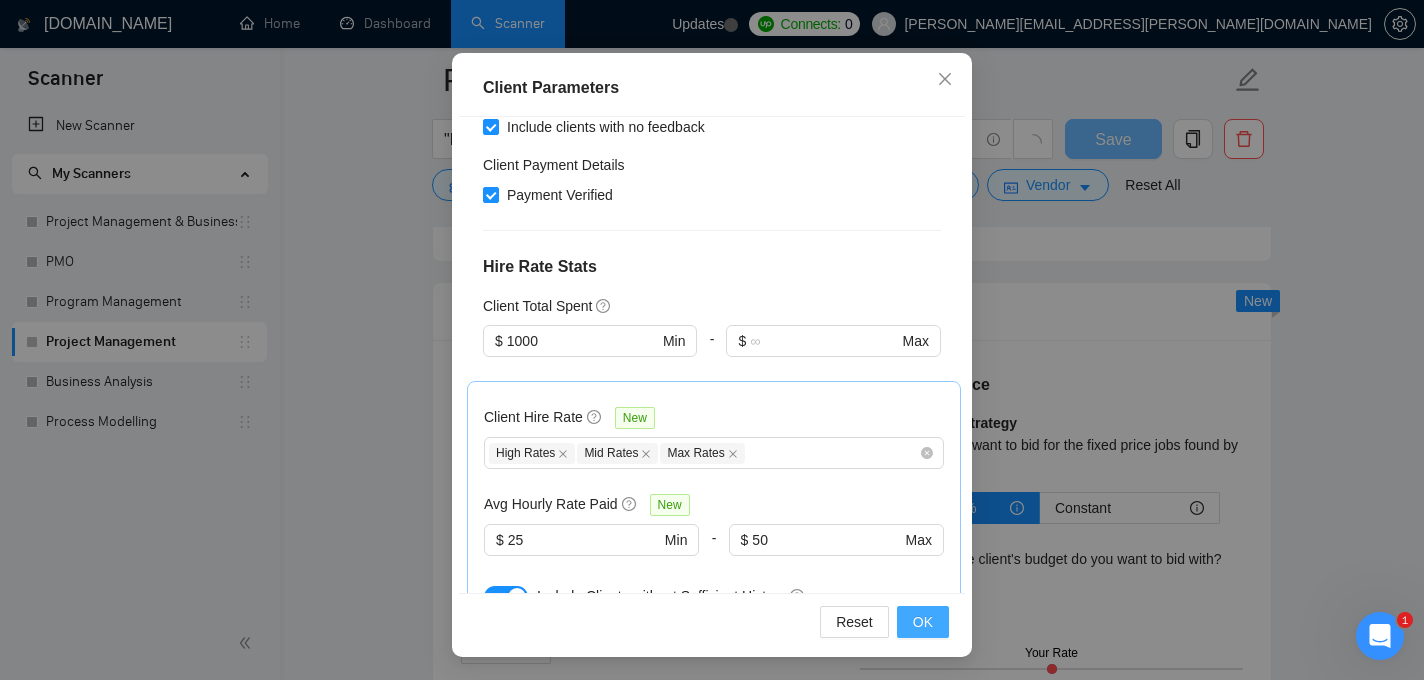 scroll, scrollTop: 68, scrollLeft: 0, axis: vertical 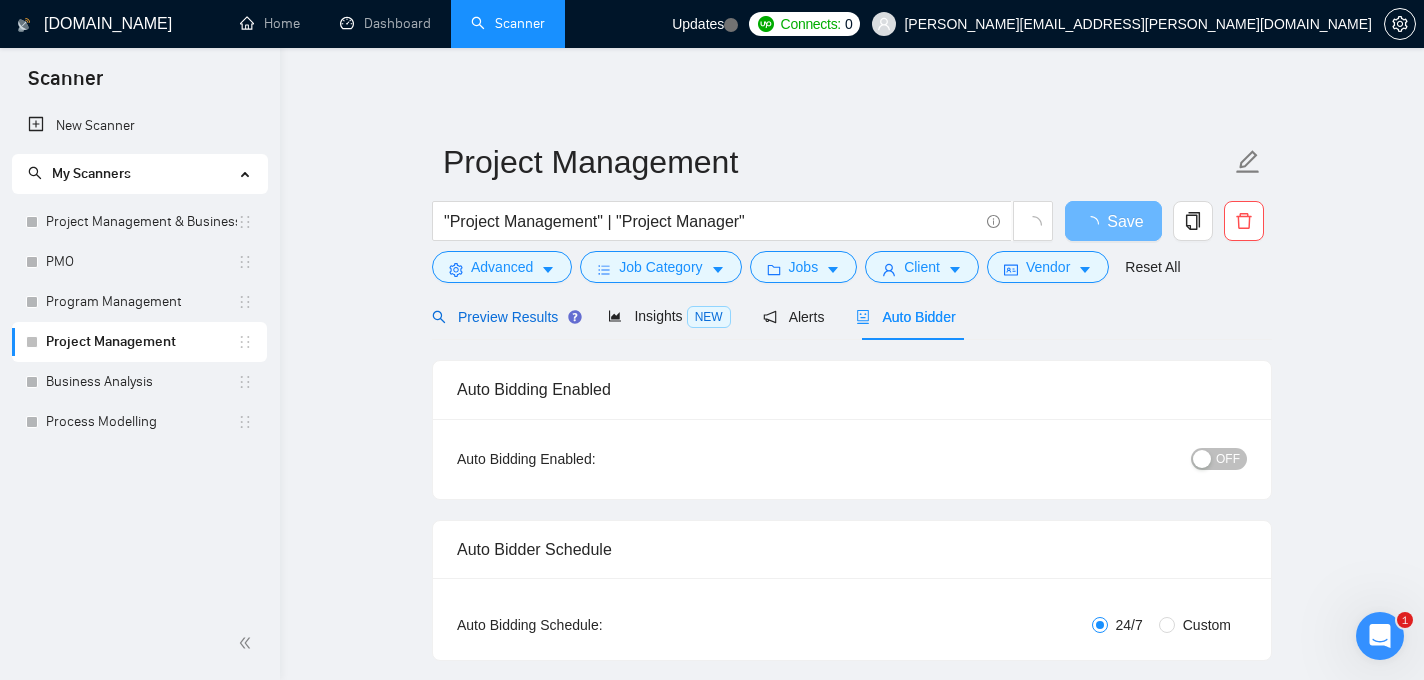 click on "Preview Results" at bounding box center (504, 317) 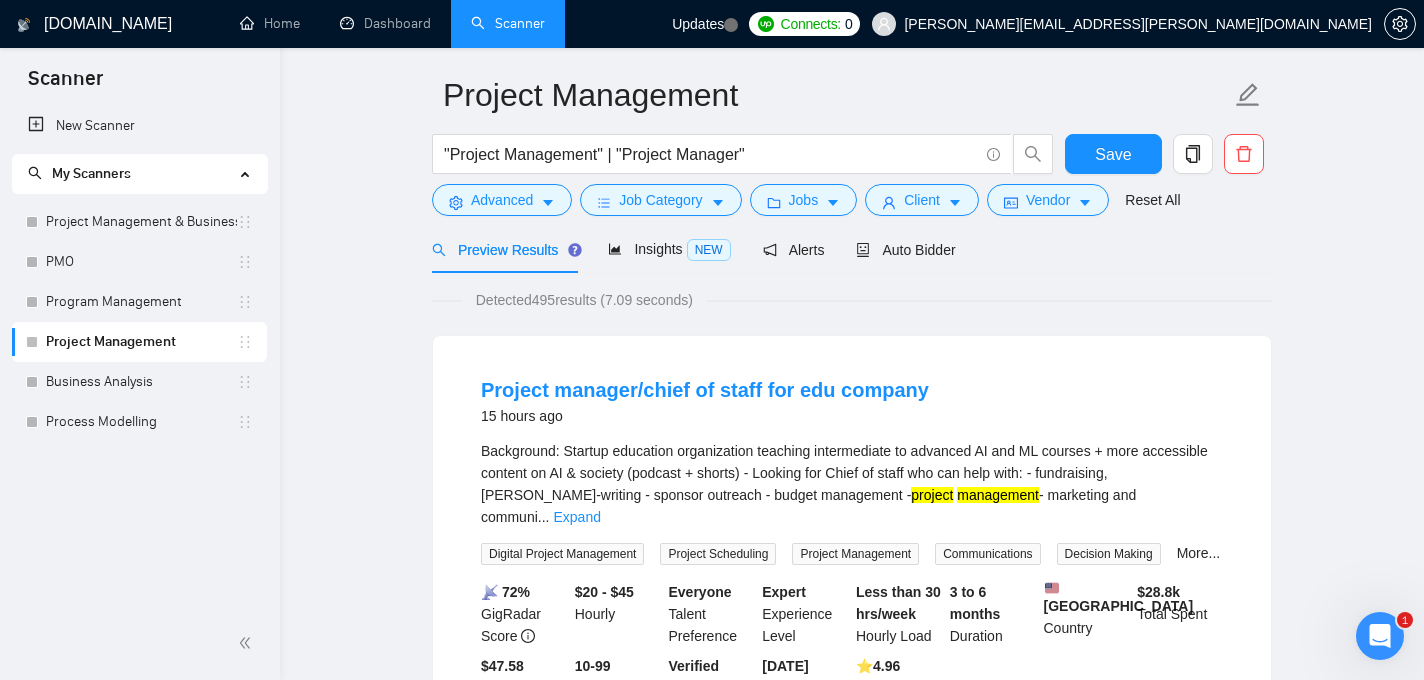 scroll, scrollTop: 0, scrollLeft: 0, axis: both 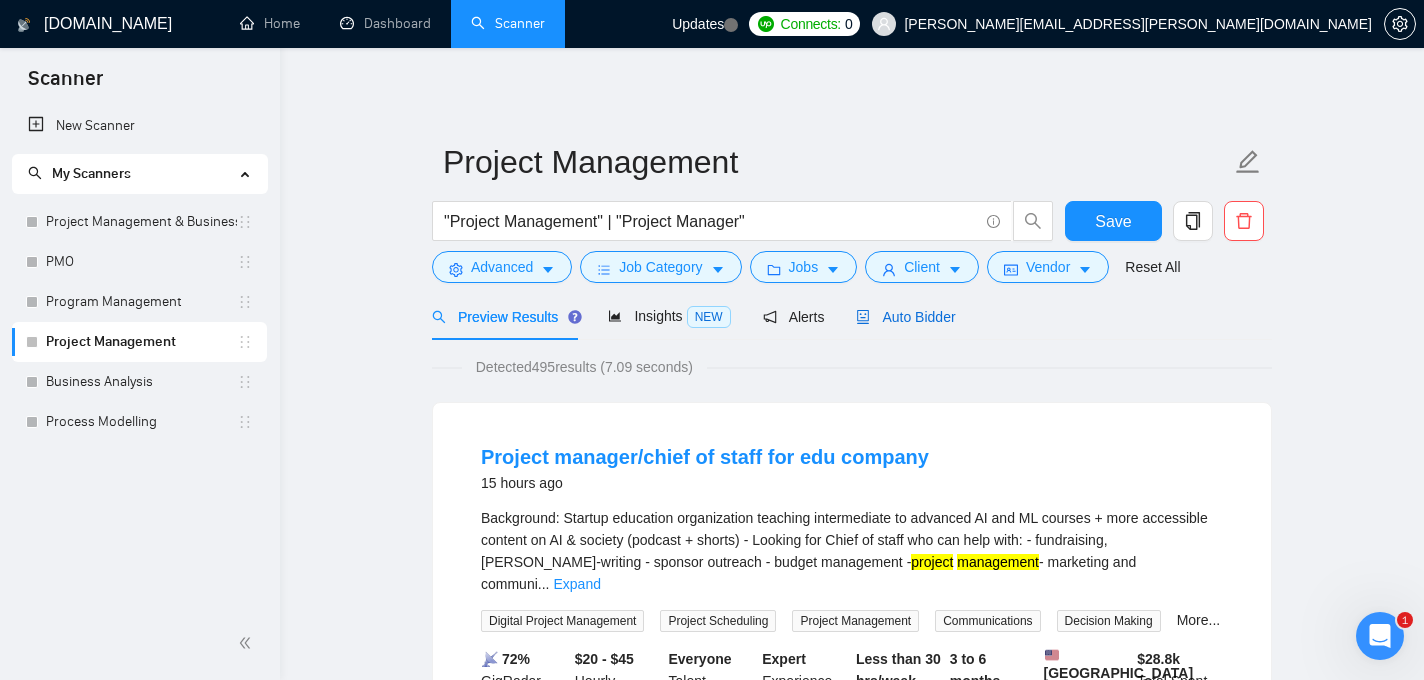 click on "Auto Bidder" at bounding box center (905, 317) 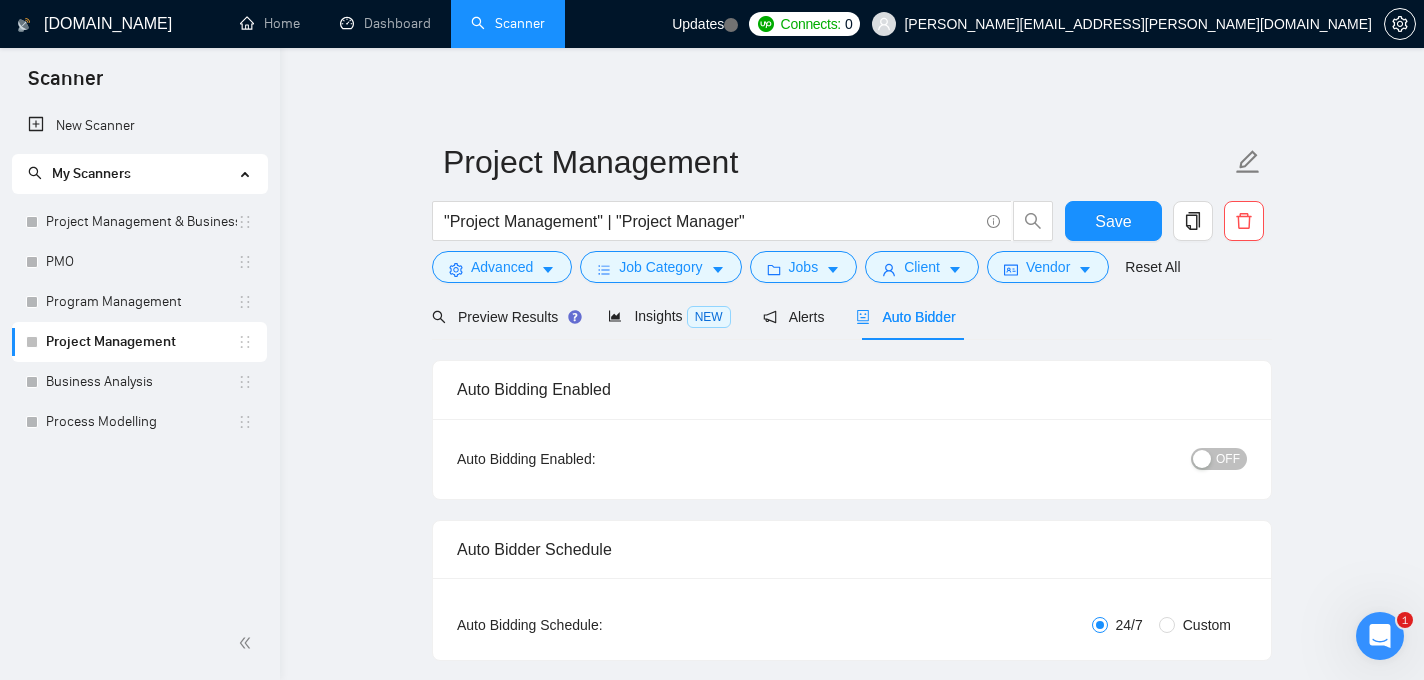 type 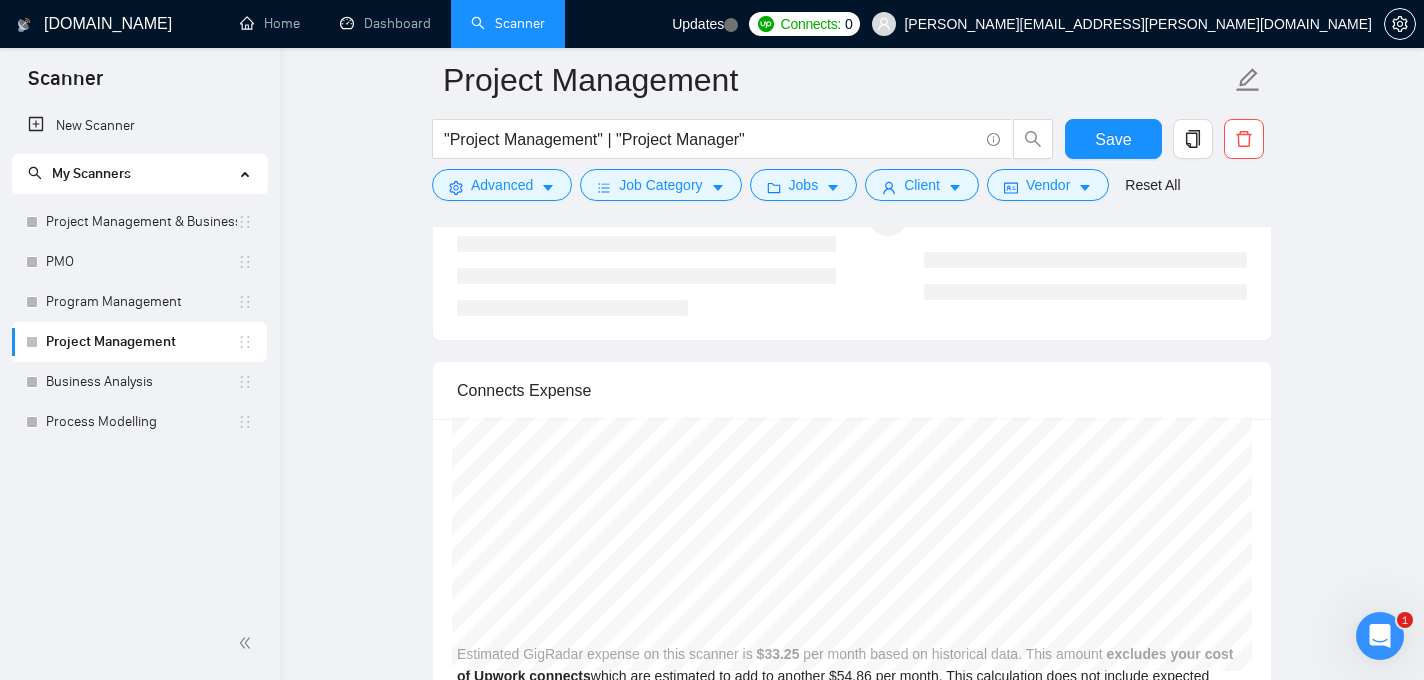 scroll, scrollTop: 3404, scrollLeft: 0, axis: vertical 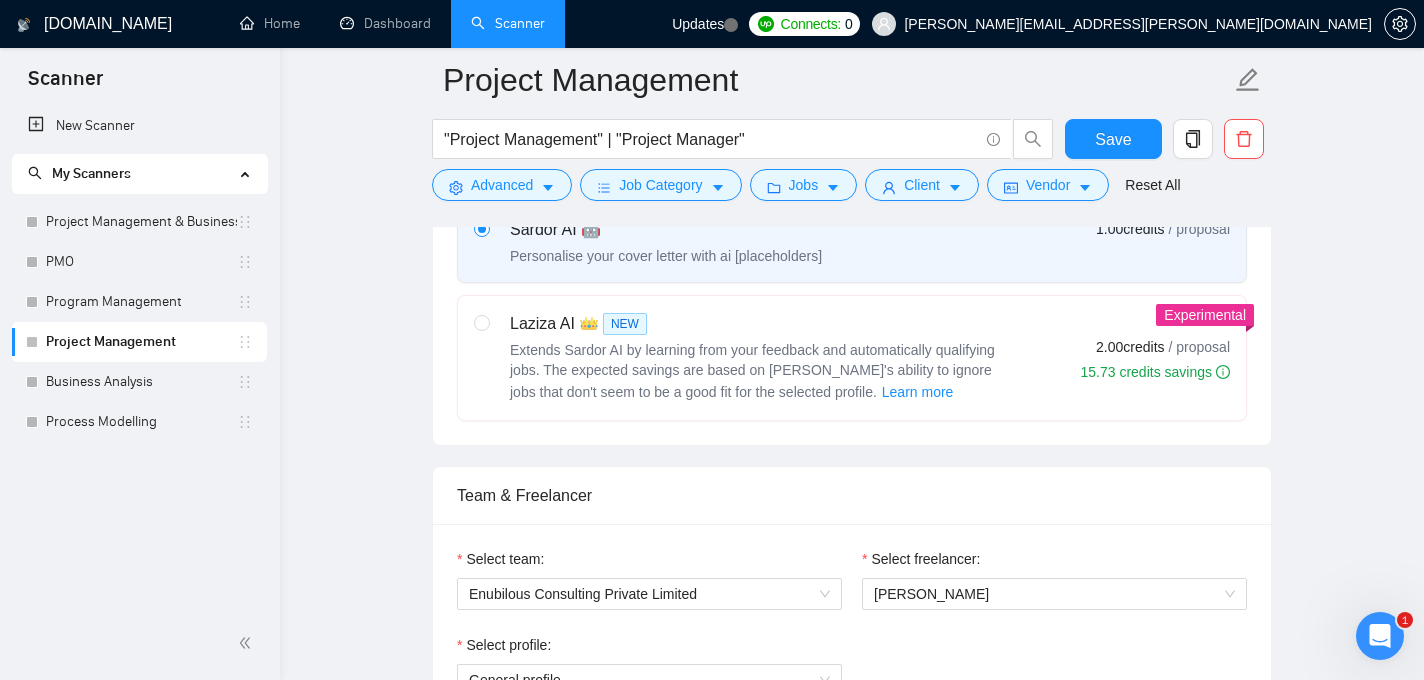 click on "Auto Bidding Enabled Auto Bidding Enabled: OFF Auto Bidder Schedule Auto Bidding Type: Automated (recommended) Semi-automated Auto Bidding Schedule: 24/7 Custom Custom Auto Bidder Schedule Repeat every week on Monday Tuesday Wednesday Thursday Friday Saturday Sunday Active Hours ( Asia/Calcutta ): From: To: ( 24  hours) Asia/Calcutta Auto Bidding Type Select your bidding algorithm: Choose the algorithm for you bidding. The price per proposal does not include your connects expenditure. Template Bidder Works great for narrow segments and short cover letters that don't change. 0.50  credits / proposal Sardor AI 🤖 Personalise your cover letter with ai [placeholders] 1.00  credits / proposal Experimental Laziza AI  👑   NEW Extends Sardor AI by learning from your feedback and automatically qualifying jobs. The expected savings are based on Laziza's ability to ignore jobs that don't seem to be a good fit for the selected profile.   Learn more 2.00  credits / proposal 15.73 credits savings Team & Freelancer" at bounding box center [852, 1706] 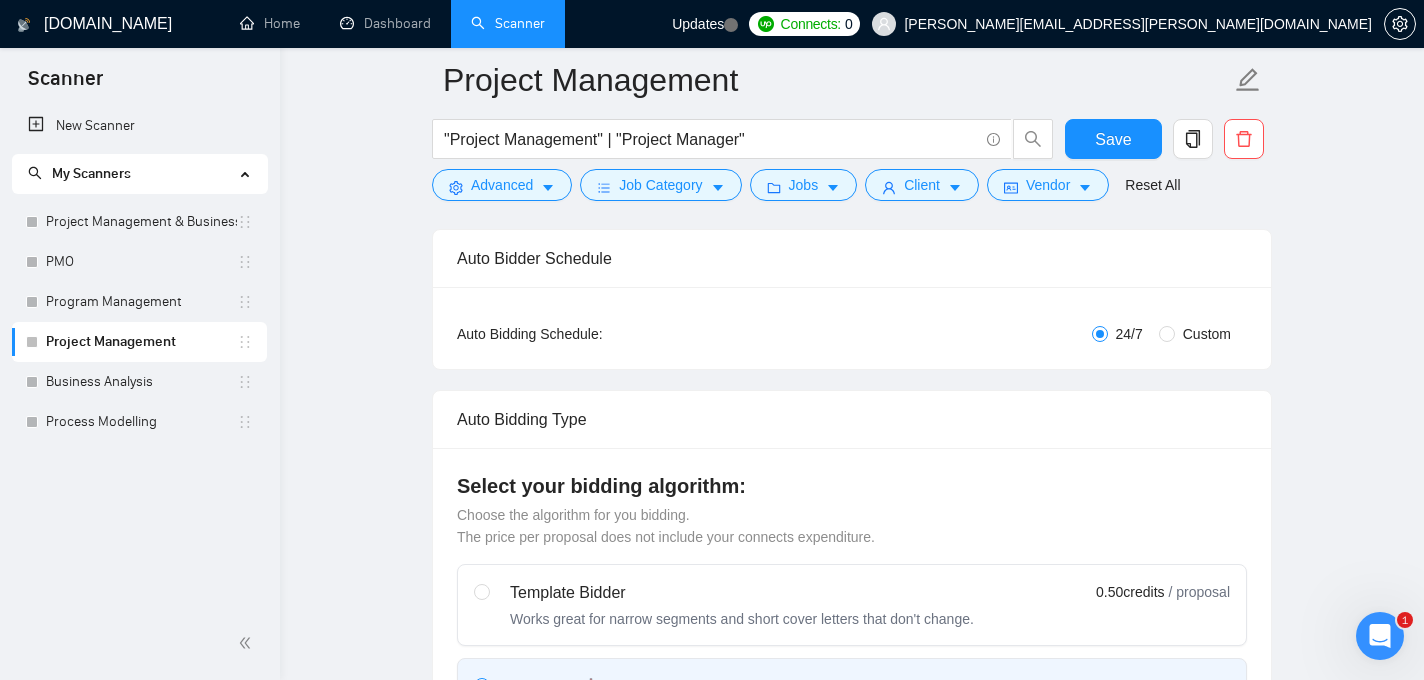 scroll, scrollTop: 0, scrollLeft: 0, axis: both 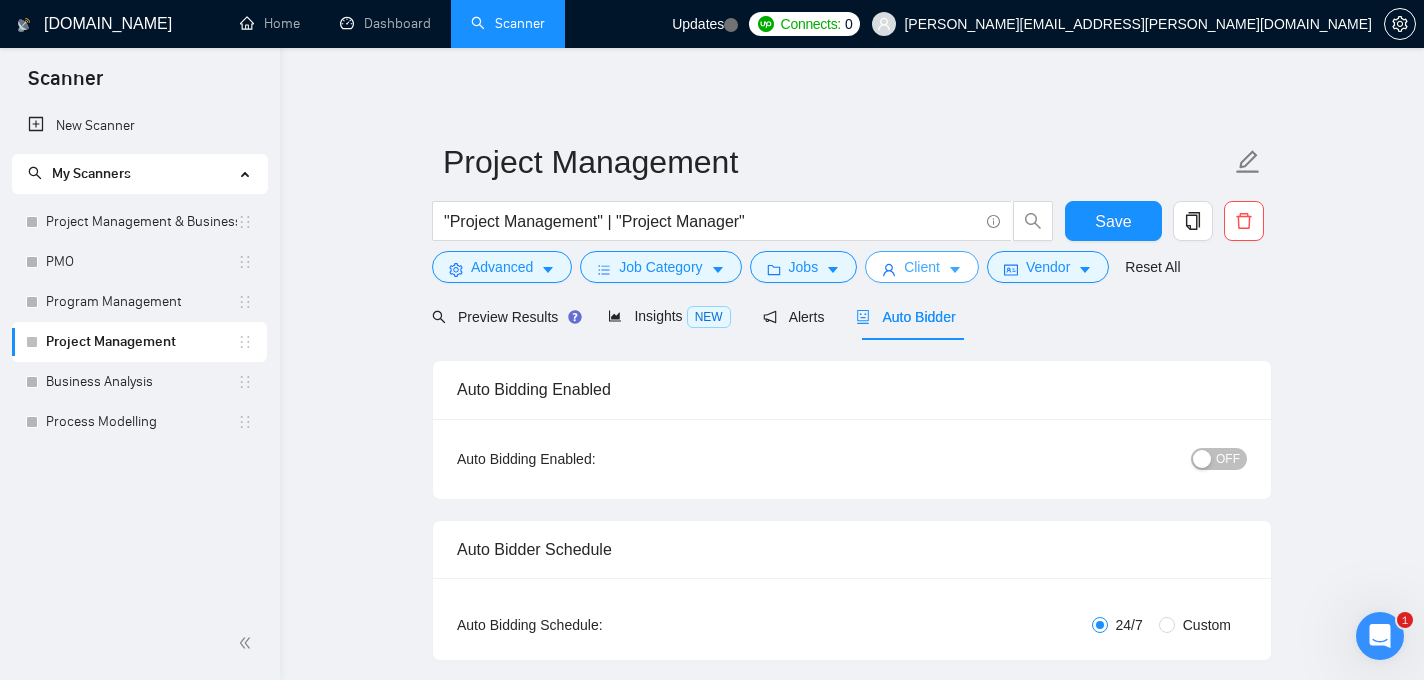 click 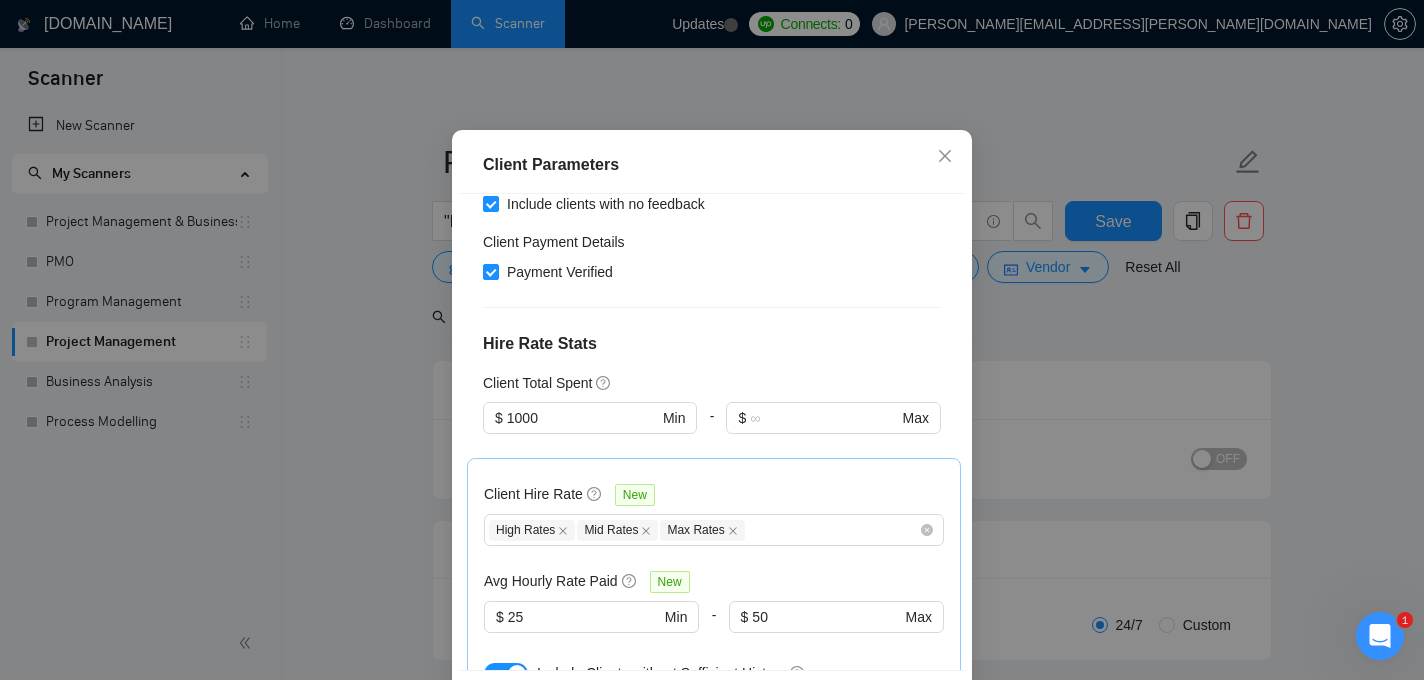 scroll, scrollTop: 576, scrollLeft: 0, axis: vertical 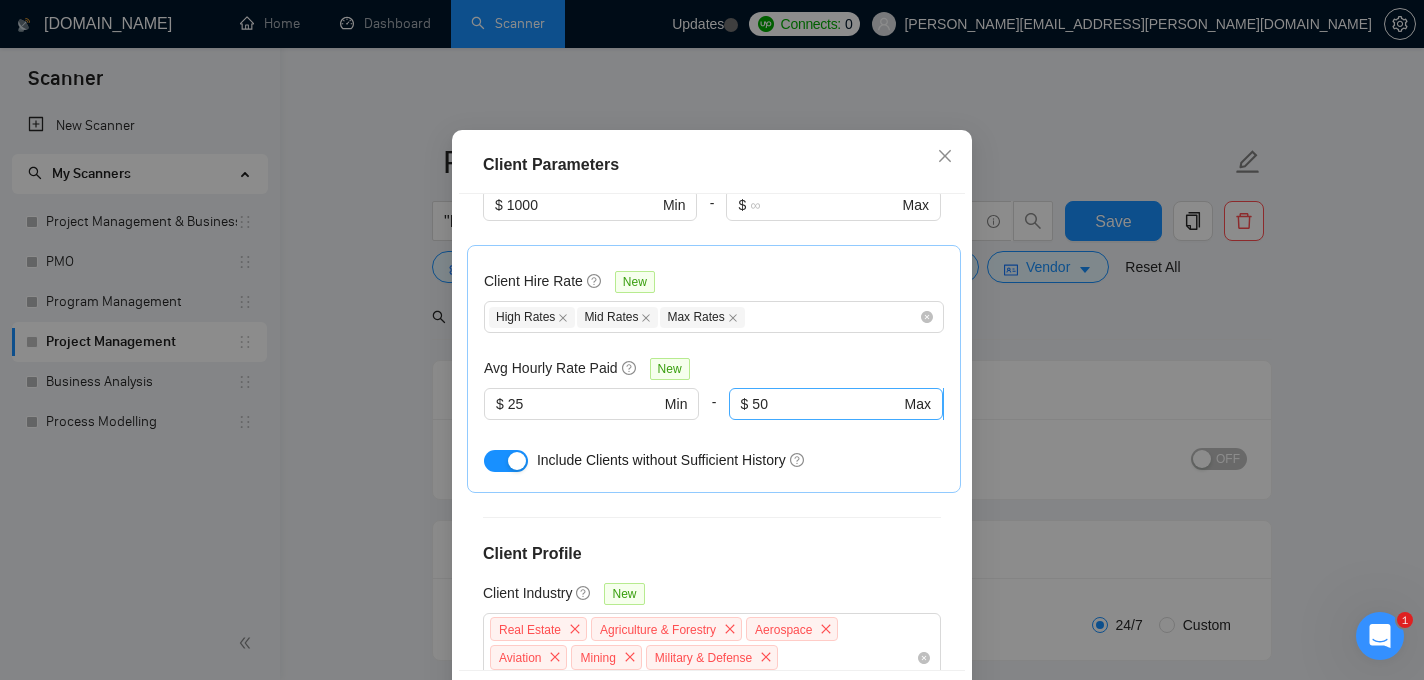 click on "50" at bounding box center (826, 404) 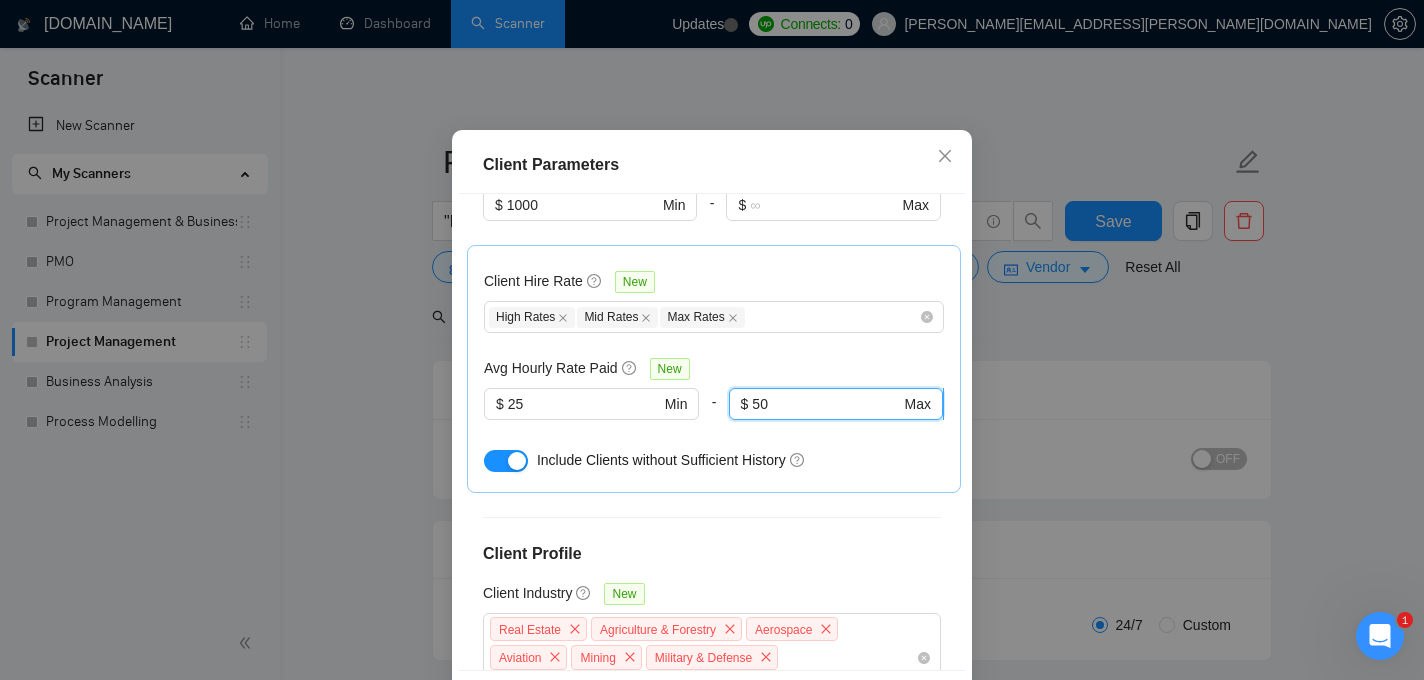 type on "5" 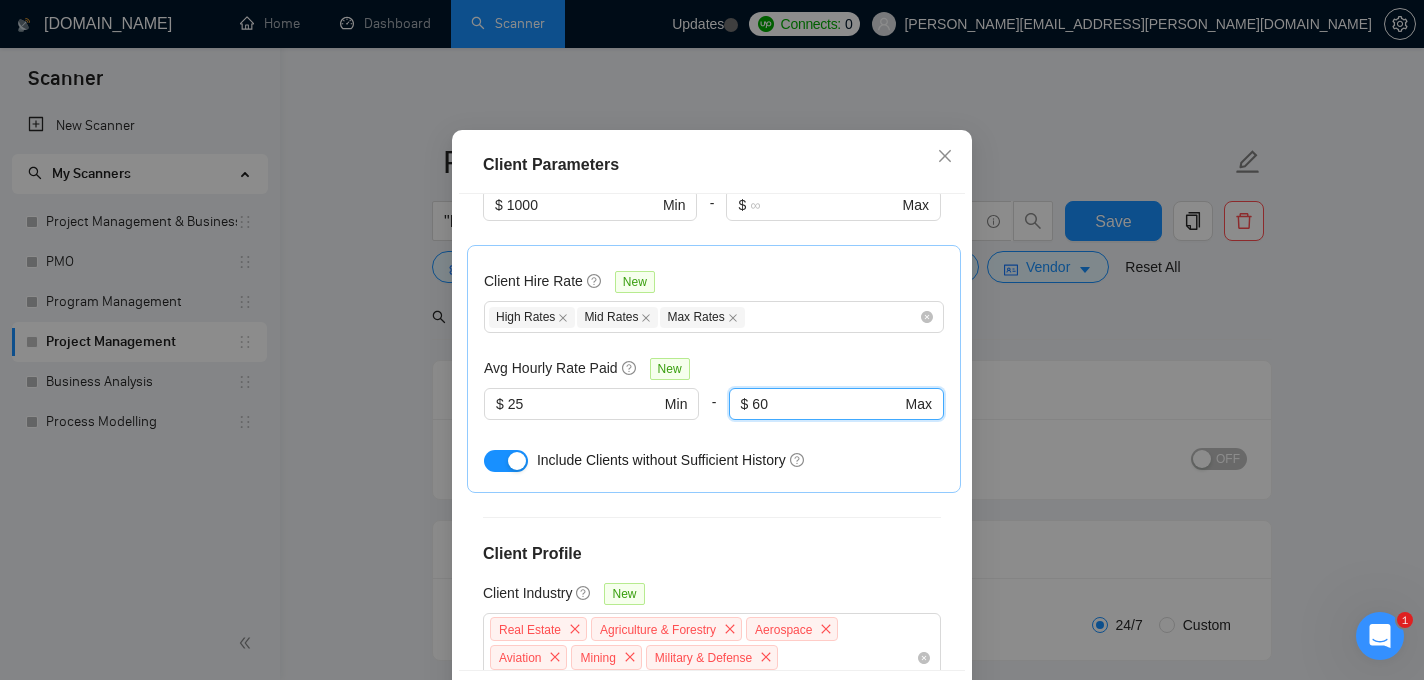 type on "60" 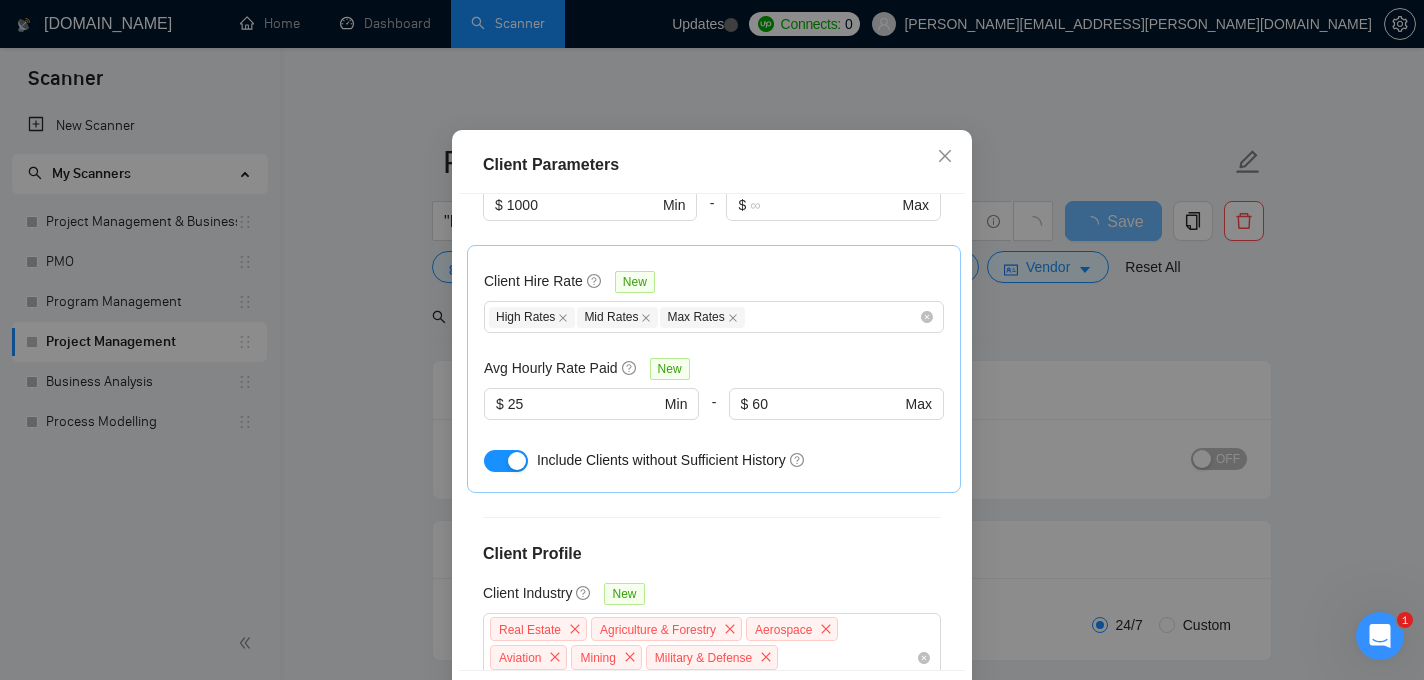 scroll, scrollTop: 826, scrollLeft: 0, axis: vertical 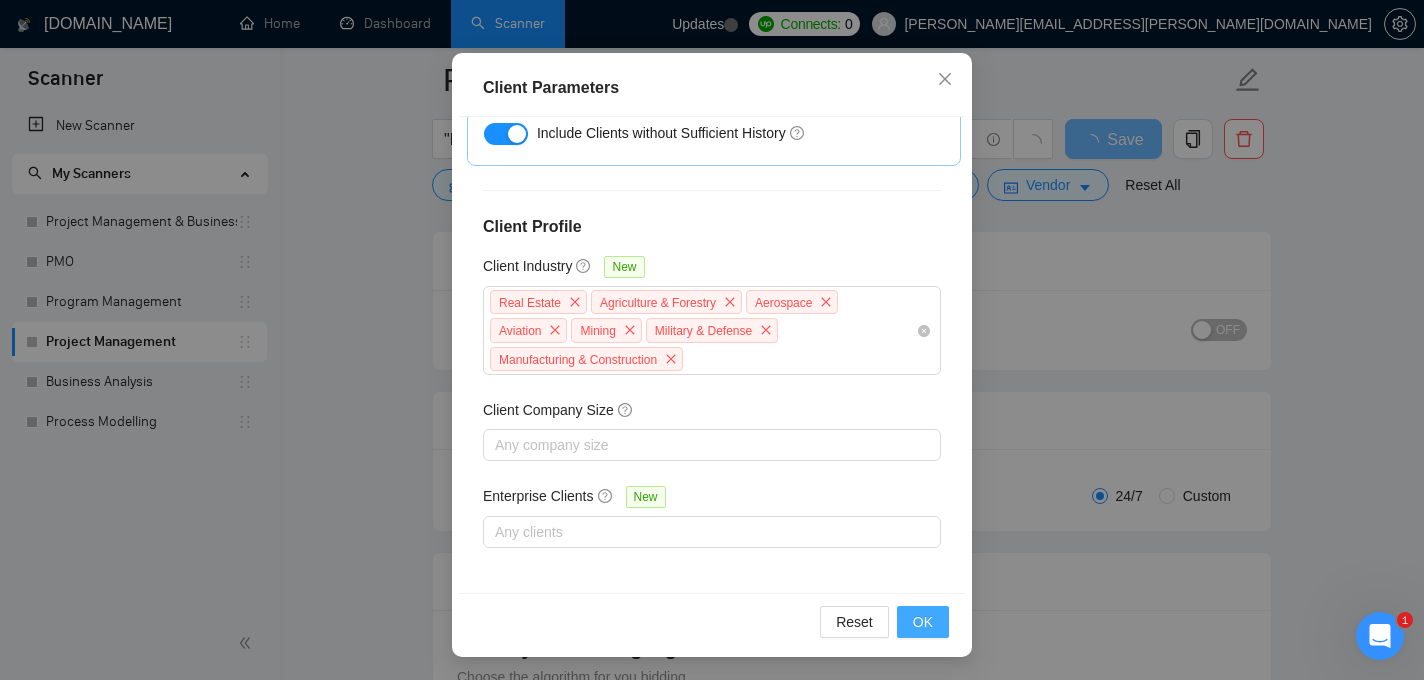 click on "OK" at bounding box center [923, 622] 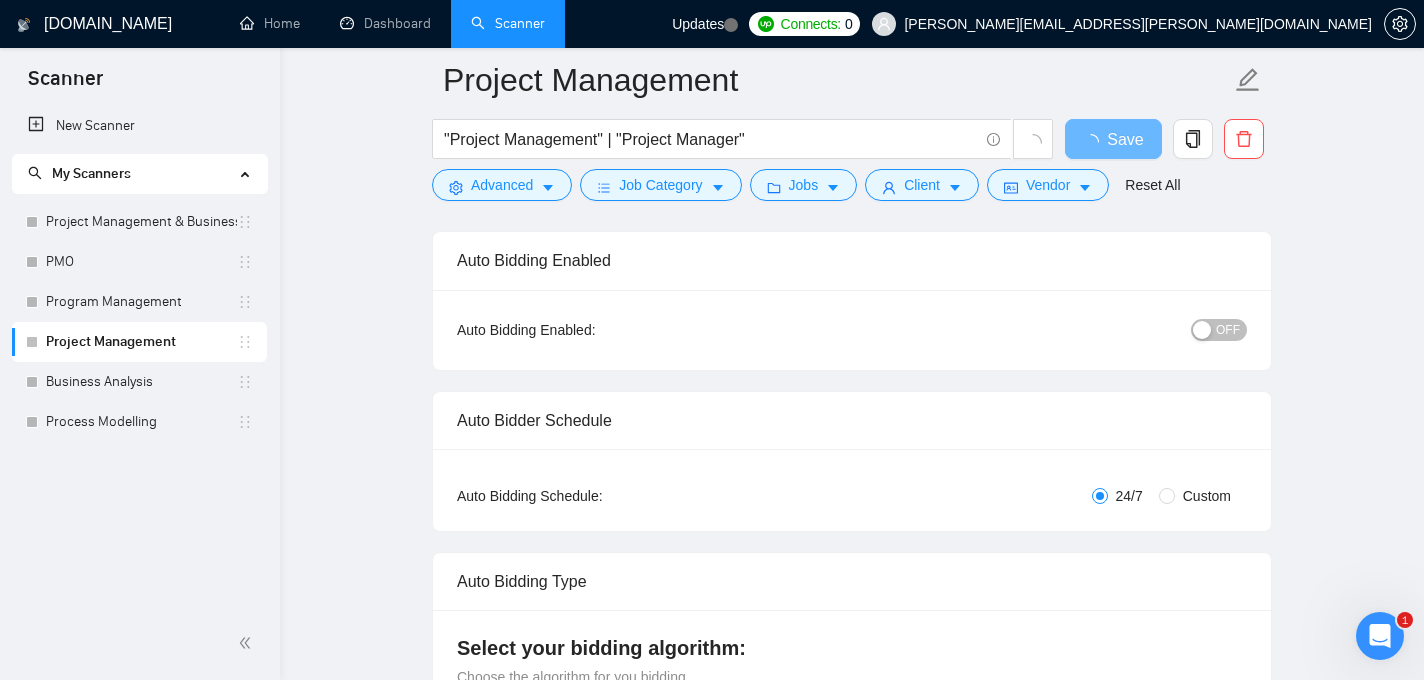 scroll, scrollTop: 68, scrollLeft: 0, axis: vertical 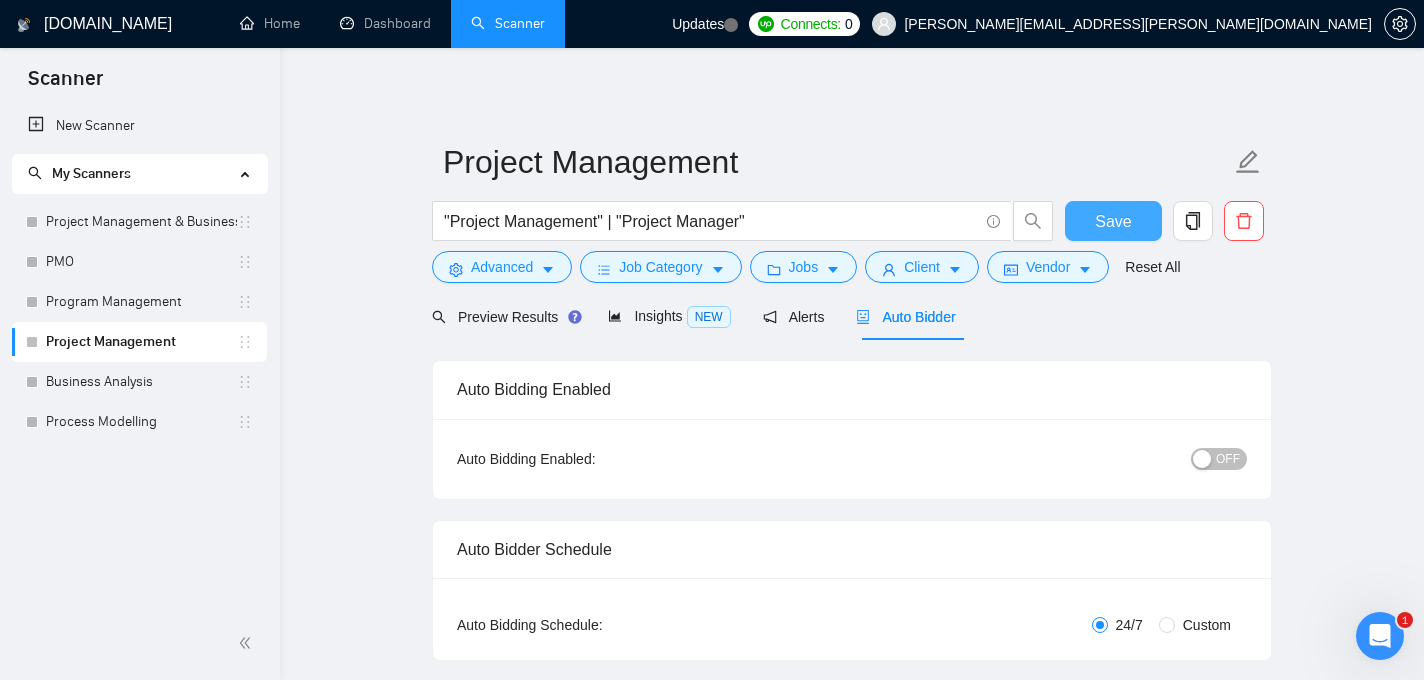 click on "Save" at bounding box center [1113, 221] 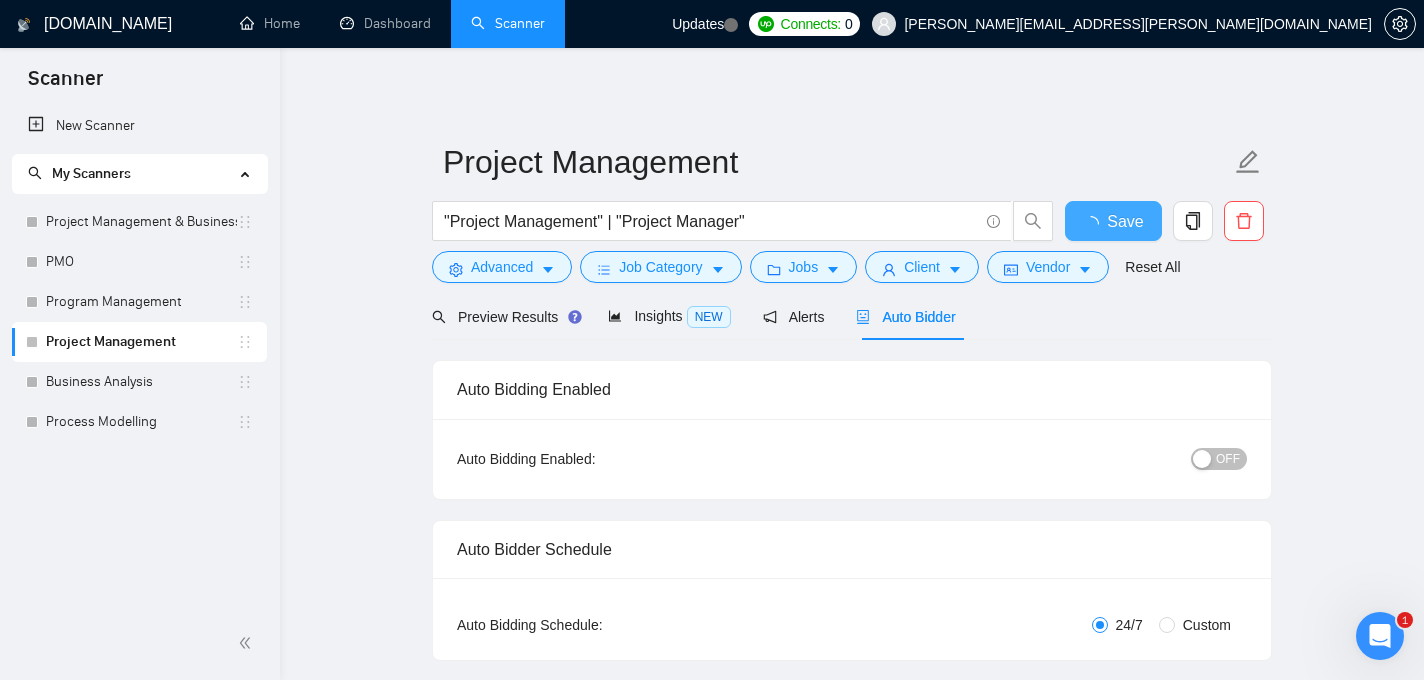 type 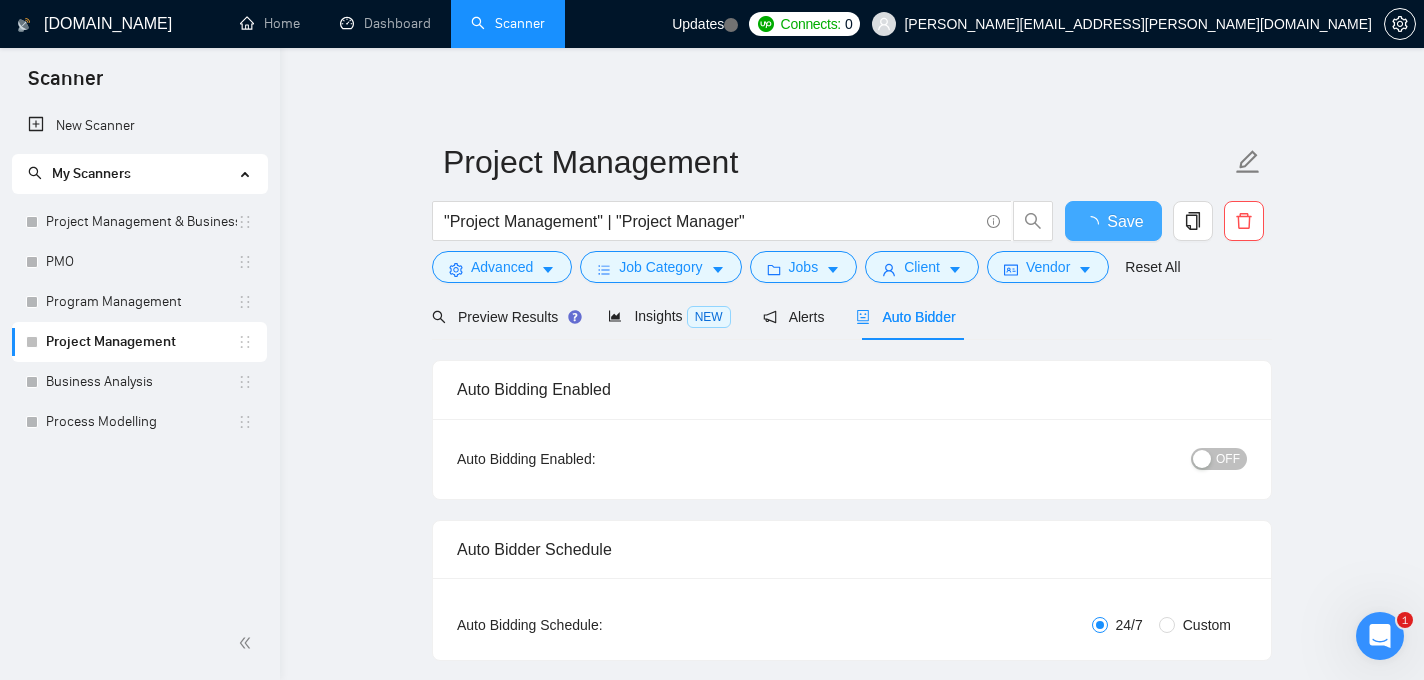 checkbox on "true" 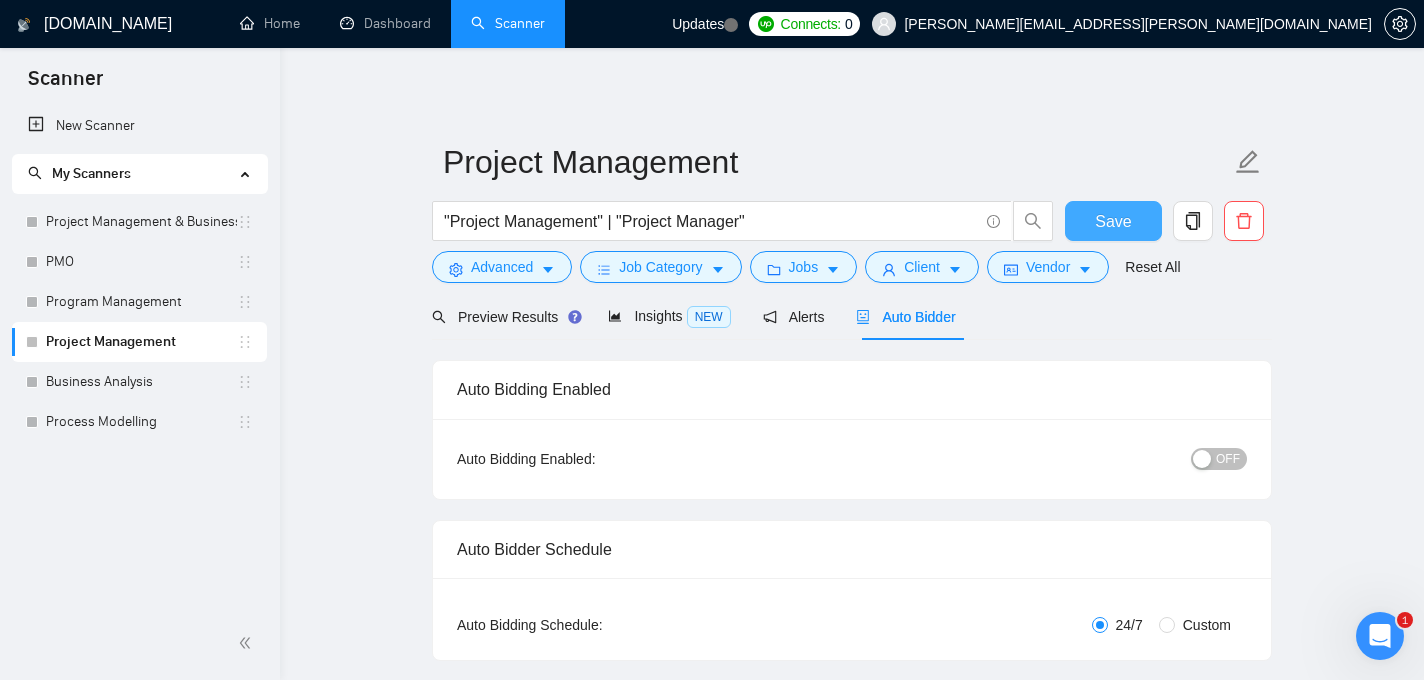 type 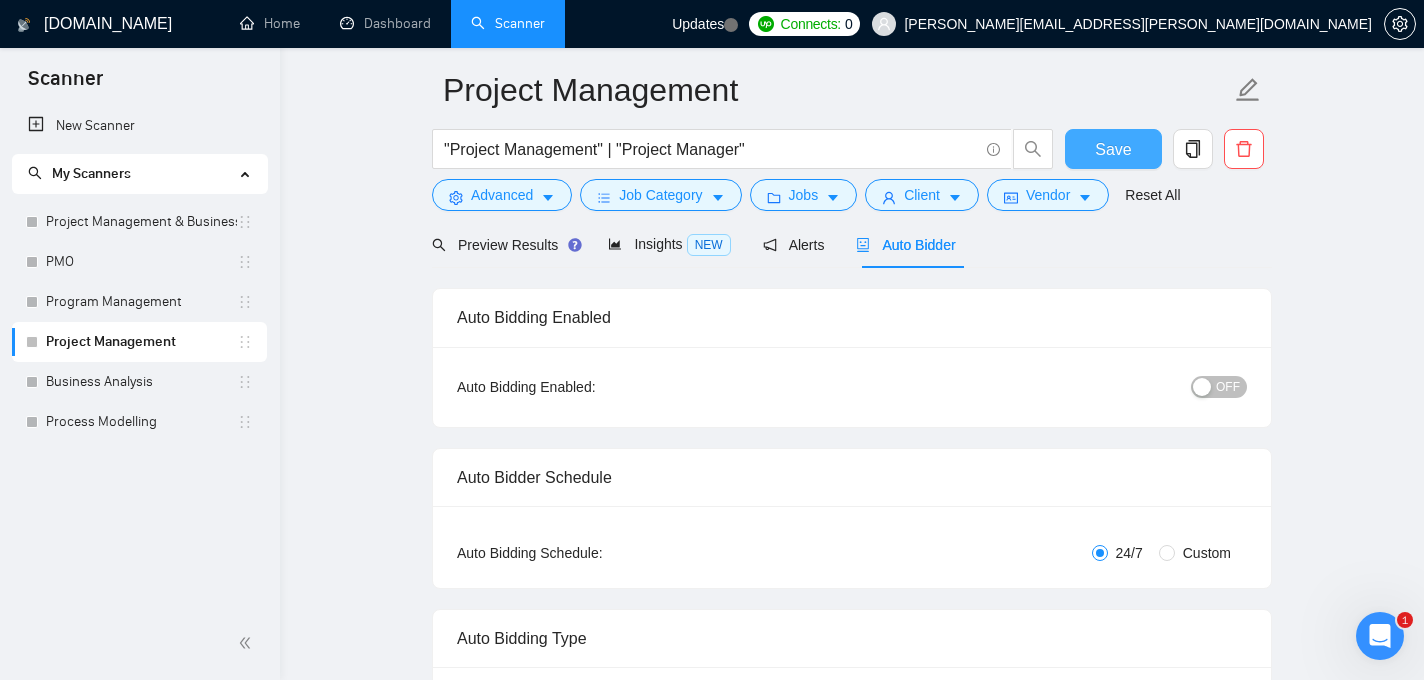 scroll, scrollTop: 0, scrollLeft: 0, axis: both 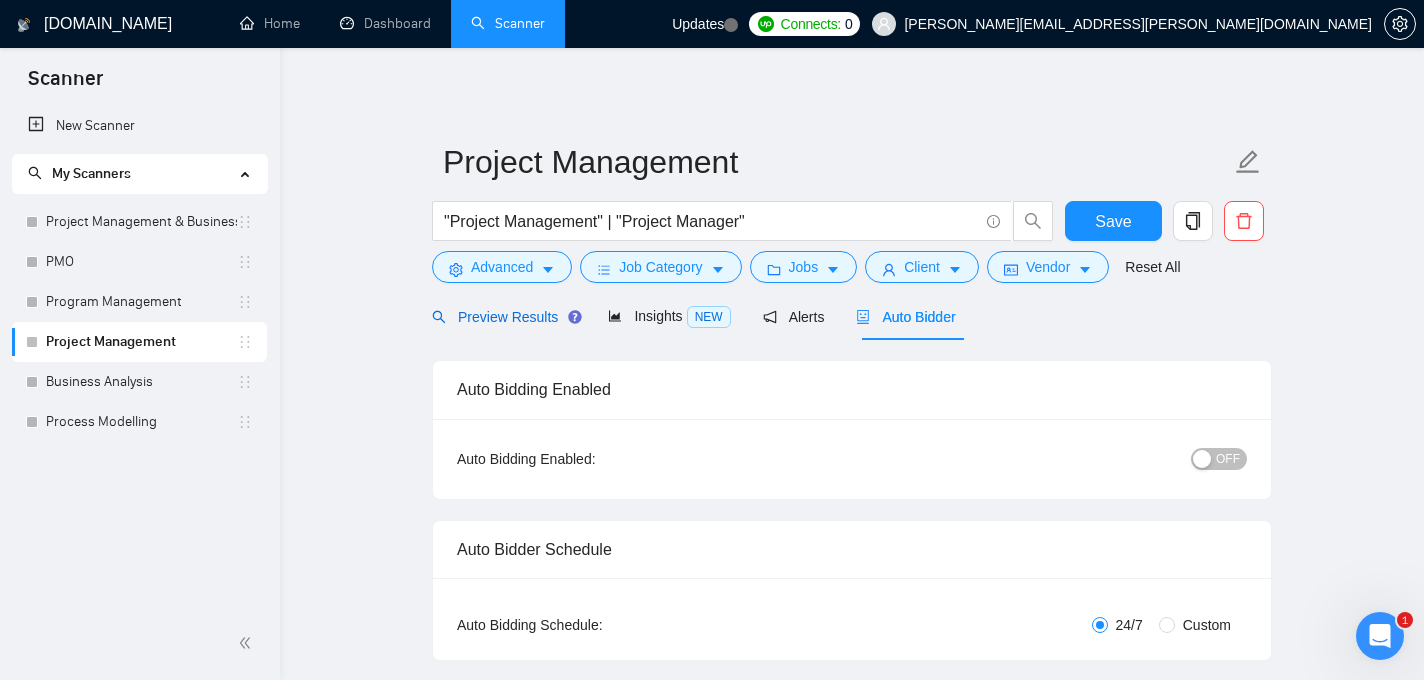 click on "Preview Results" at bounding box center [504, 317] 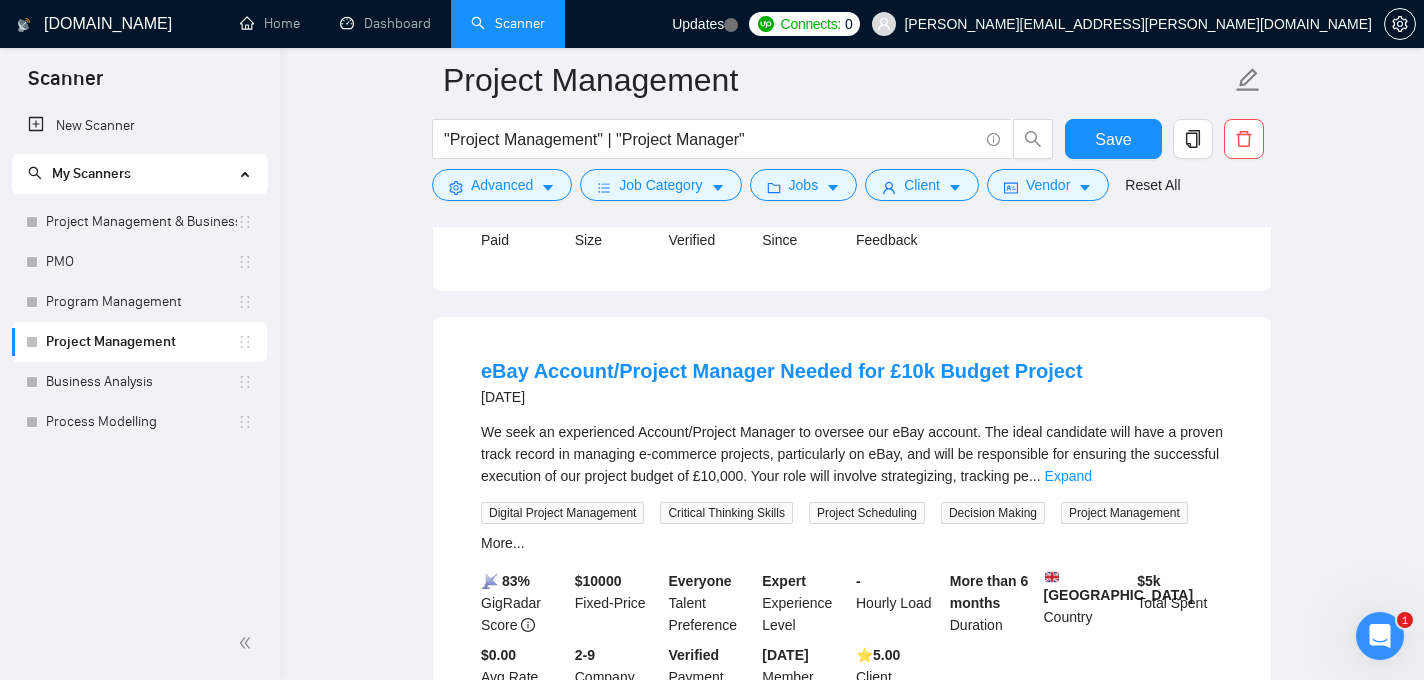 scroll, scrollTop: 1413, scrollLeft: 0, axis: vertical 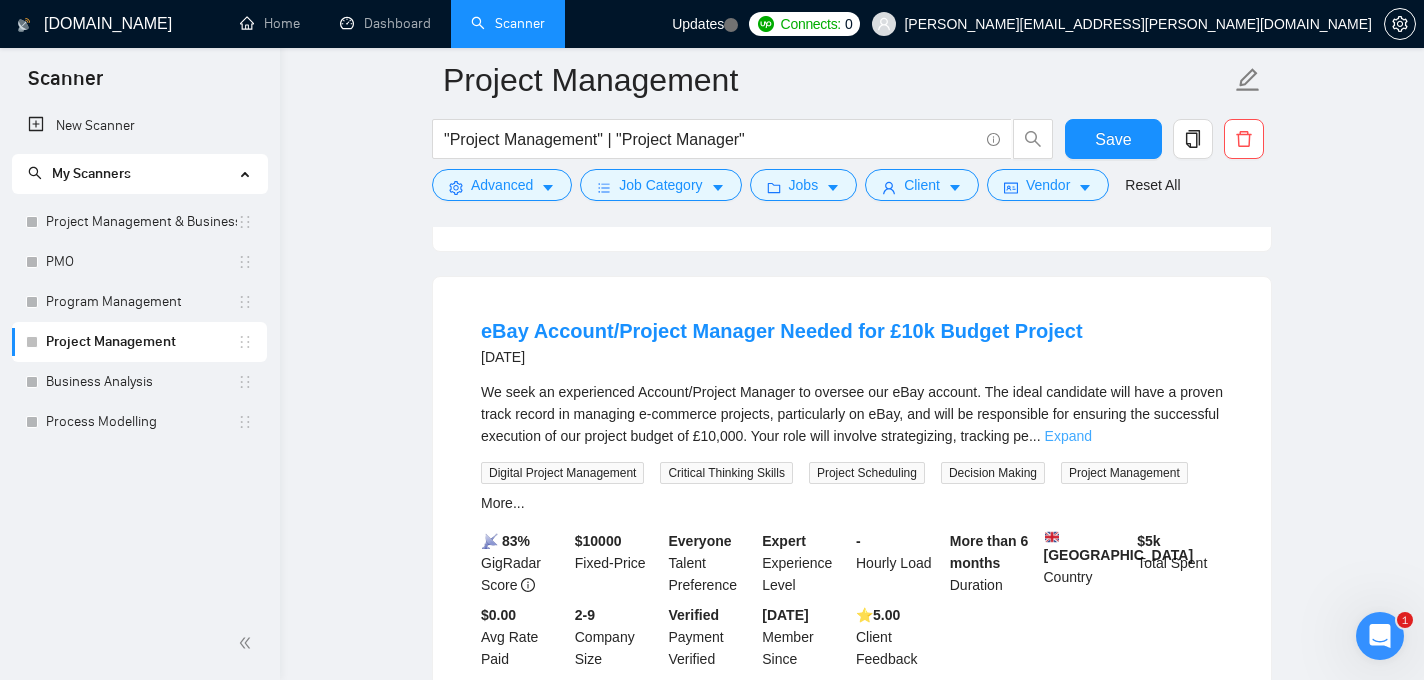 click on "Expand" at bounding box center [1068, 436] 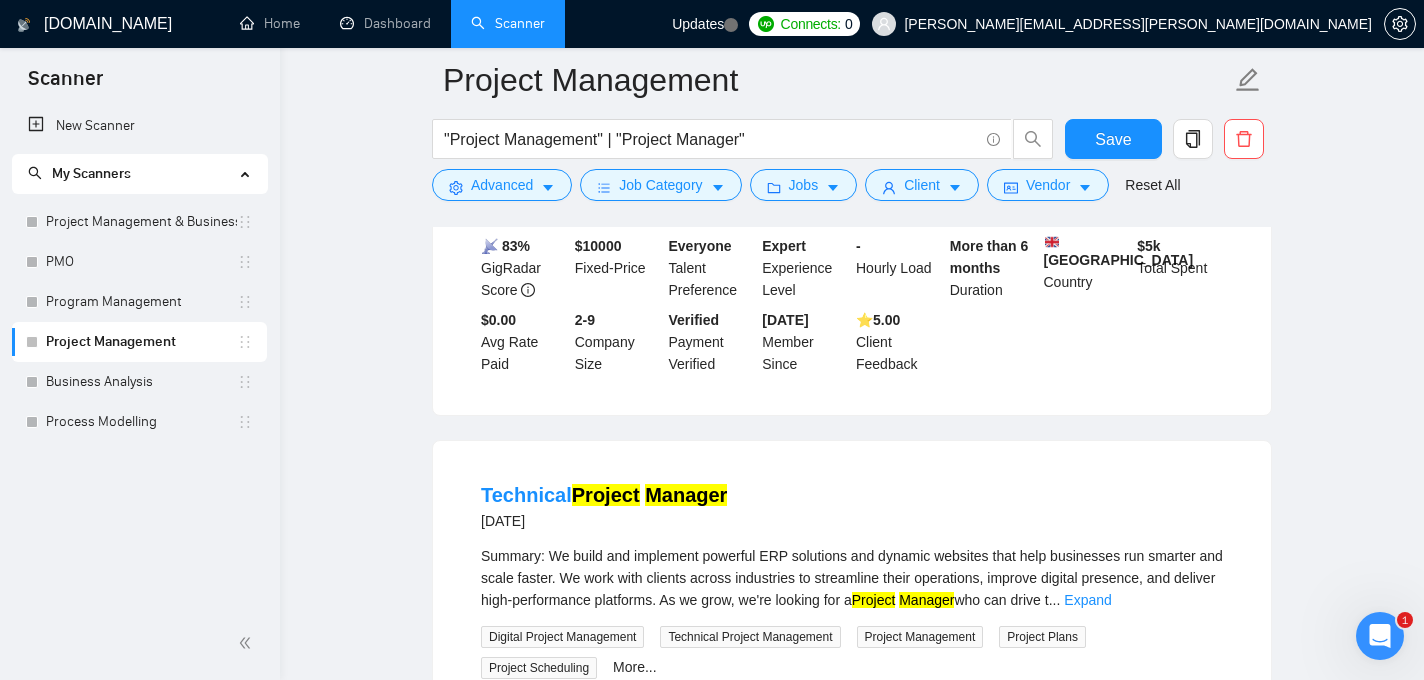 scroll, scrollTop: 2004, scrollLeft: 0, axis: vertical 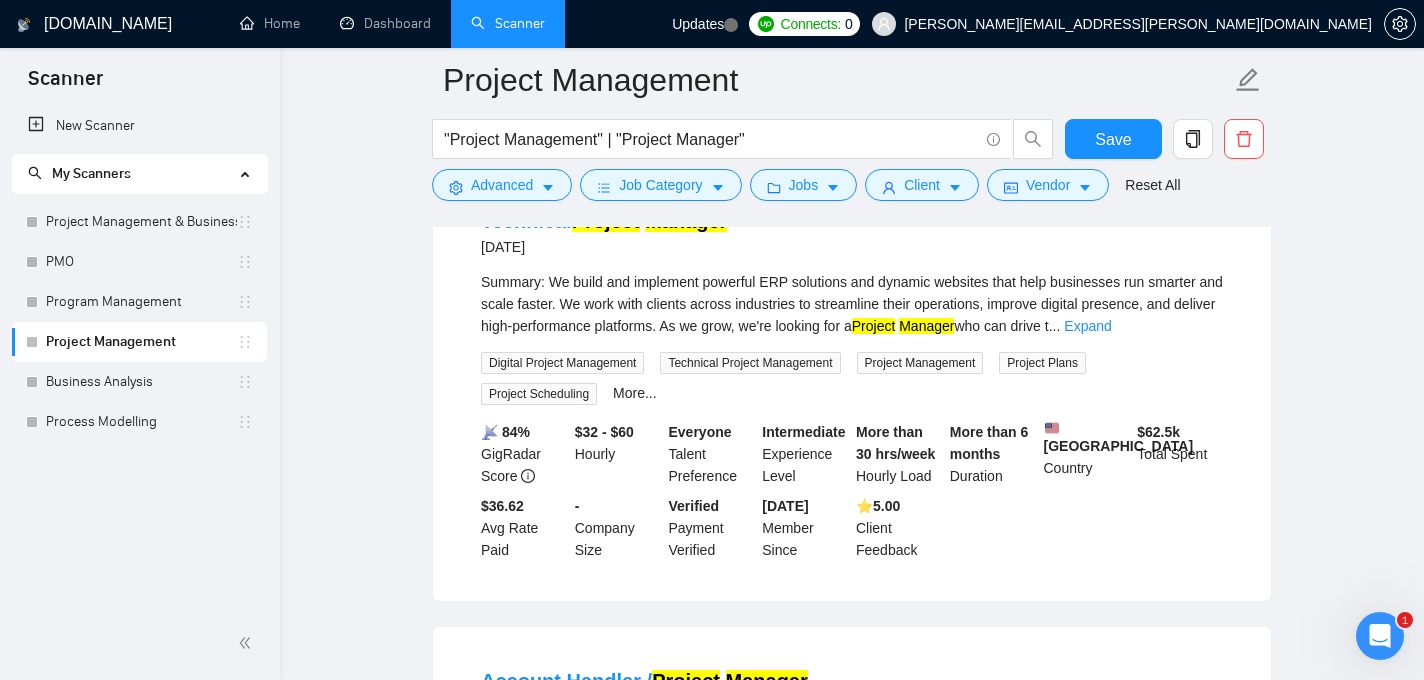 click on "Summary:
We build and implement powerful ERP solutions and dynamic websites that help businesses run smarter and scale faster. We work with clients across industries to streamline their operations, improve digital presence, and deliver high-performance platforms. As we grow, we're looking for a  Project   Manager  who can drive t ... Expand" at bounding box center (852, 304) 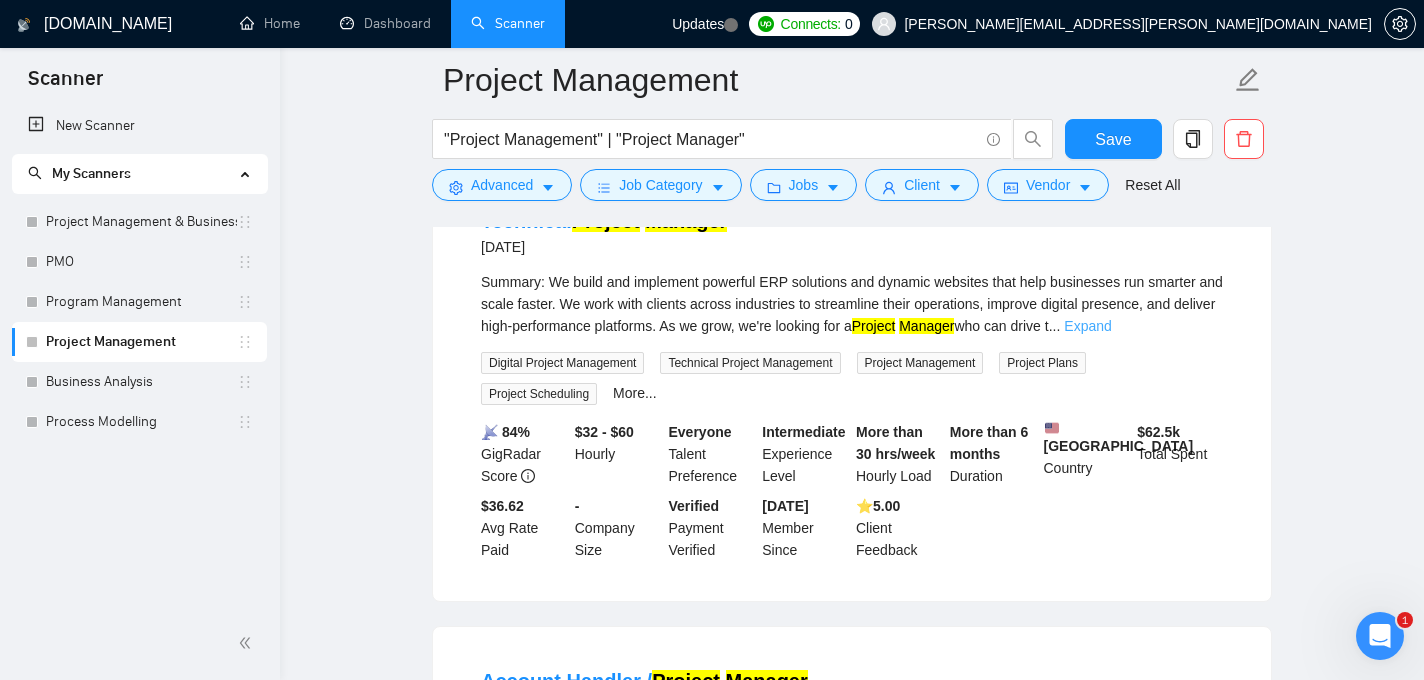 click on "Expand" at bounding box center (1087, 326) 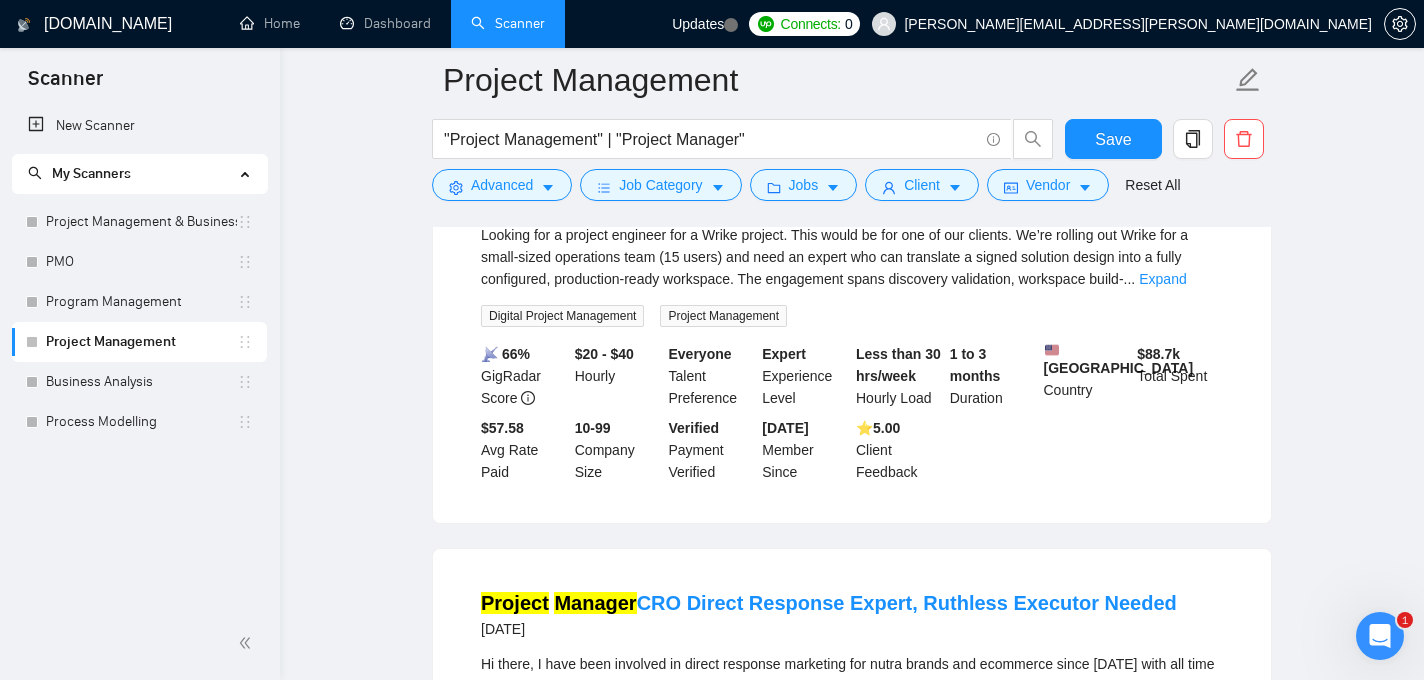 scroll, scrollTop: 3819, scrollLeft: 0, axis: vertical 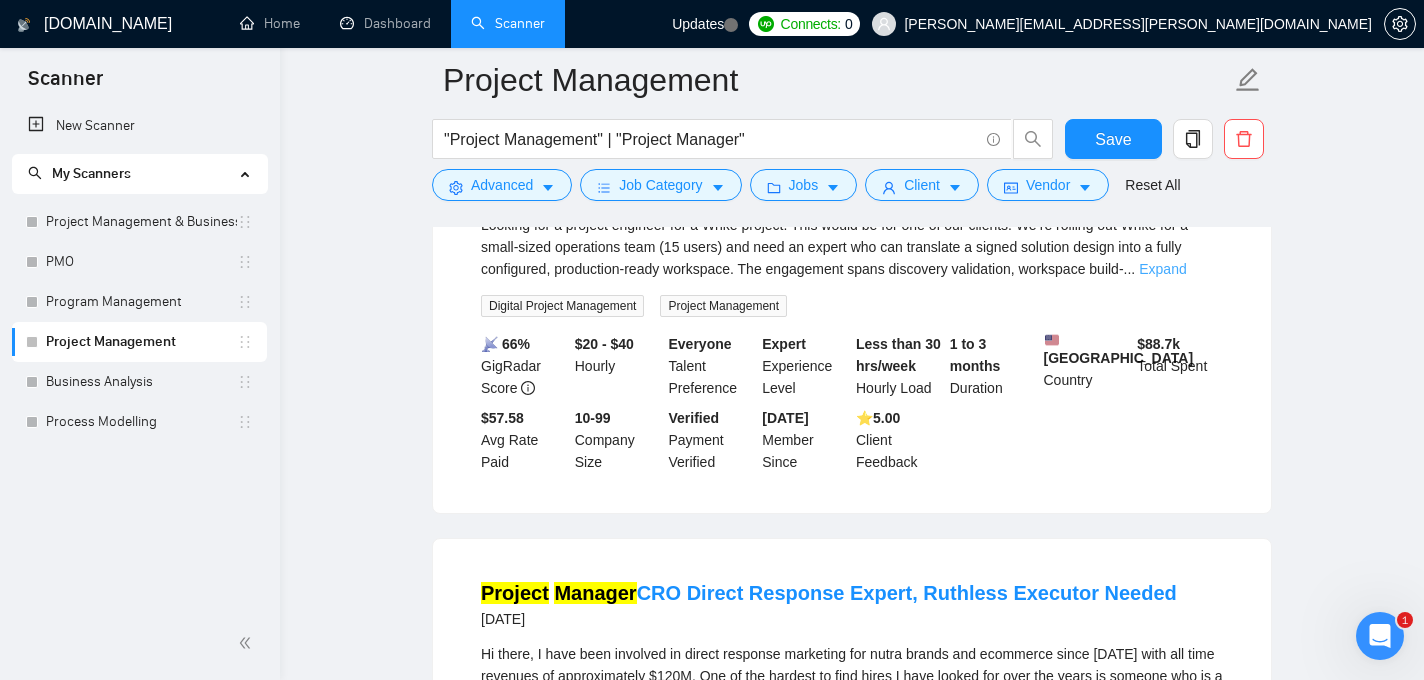 click on "Expand" at bounding box center (1162, 269) 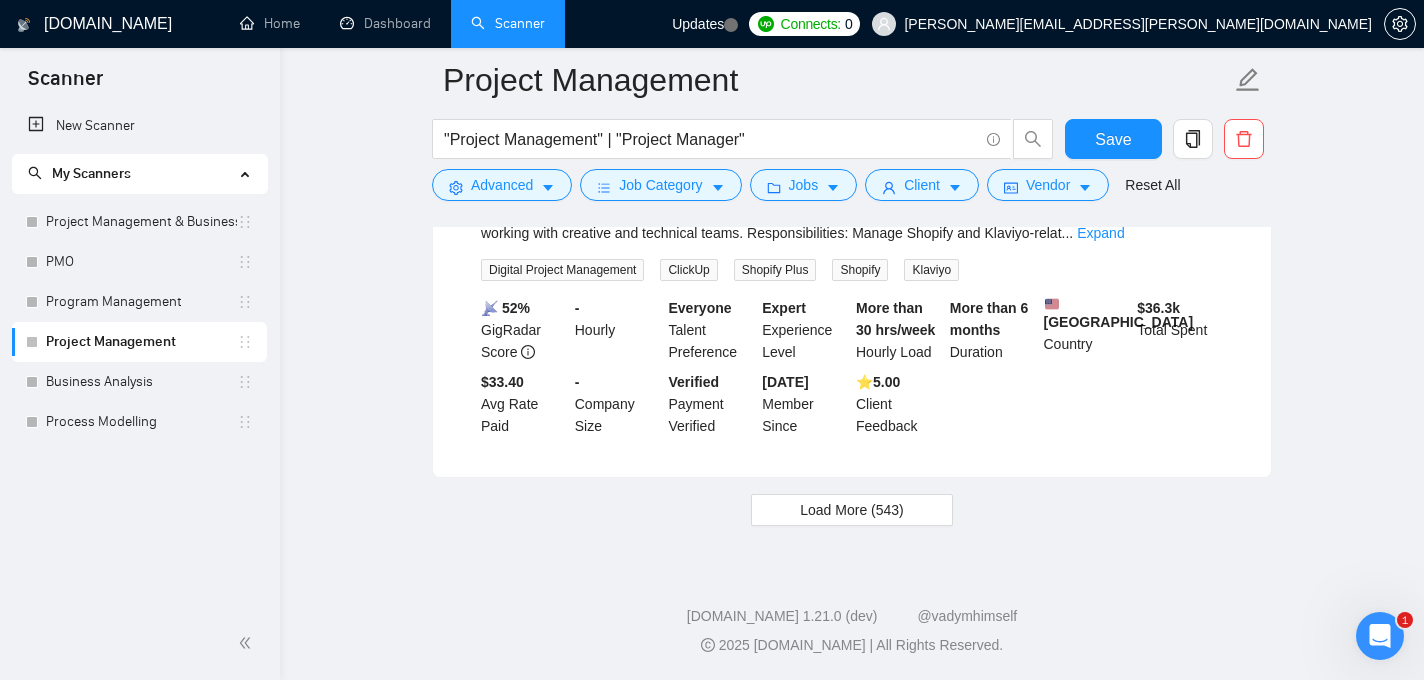 scroll, scrollTop: 5282, scrollLeft: 0, axis: vertical 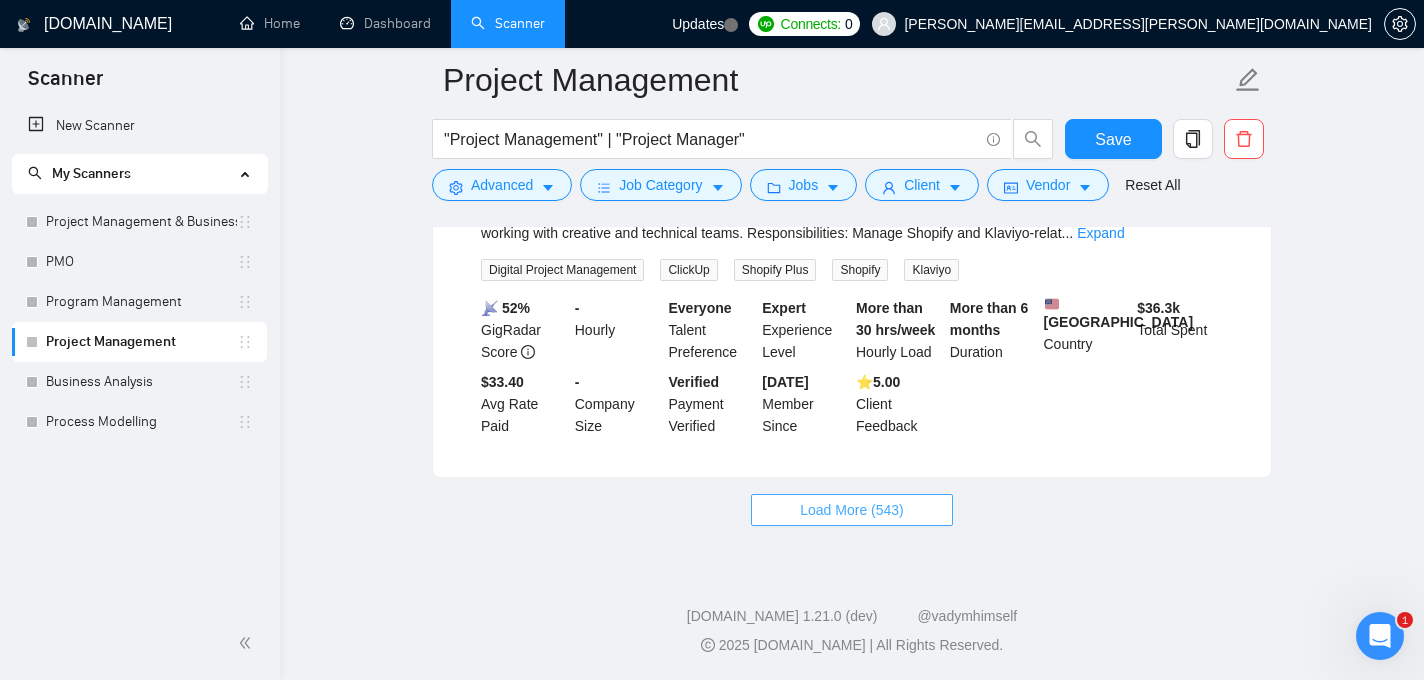 click on "Load More (543)" at bounding box center (852, 510) 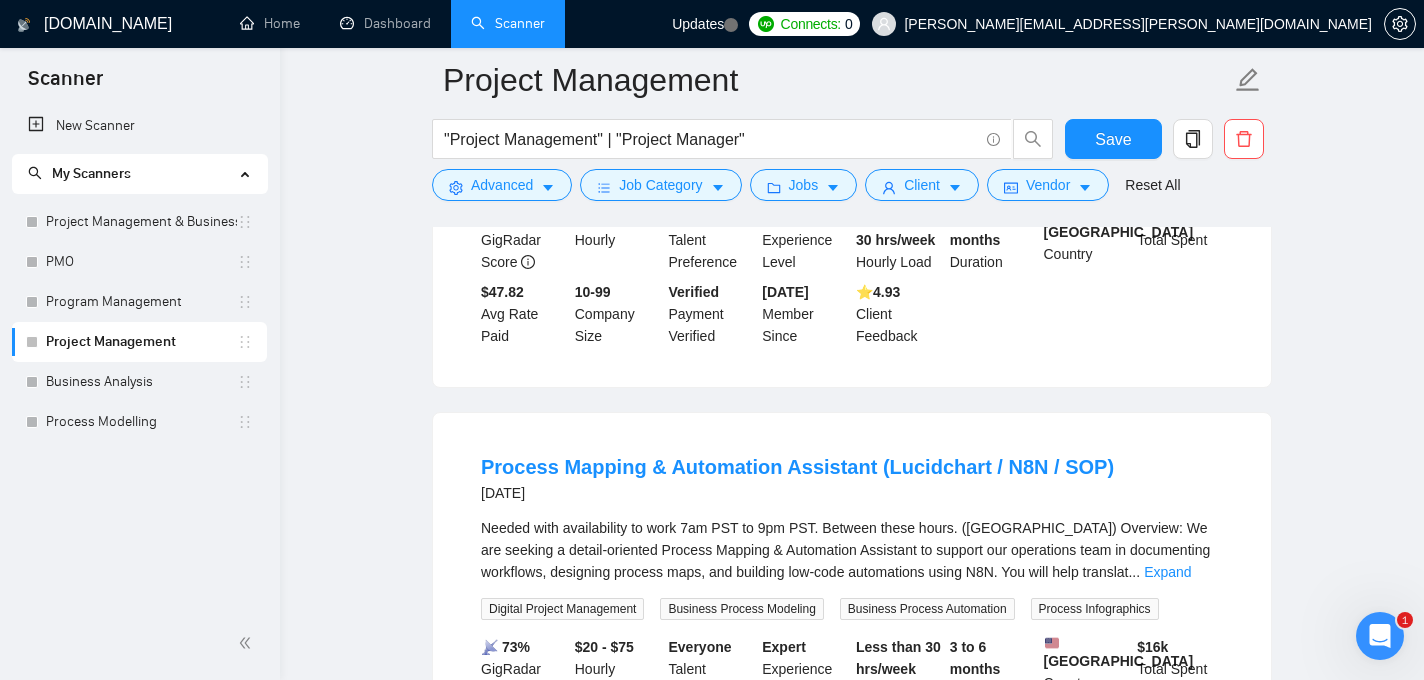 scroll, scrollTop: 7343, scrollLeft: 0, axis: vertical 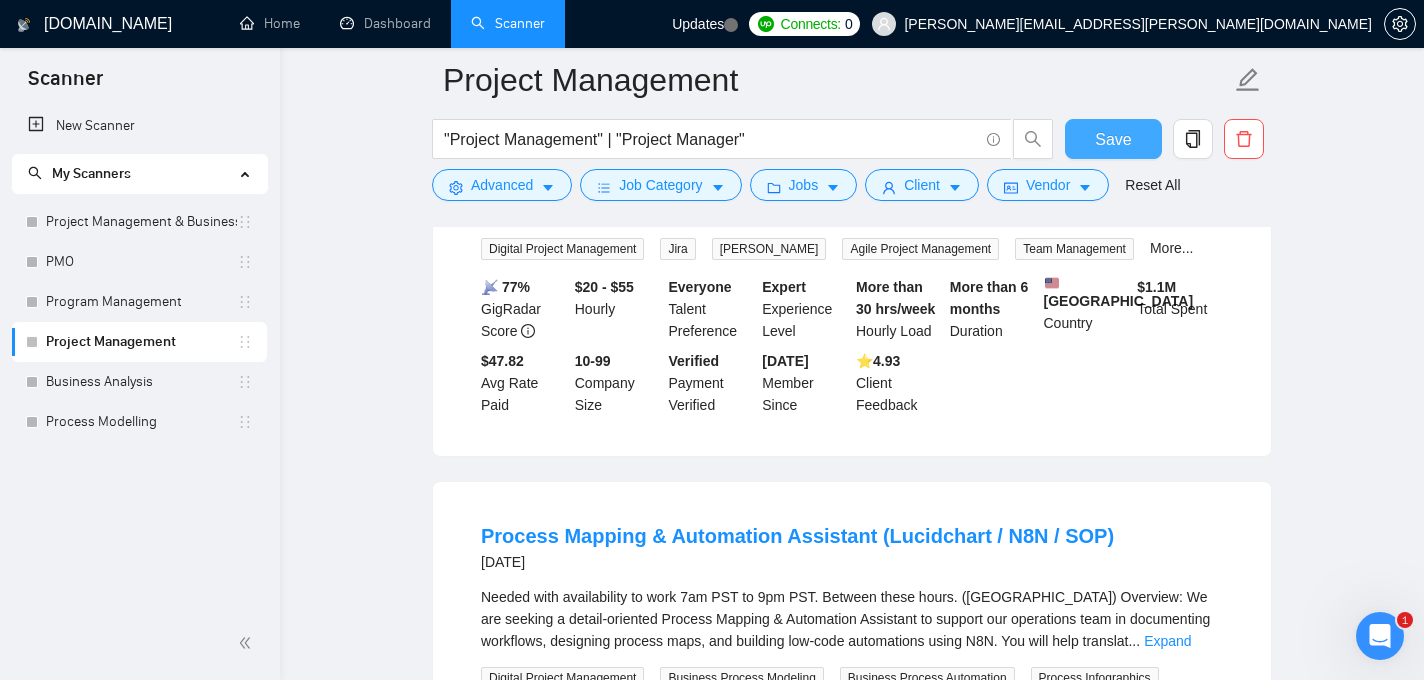click on "Save" at bounding box center (1113, 139) 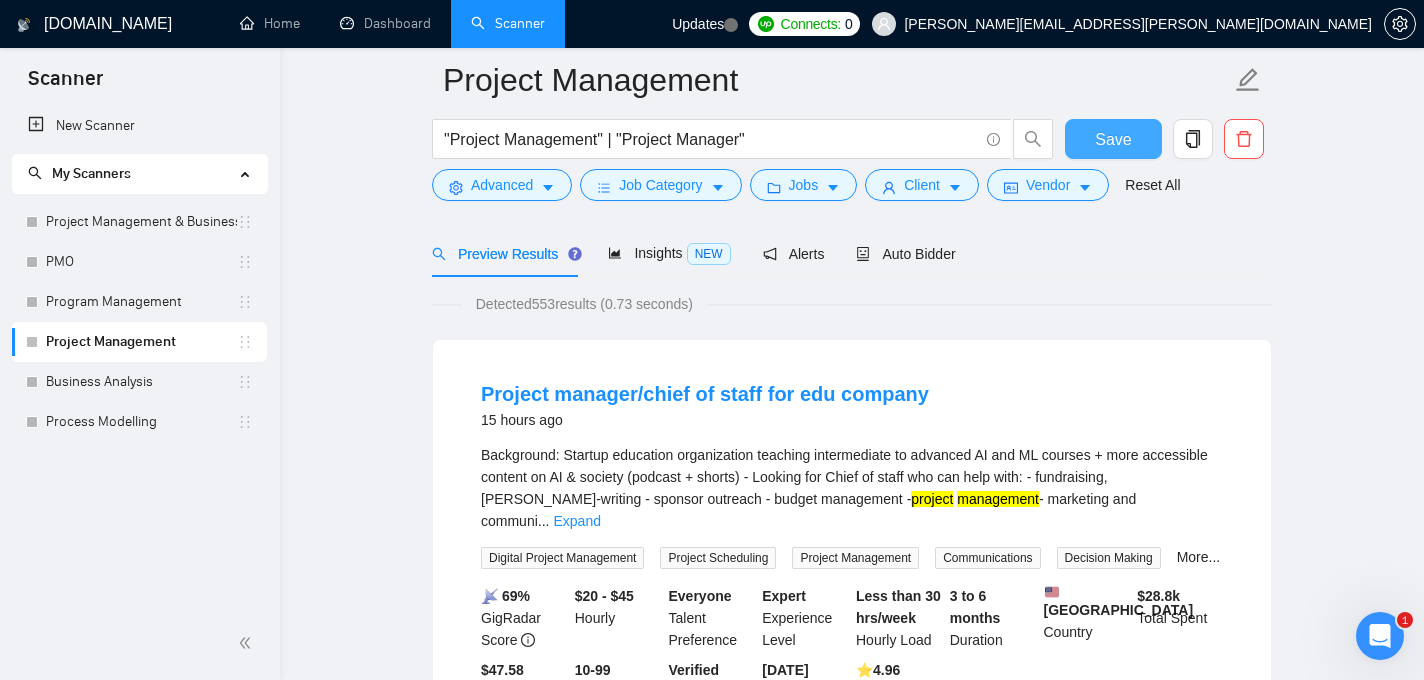 scroll, scrollTop: 0, scrollLeft: 0, axis: both 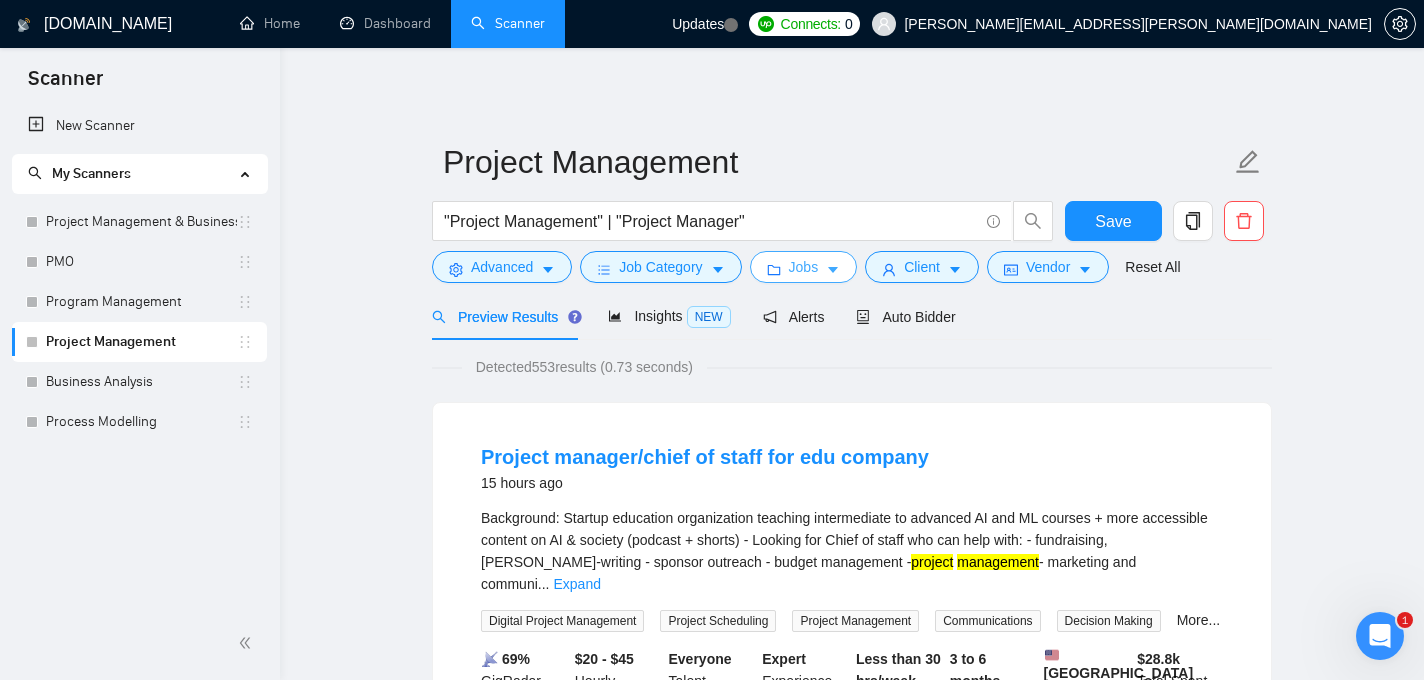click 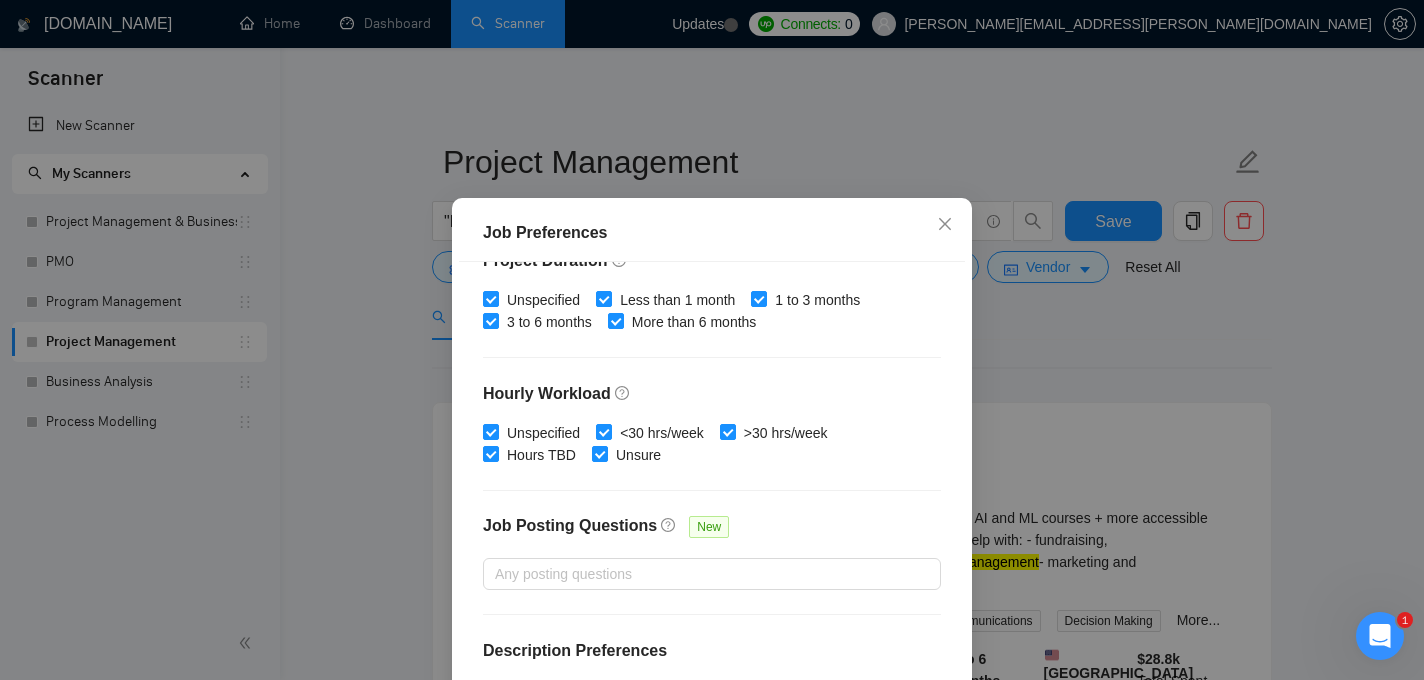 scroll, scrollTop: 651, scrollLeft: 0, axis: vertical 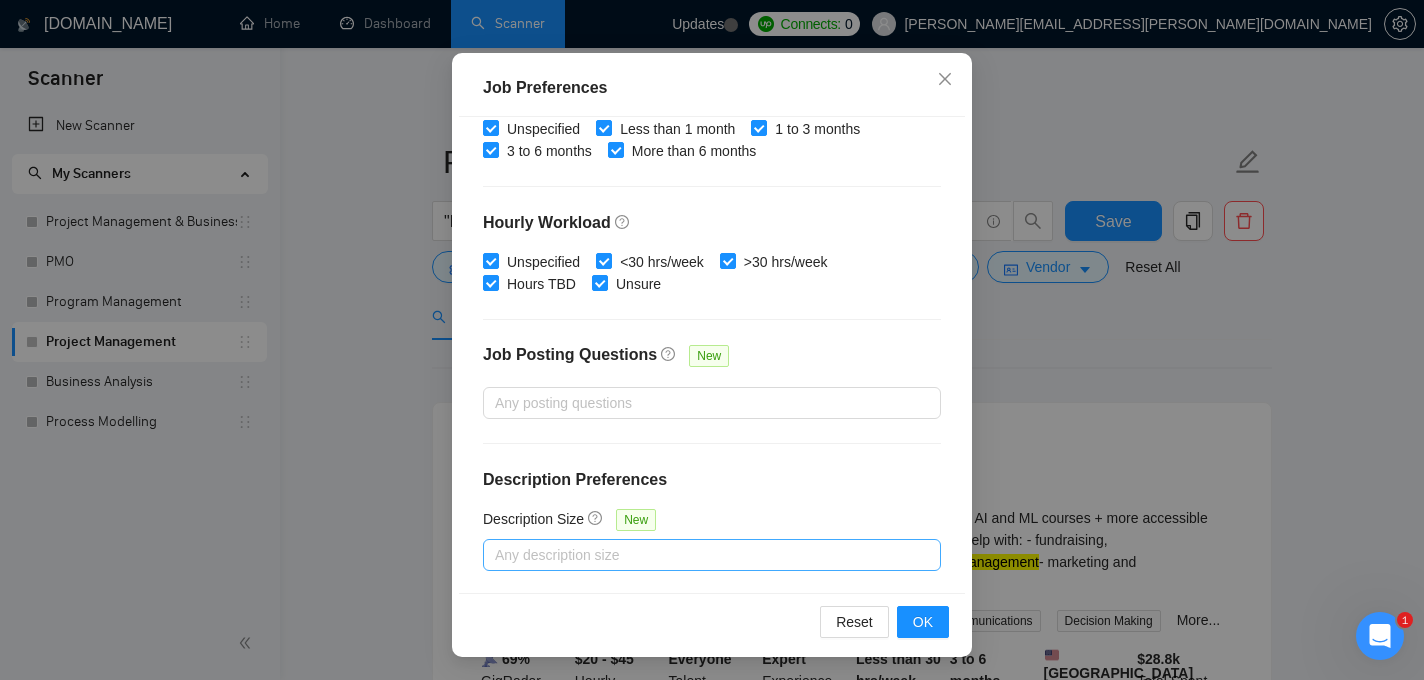 click at bounding box center (702, 555) 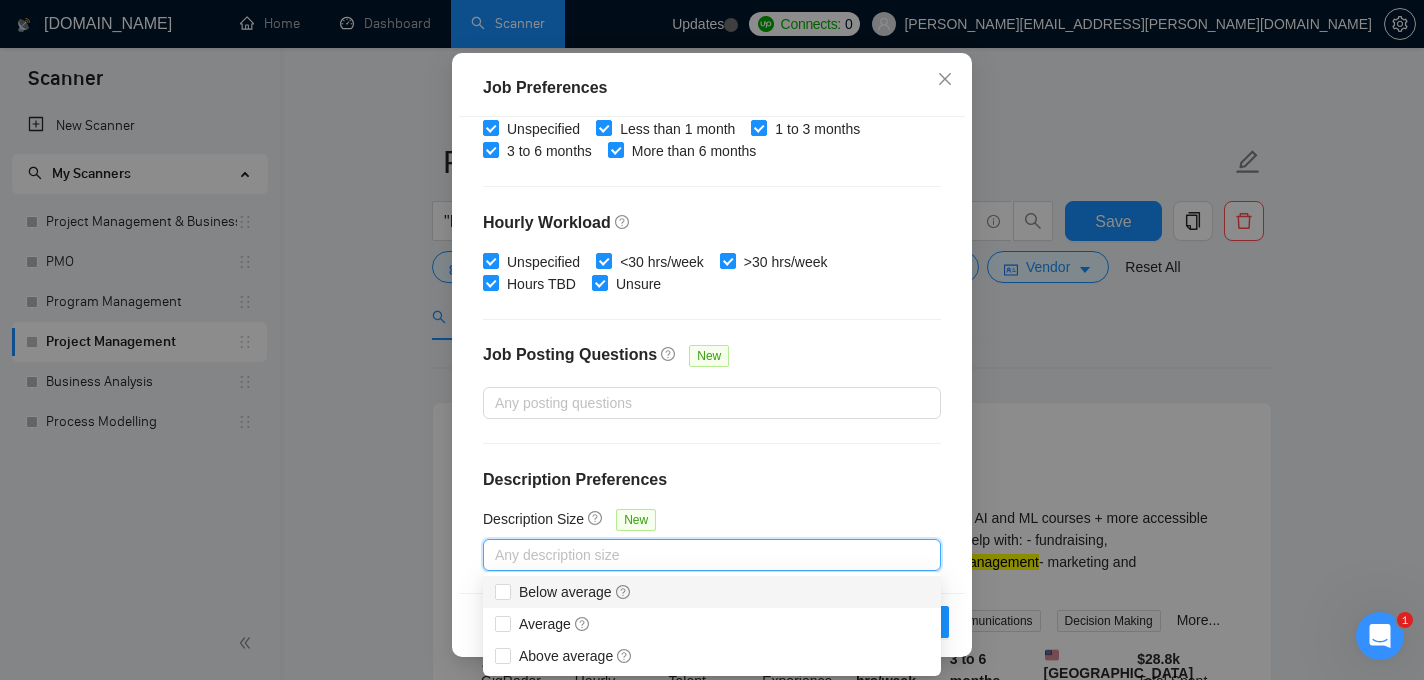 click on "Description Size New" at bounding box center [712, 523] 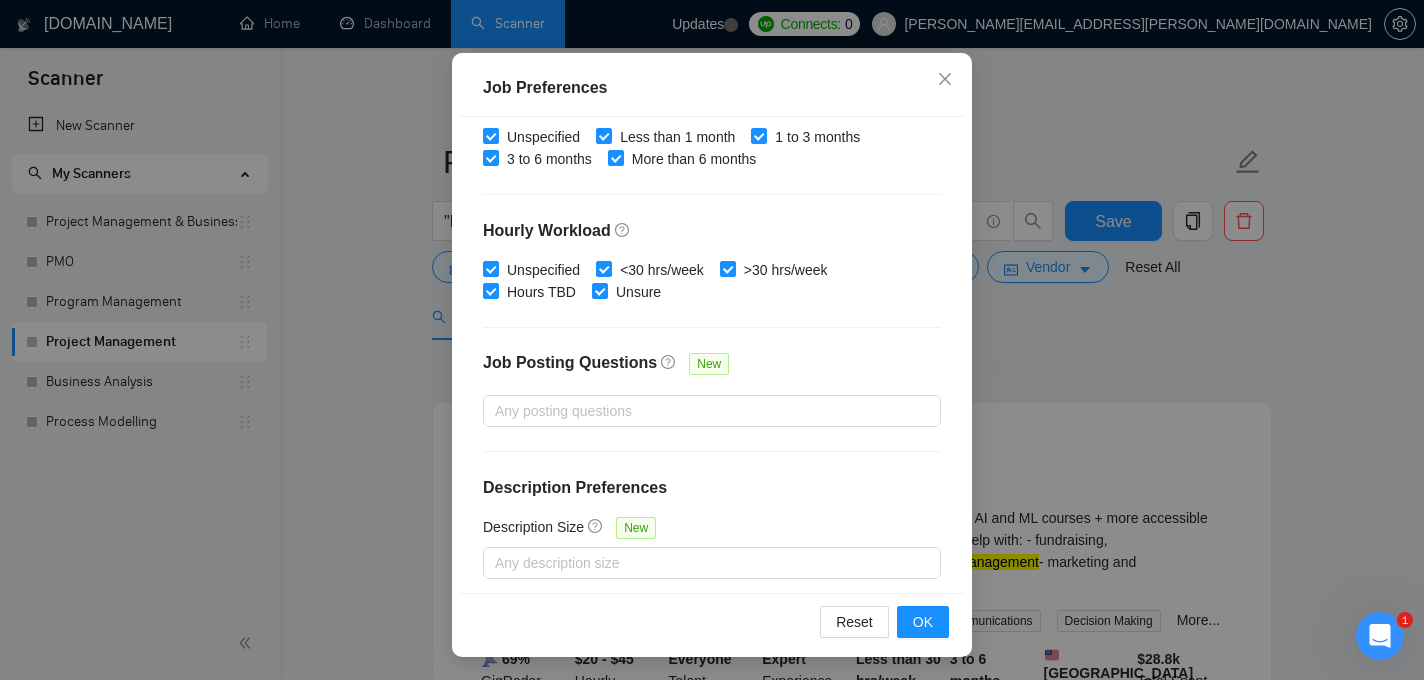 scroll, scrollTop: 642, scrollLeft: 0, axis: vertical 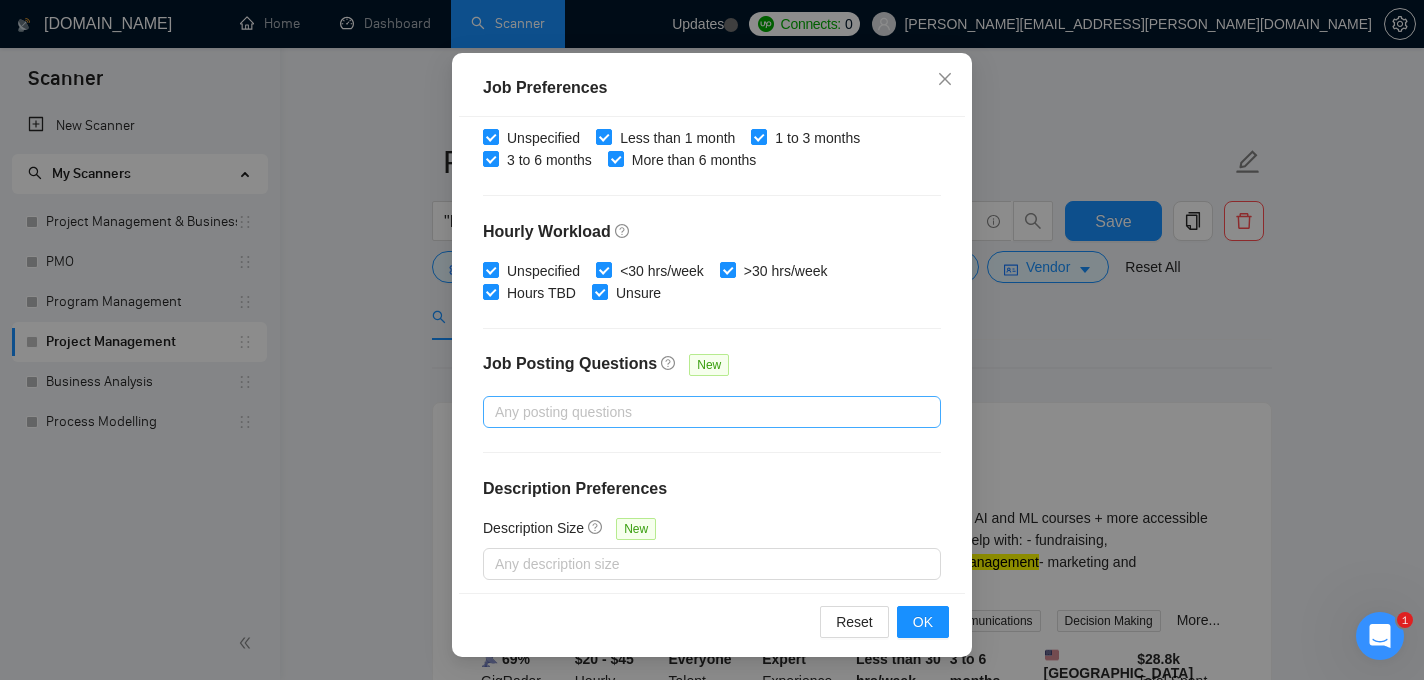 click at bounding box center (702, 412) 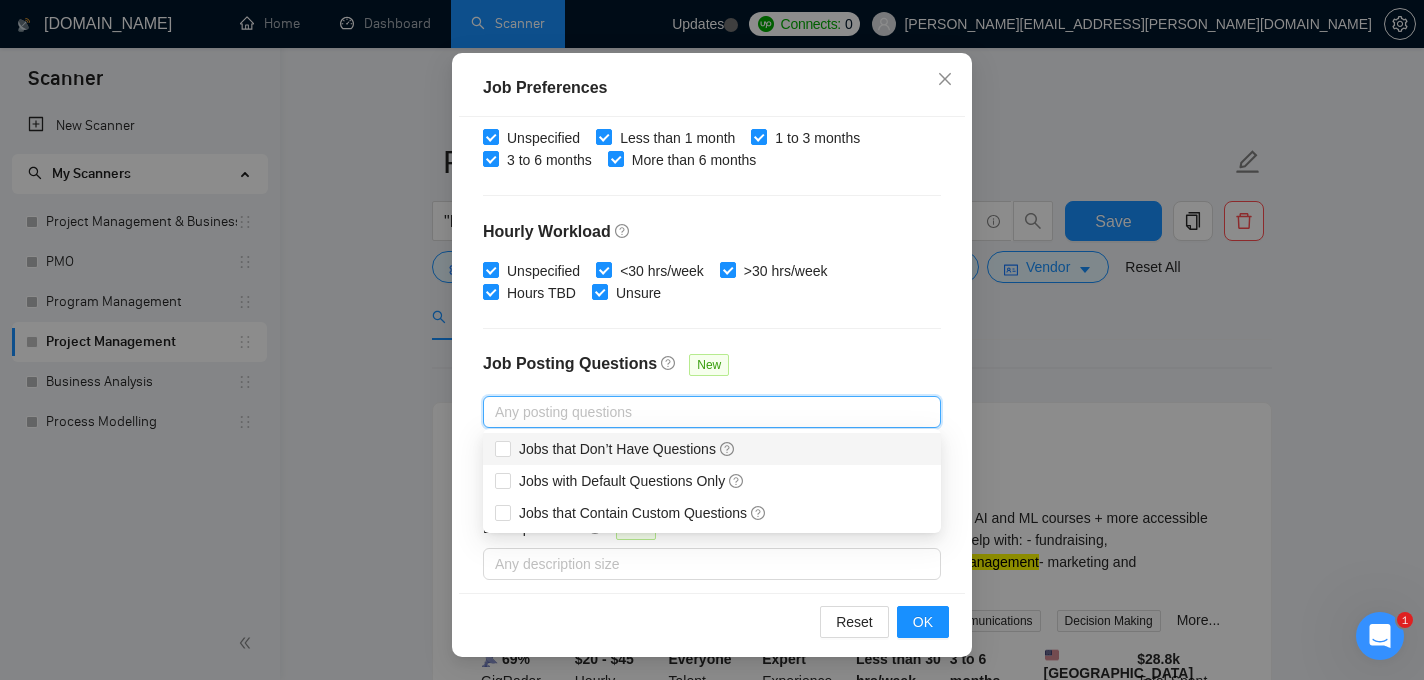 click on "Job Posting Questions New" at bounding box center [712, 374] 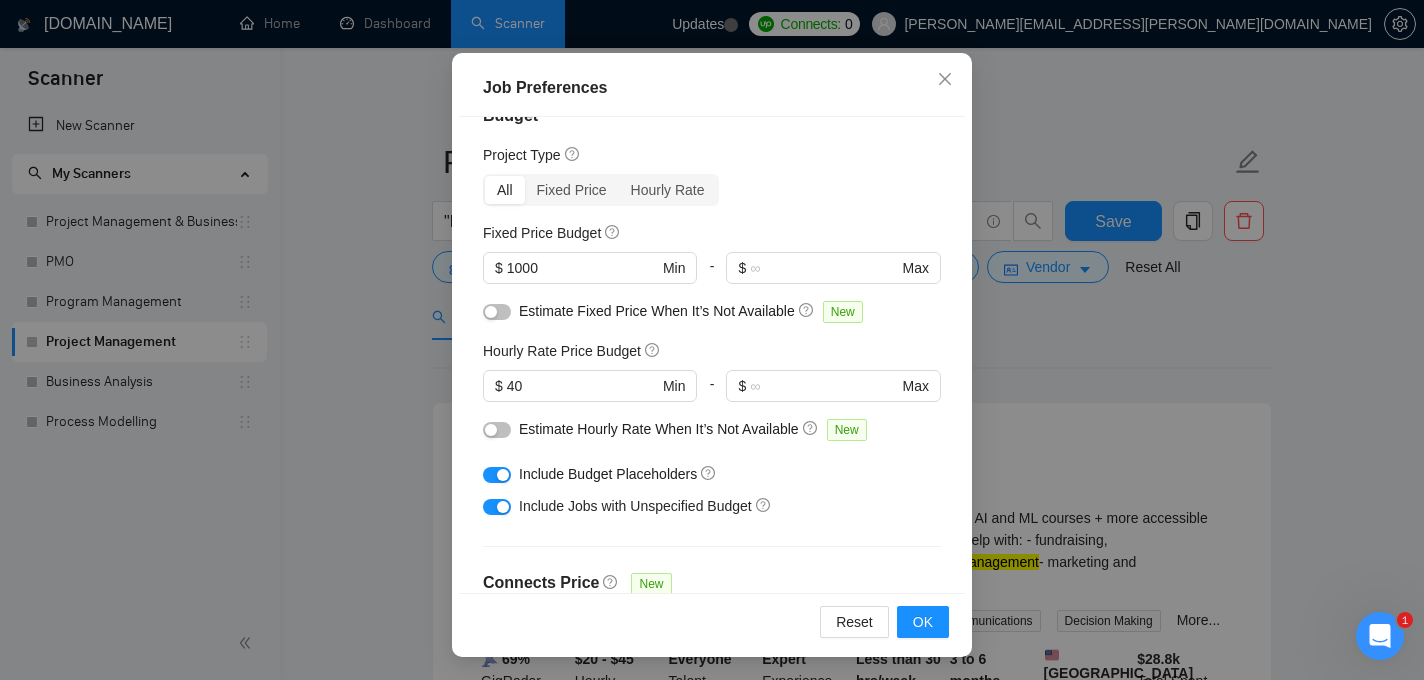 scroll, scrollTop: 0, scrollLeft: 0, axis: both 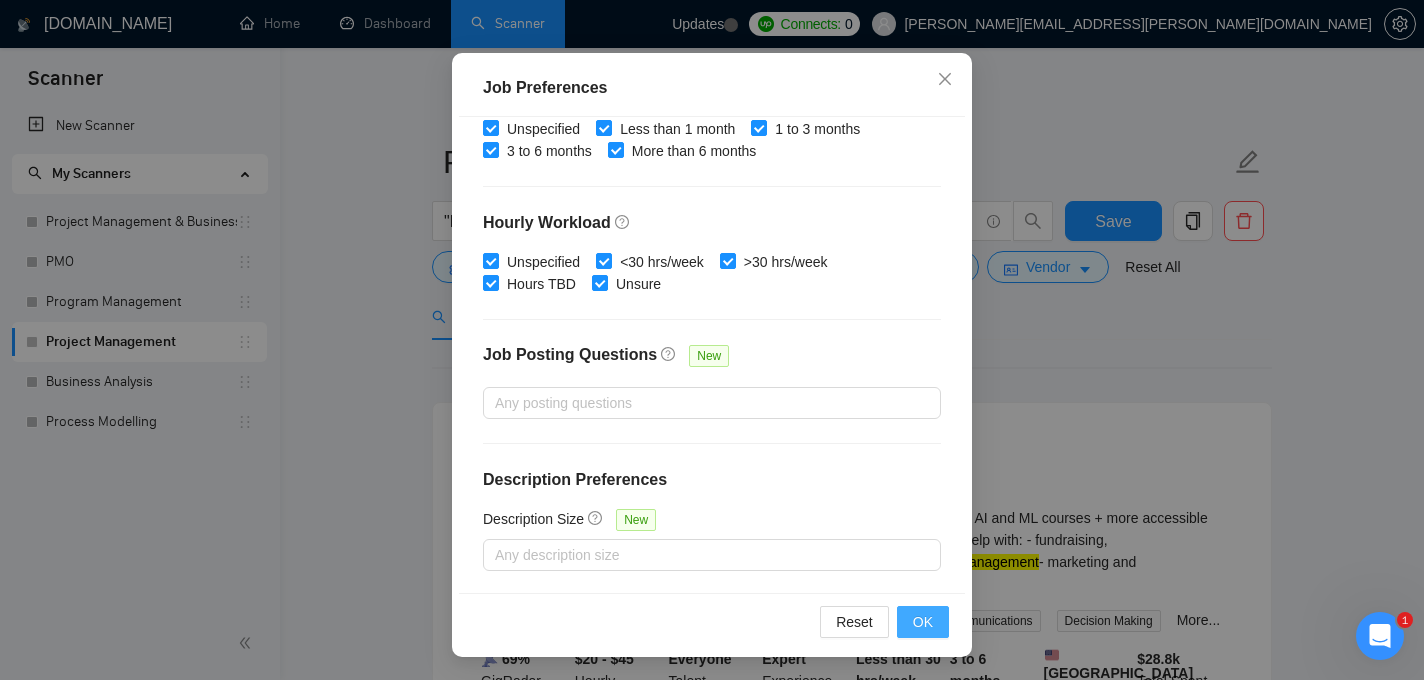 click on "OK" at bounding box center [923, 622] 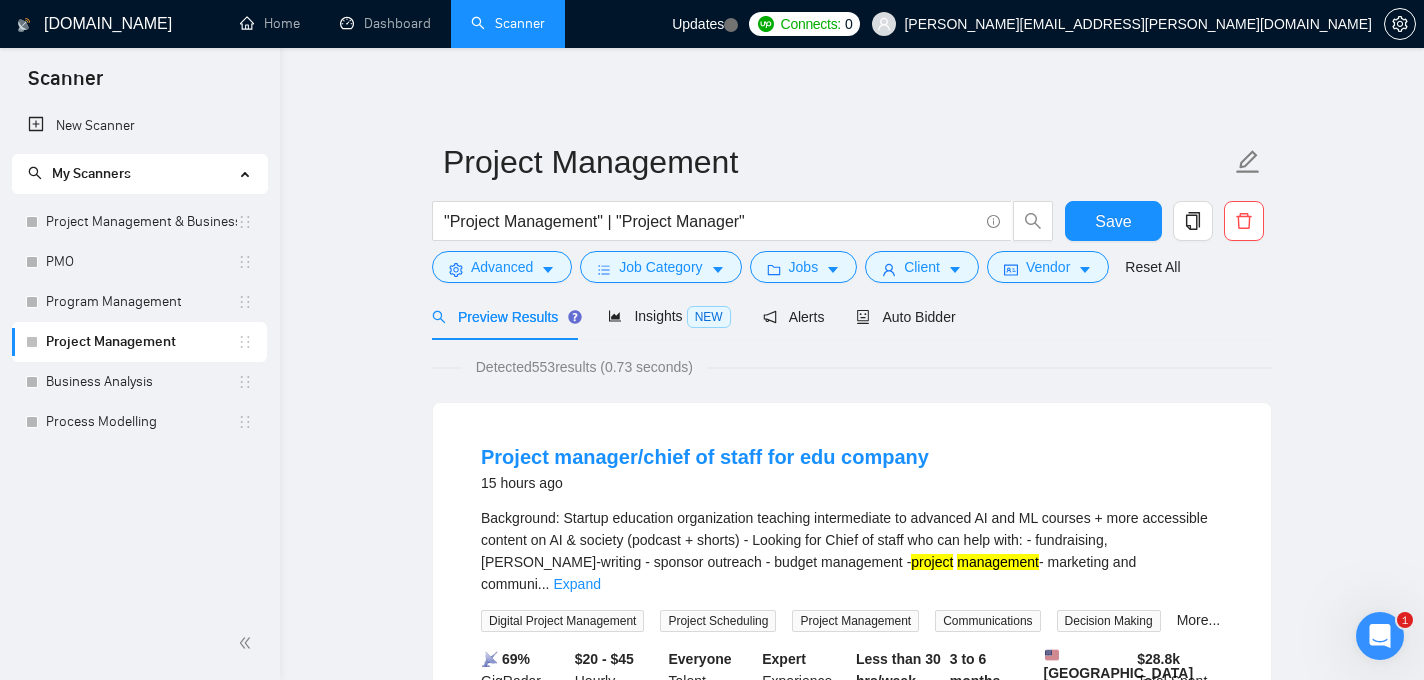 scroll, scrollTop: 68, scrollLeft: 0, axis: vertical 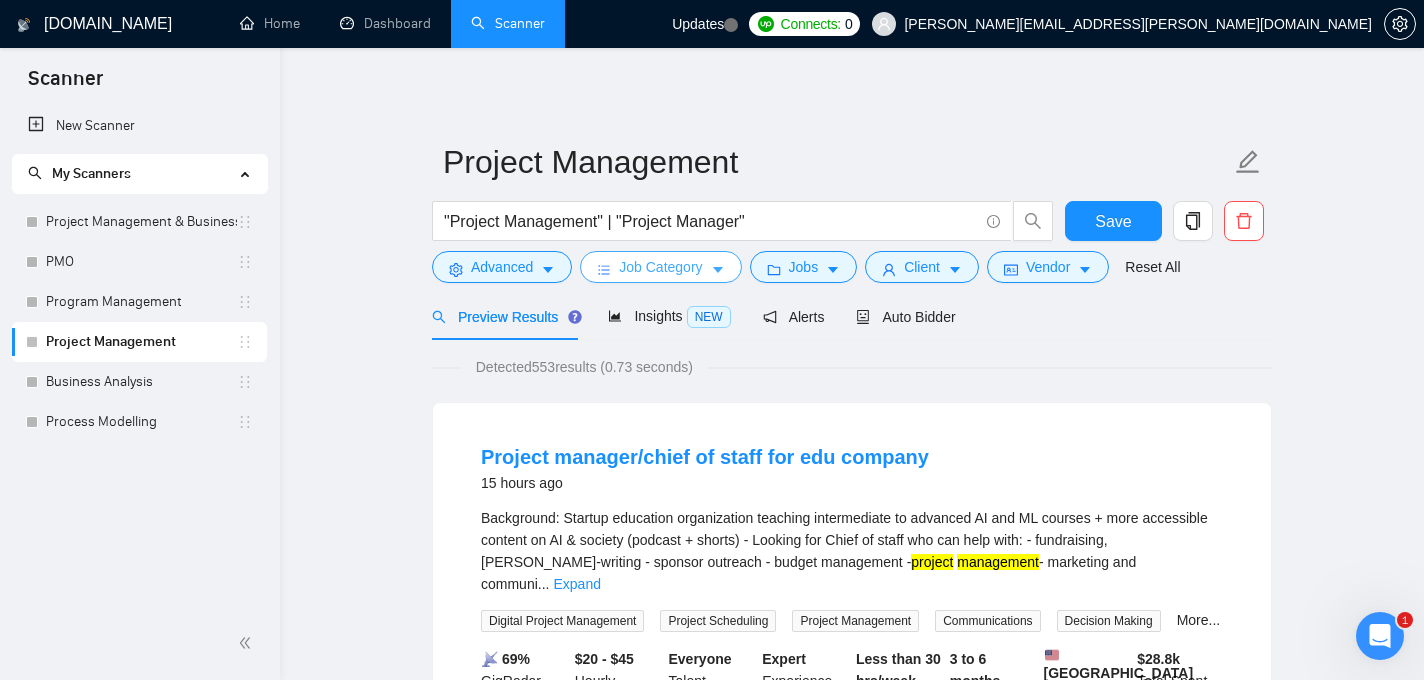 click 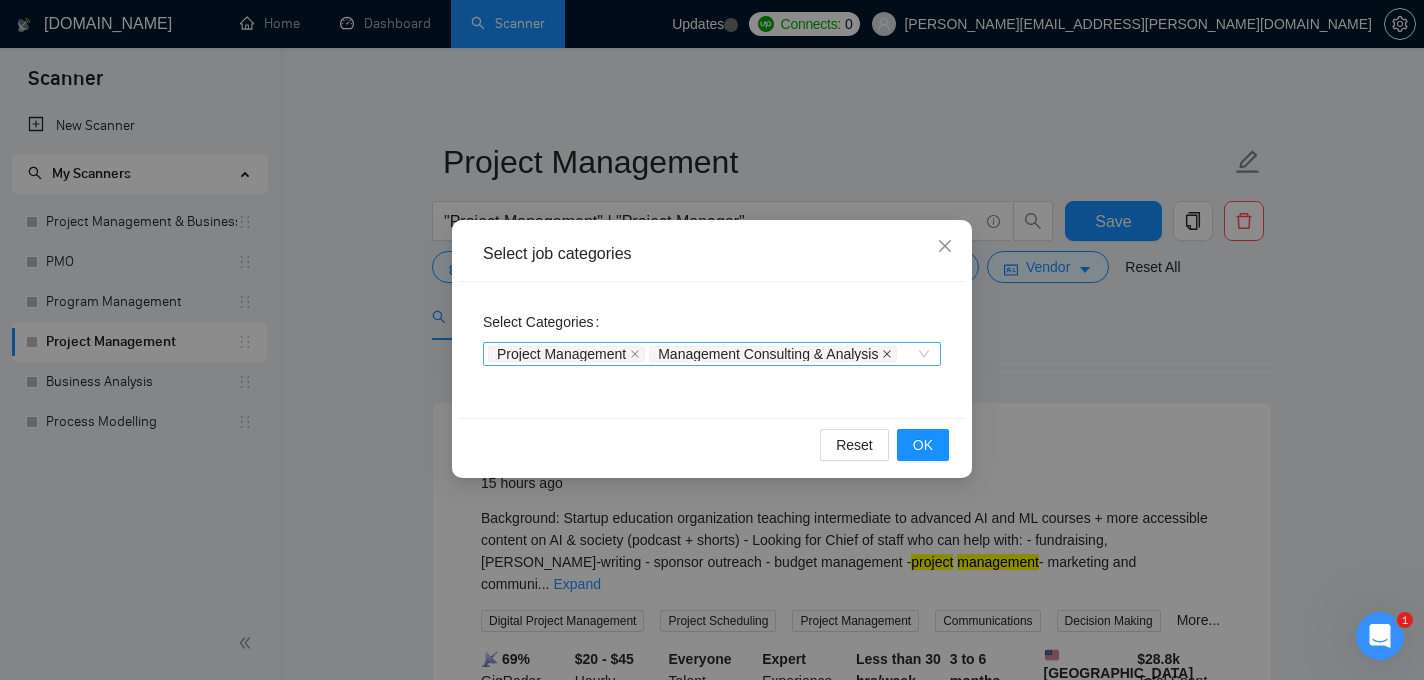 click 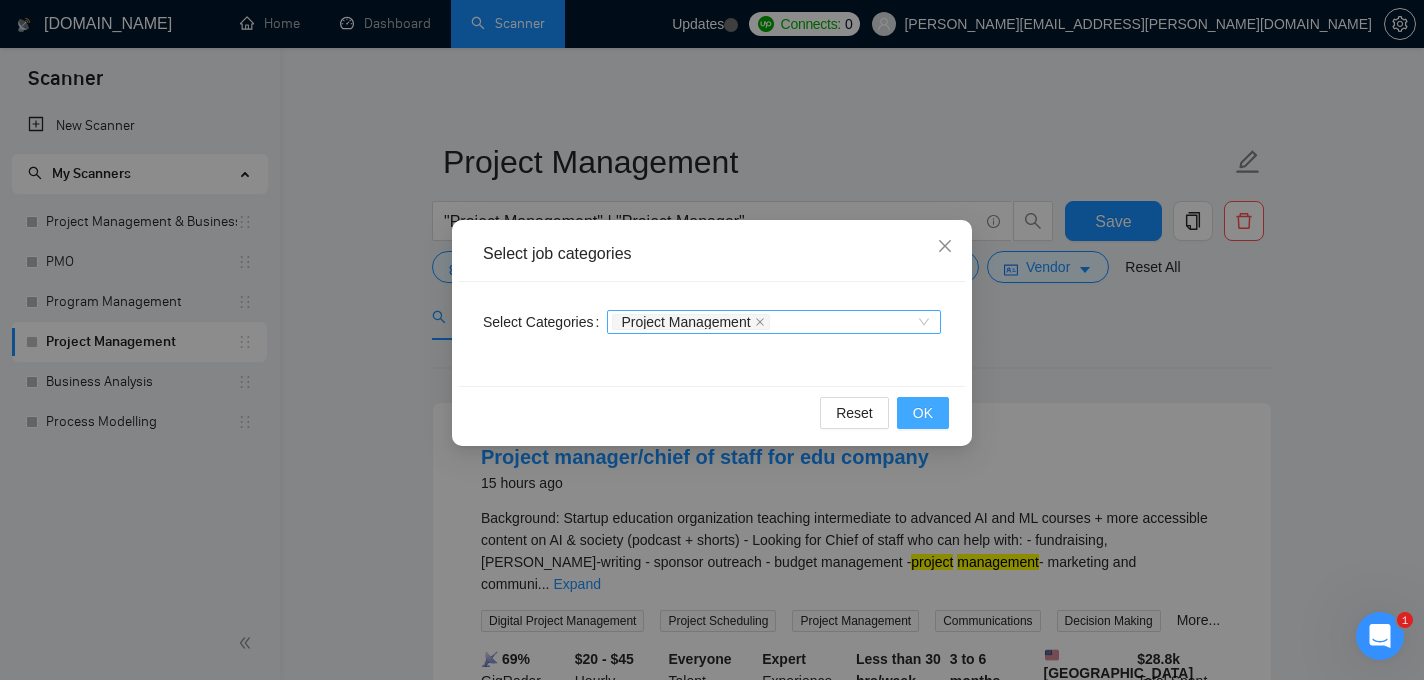 click on "OK" at bounding box center (923, 413) 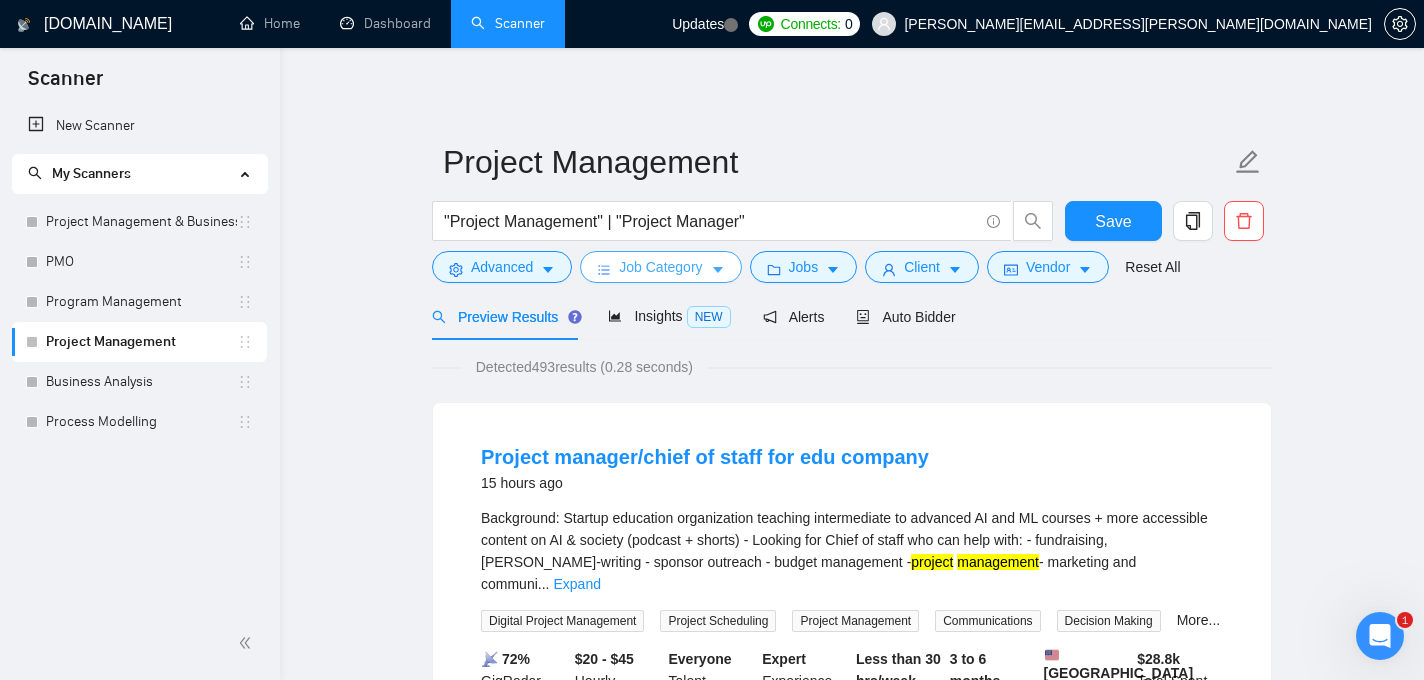 click 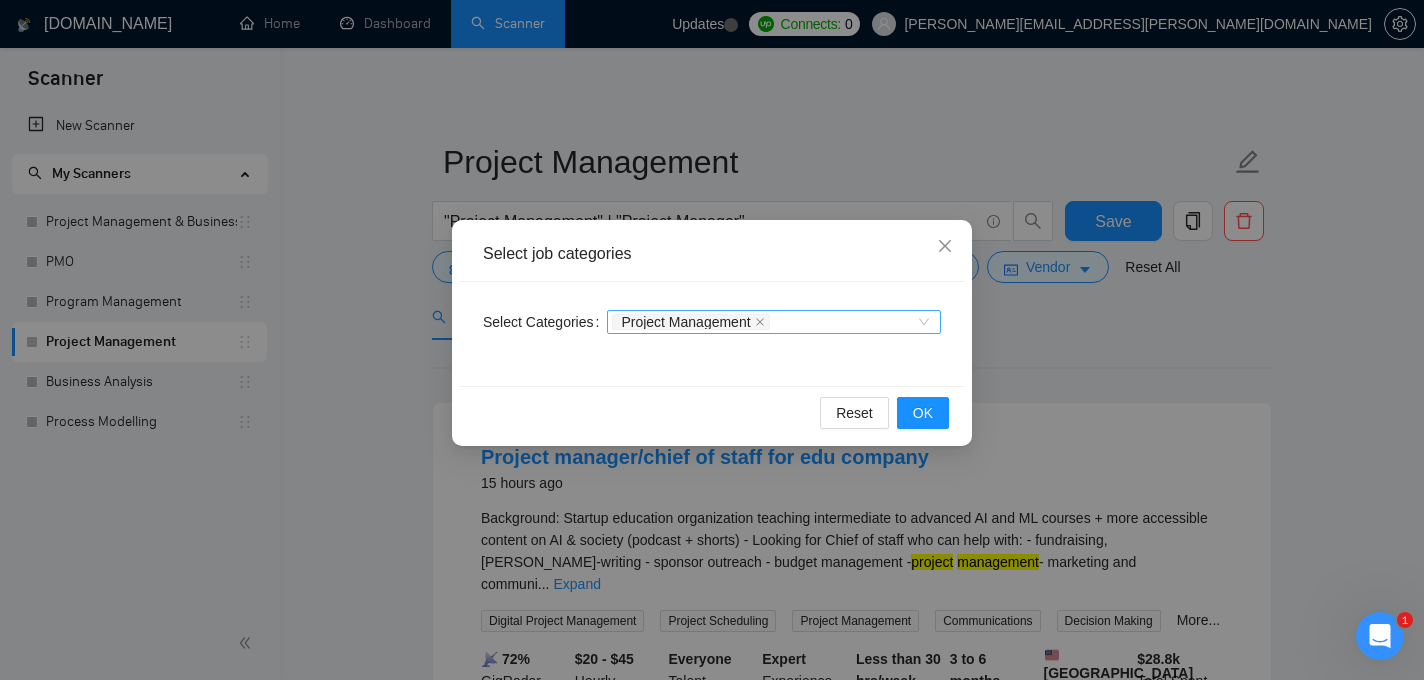 click on "Project Management" at bounding box center (764, 322) 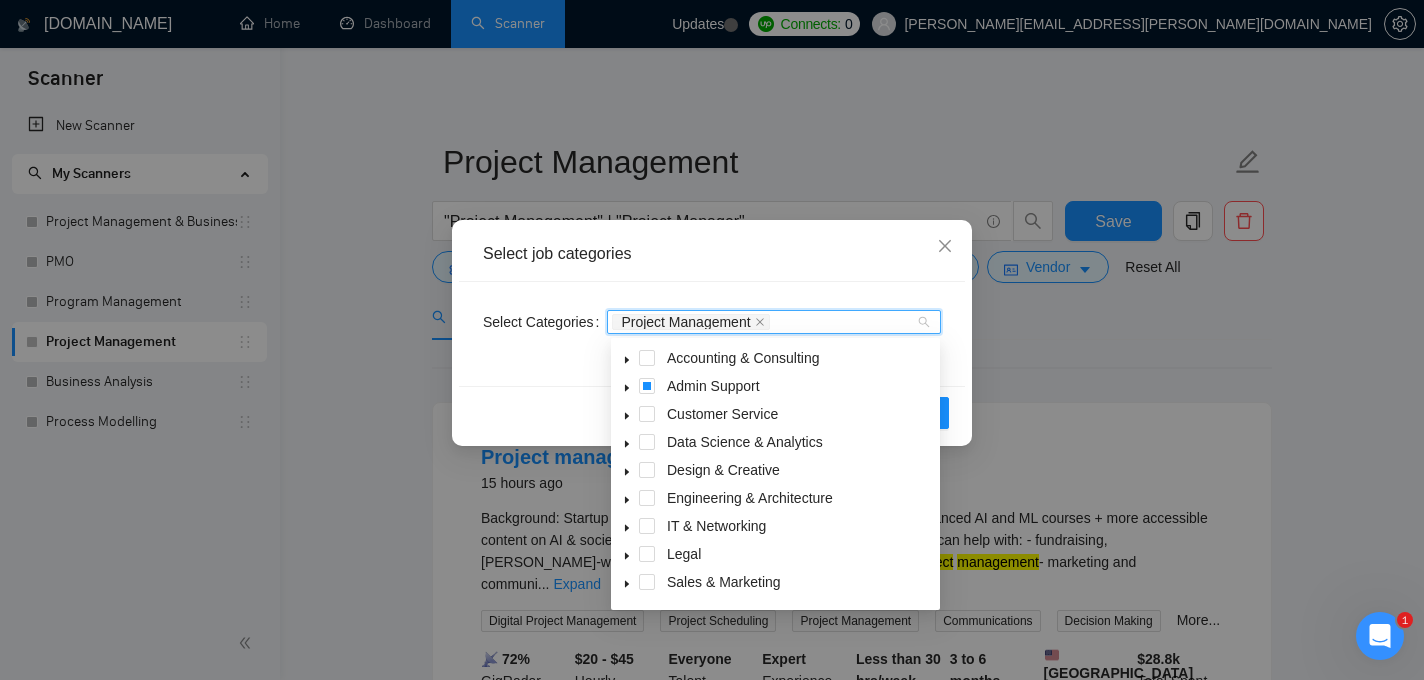 click 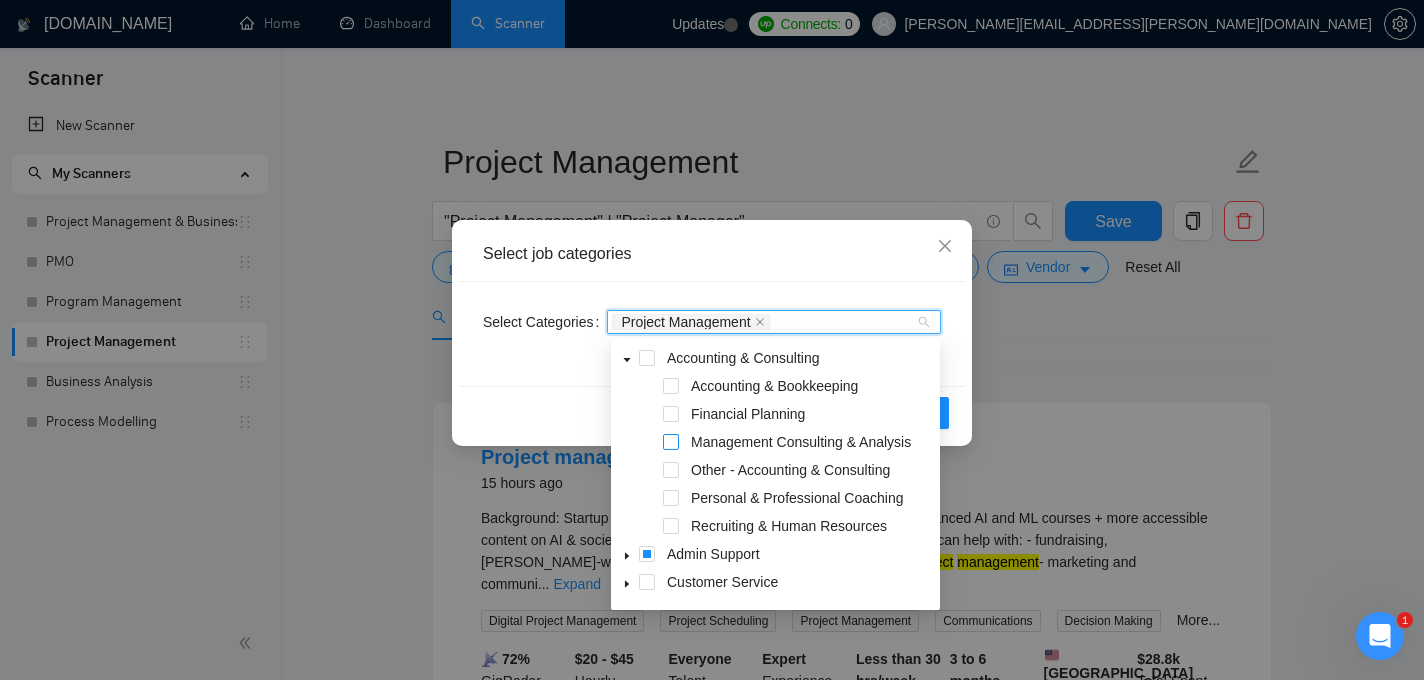 click at bounding box center (671, 442) 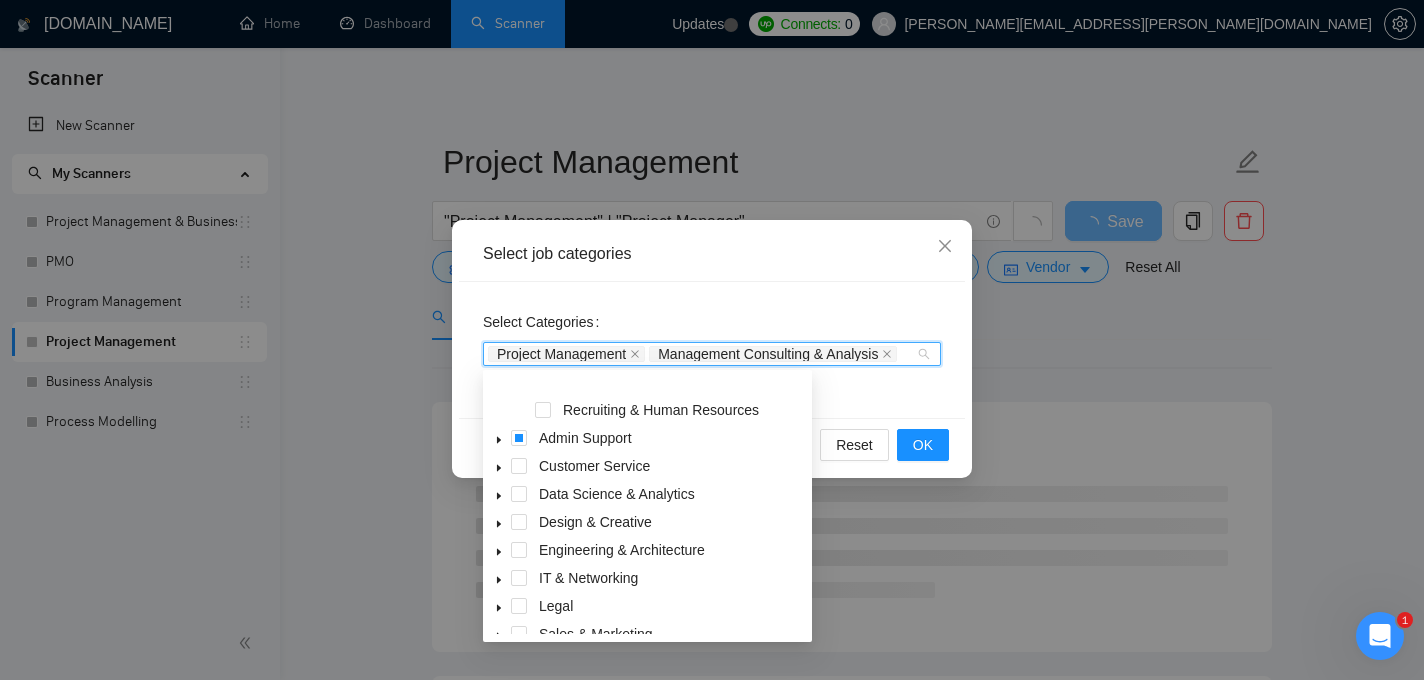 scroll, scrollTop: 205, scrollLeft: 0, axis: vertical 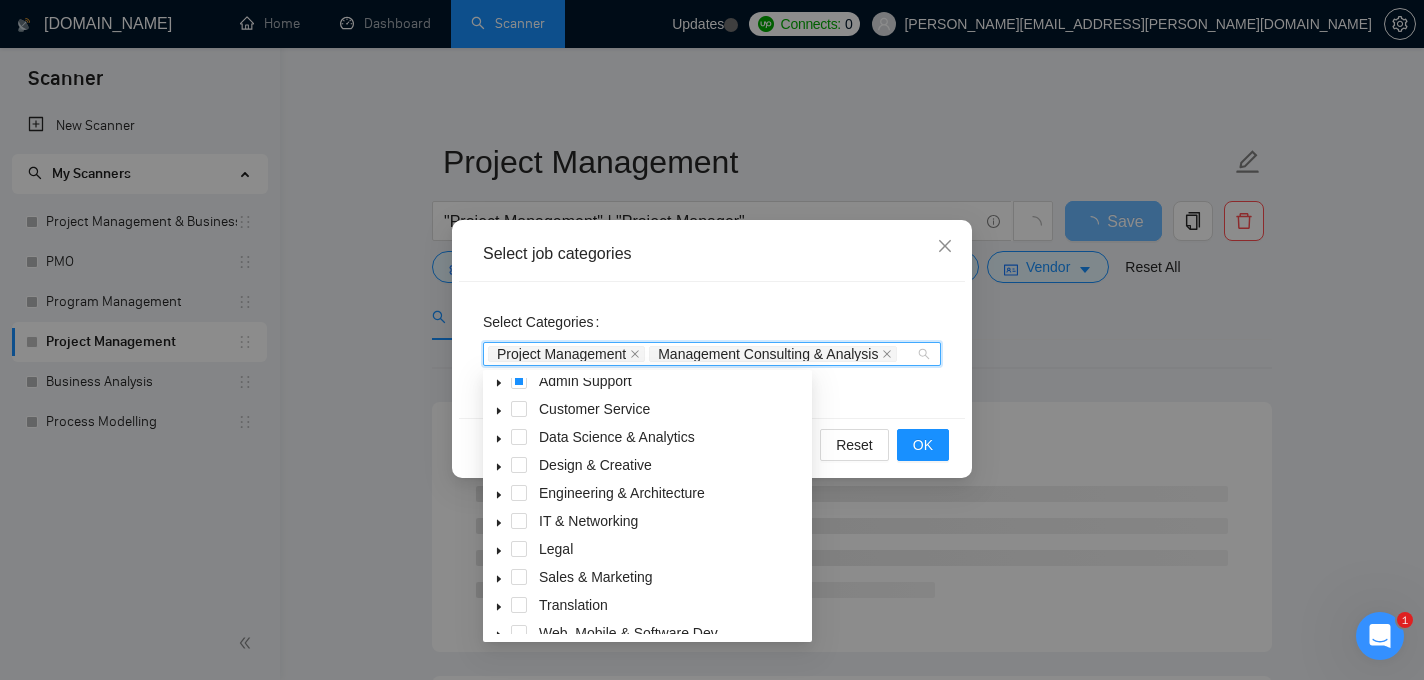 click 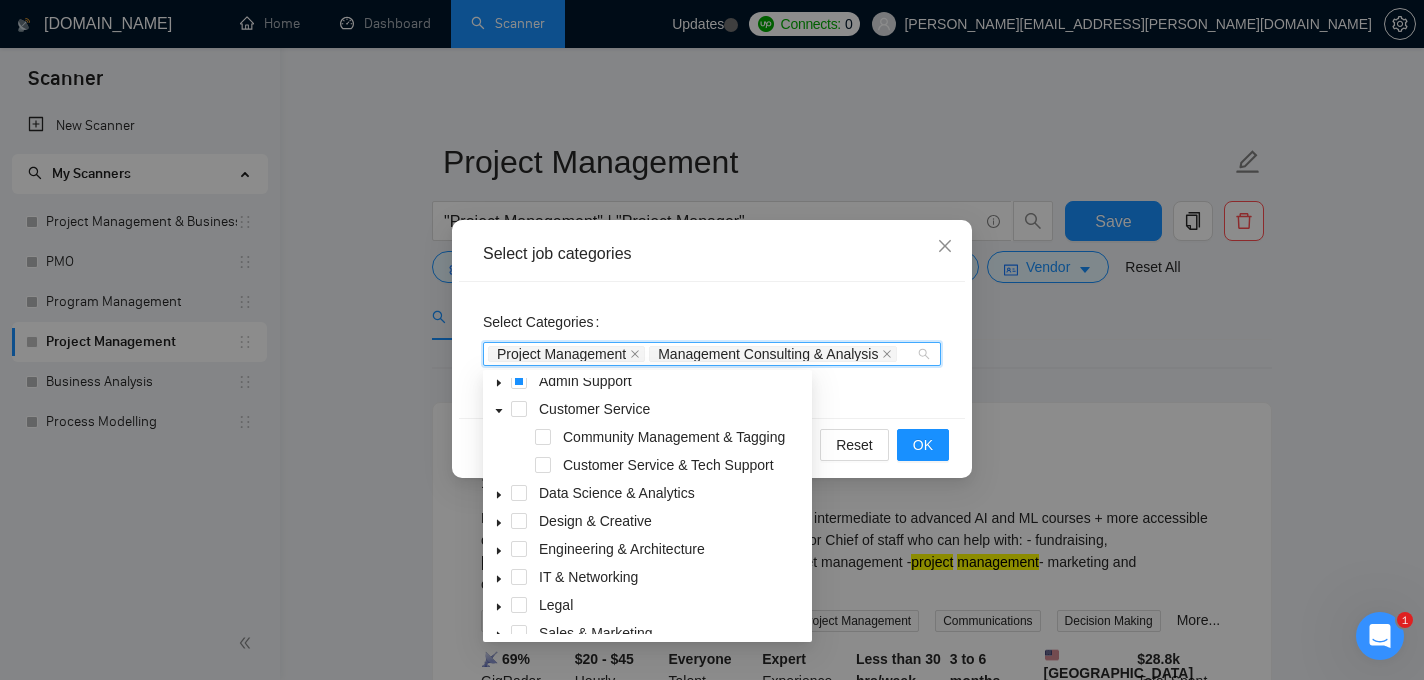 click on "Select Categories Project Management Management Consulting & Analysis" at bounding box center [712, 350] 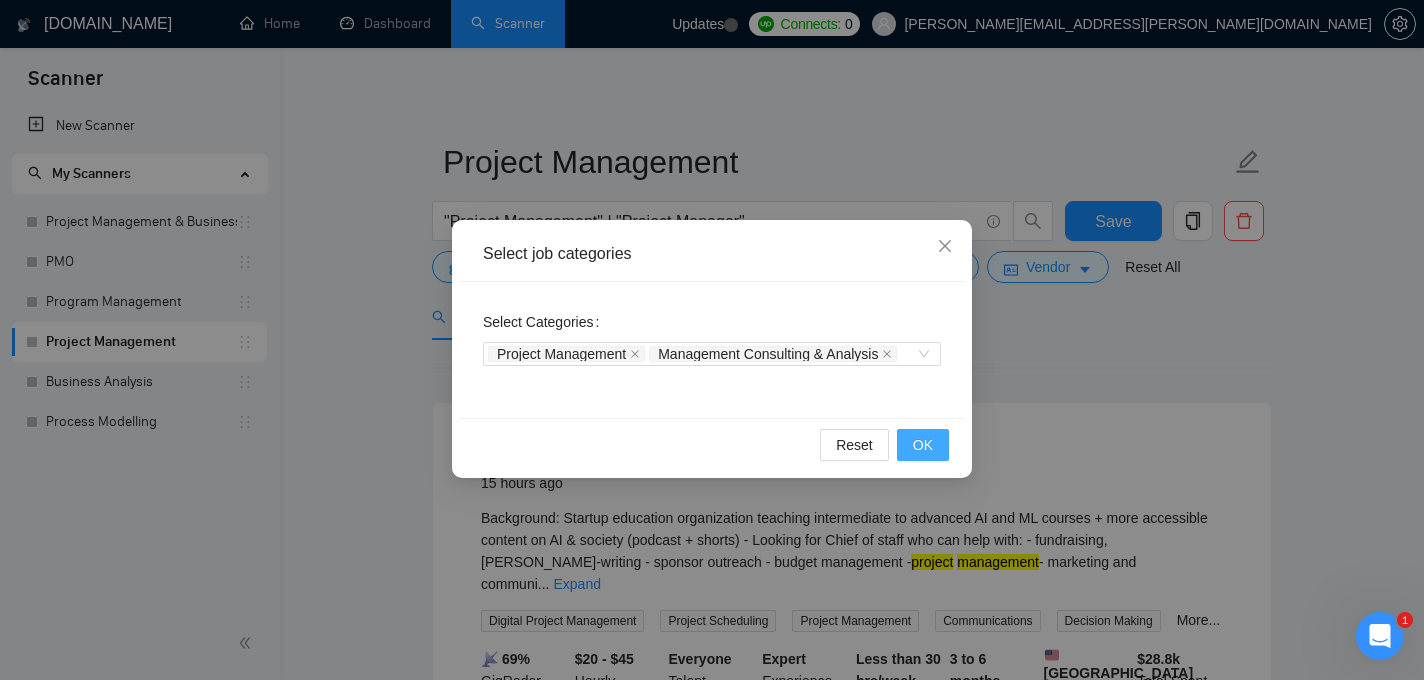 click on "OK" at bounding box center (923, 445) 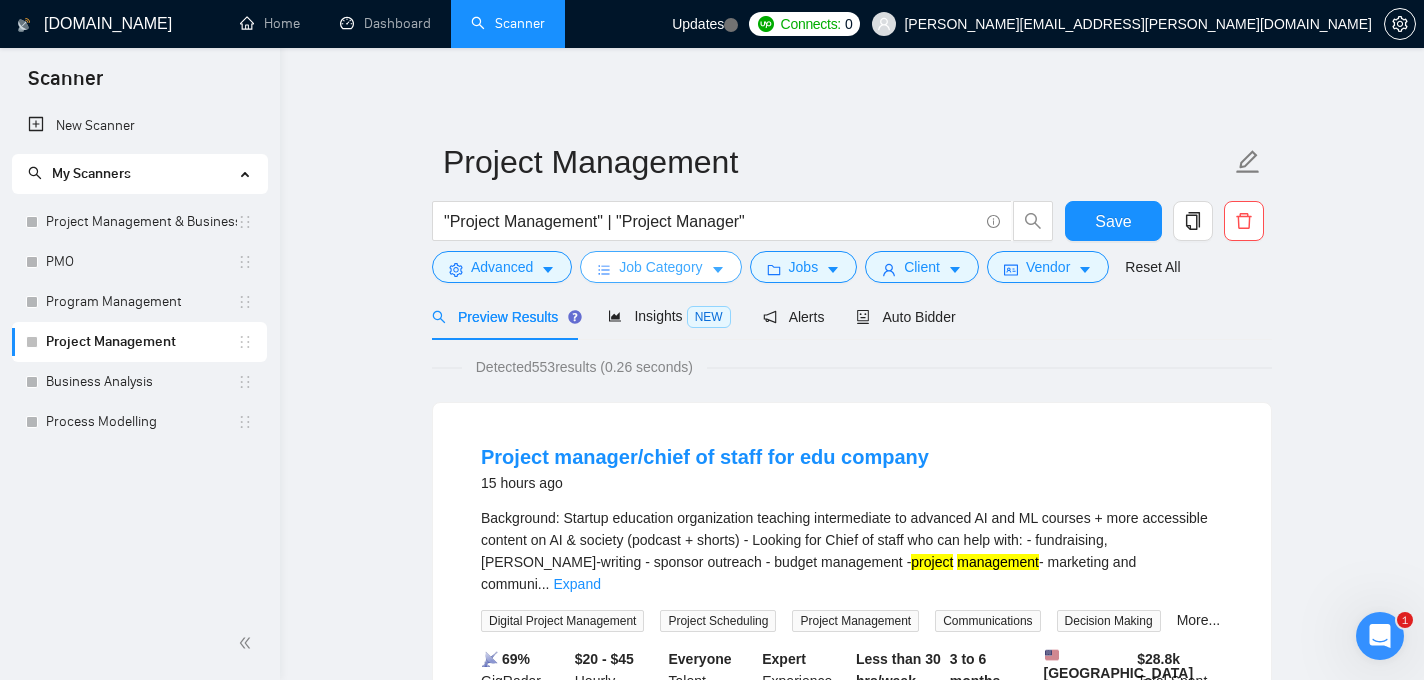 click 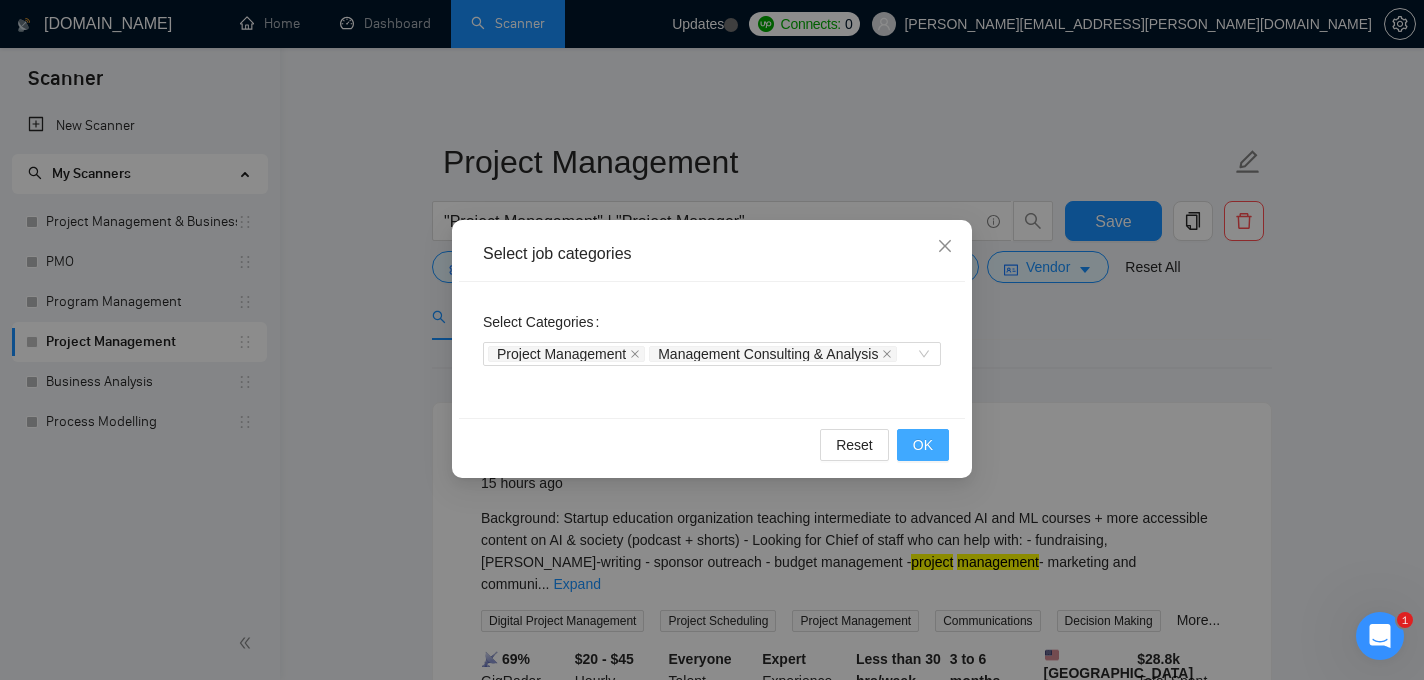 click on "OK" at bounding box center [923, 445] 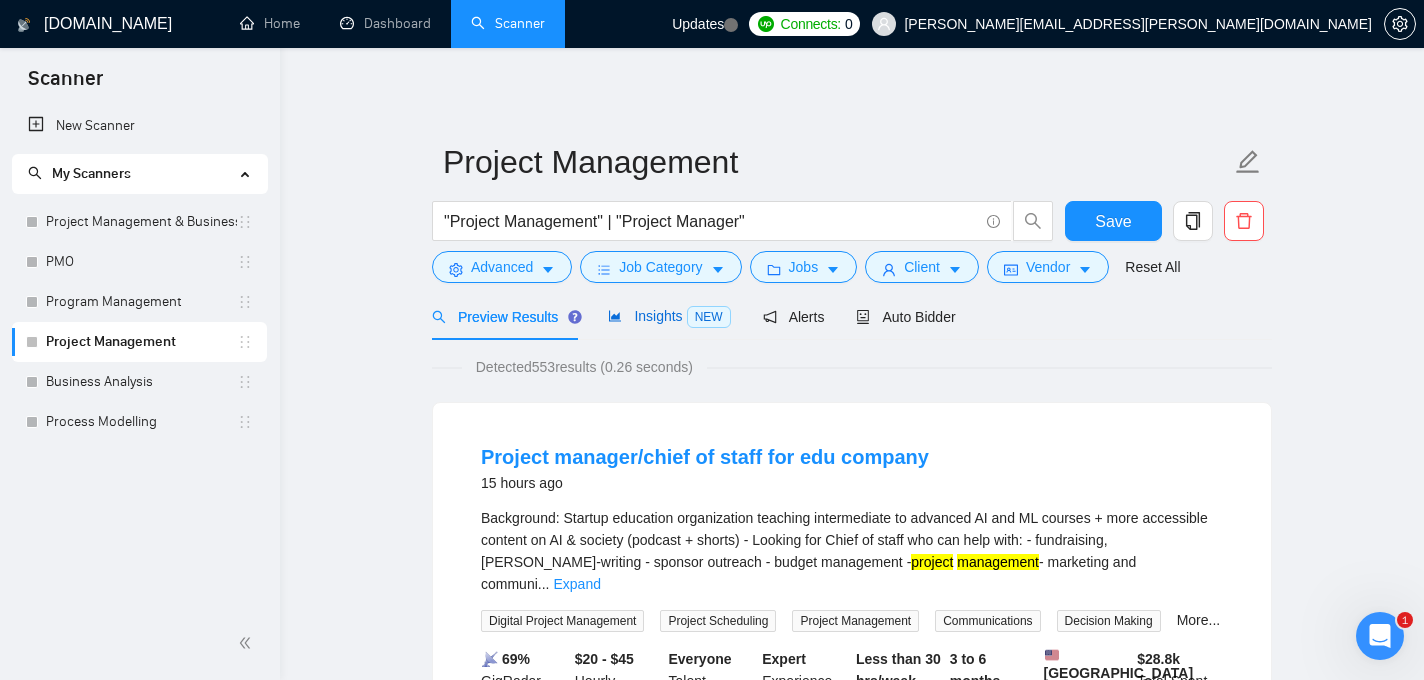 click on "Insights NEW" at bounding box center (669, 316) 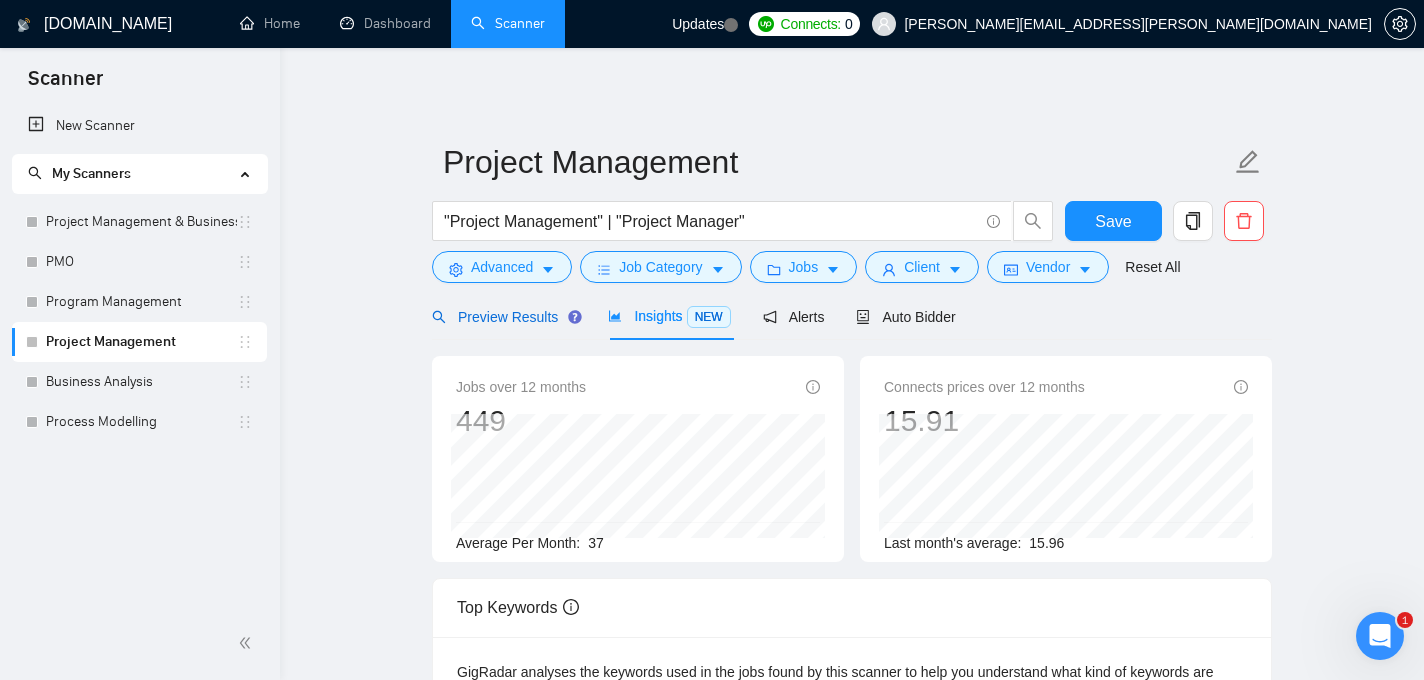 click on "Preview Results" at bounding box center [504, 317] 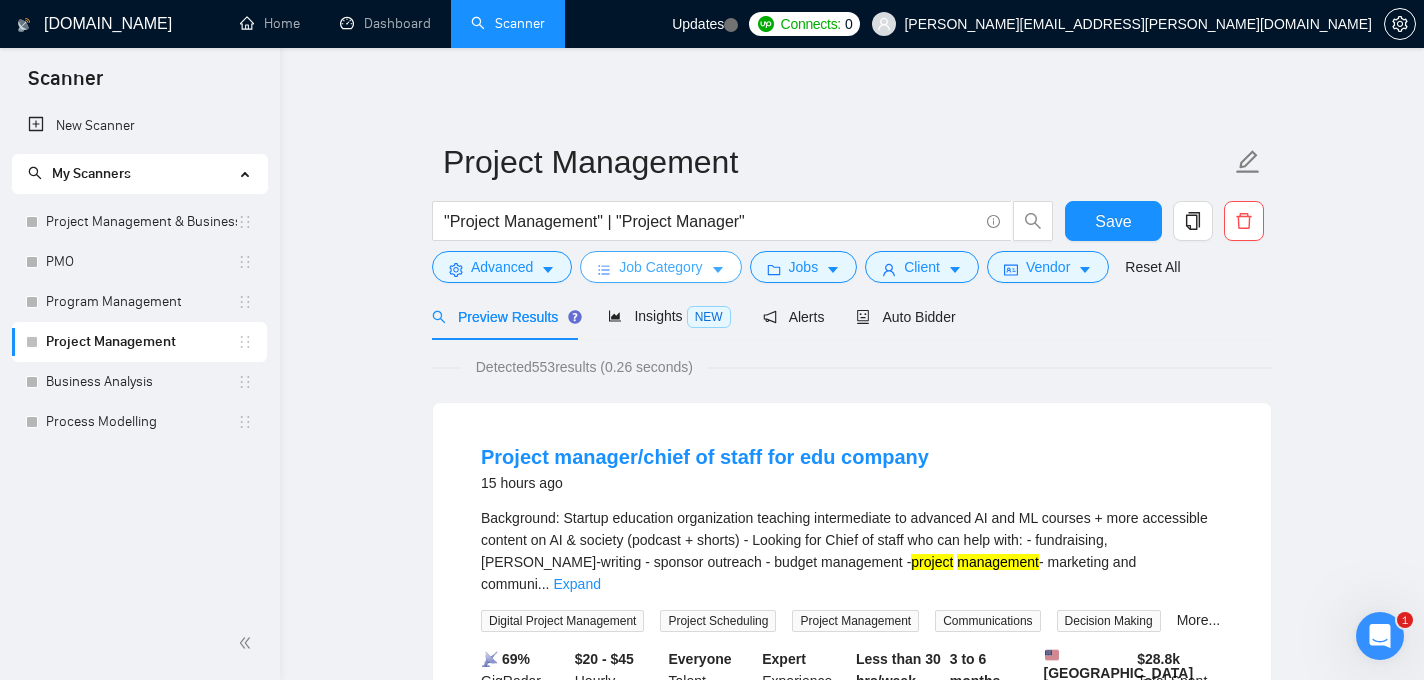 click 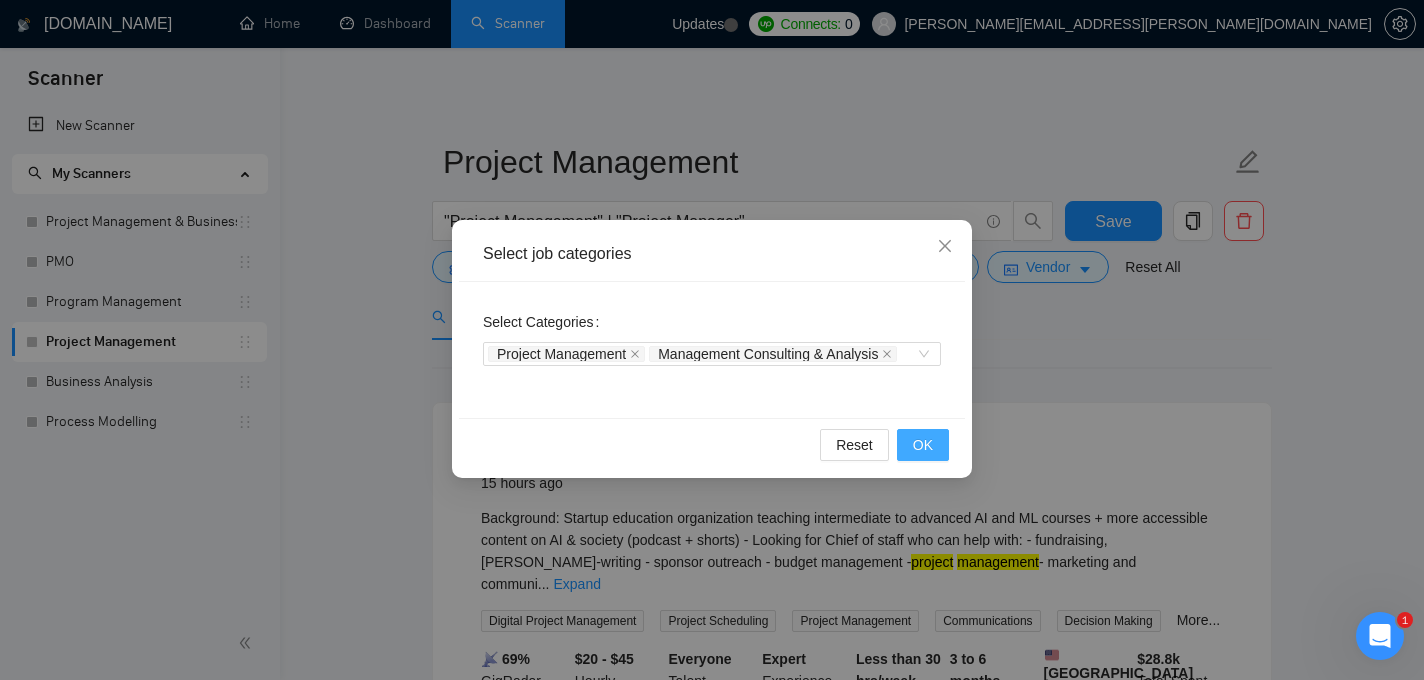 click on "OK" at bounding box center [923, 445] 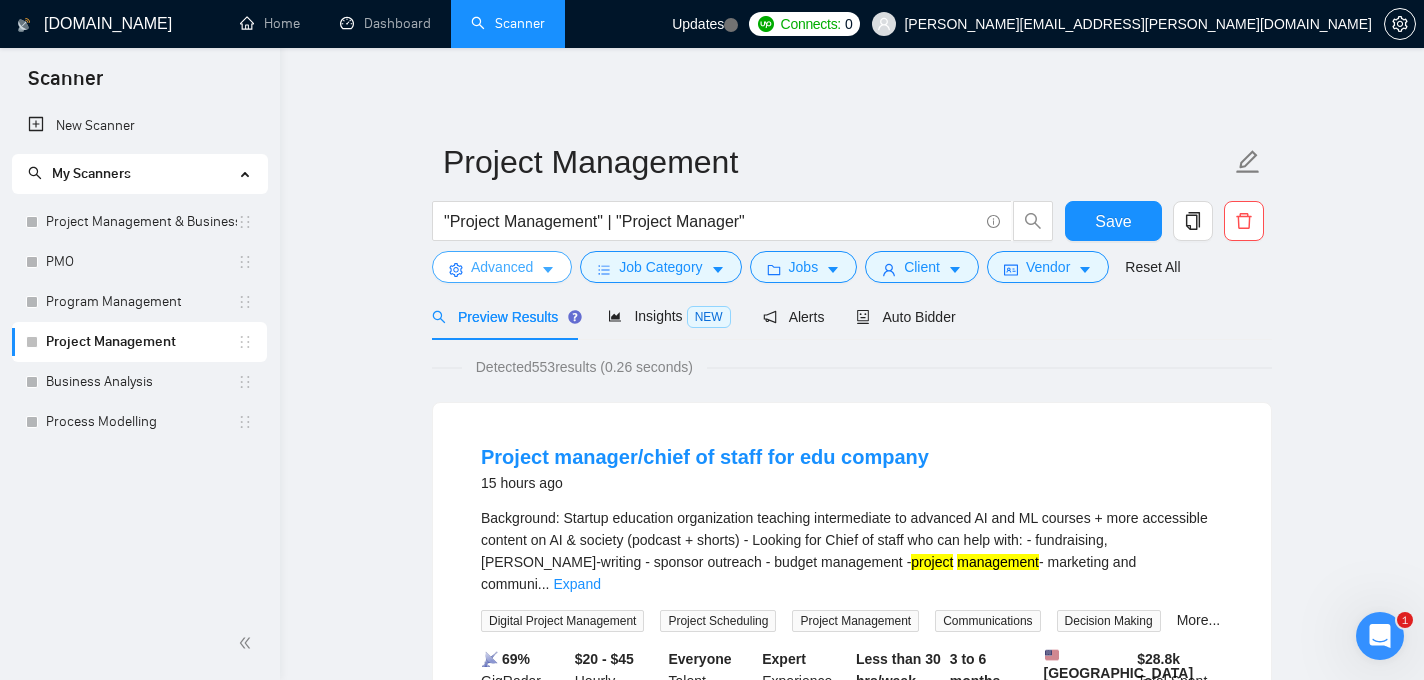 click 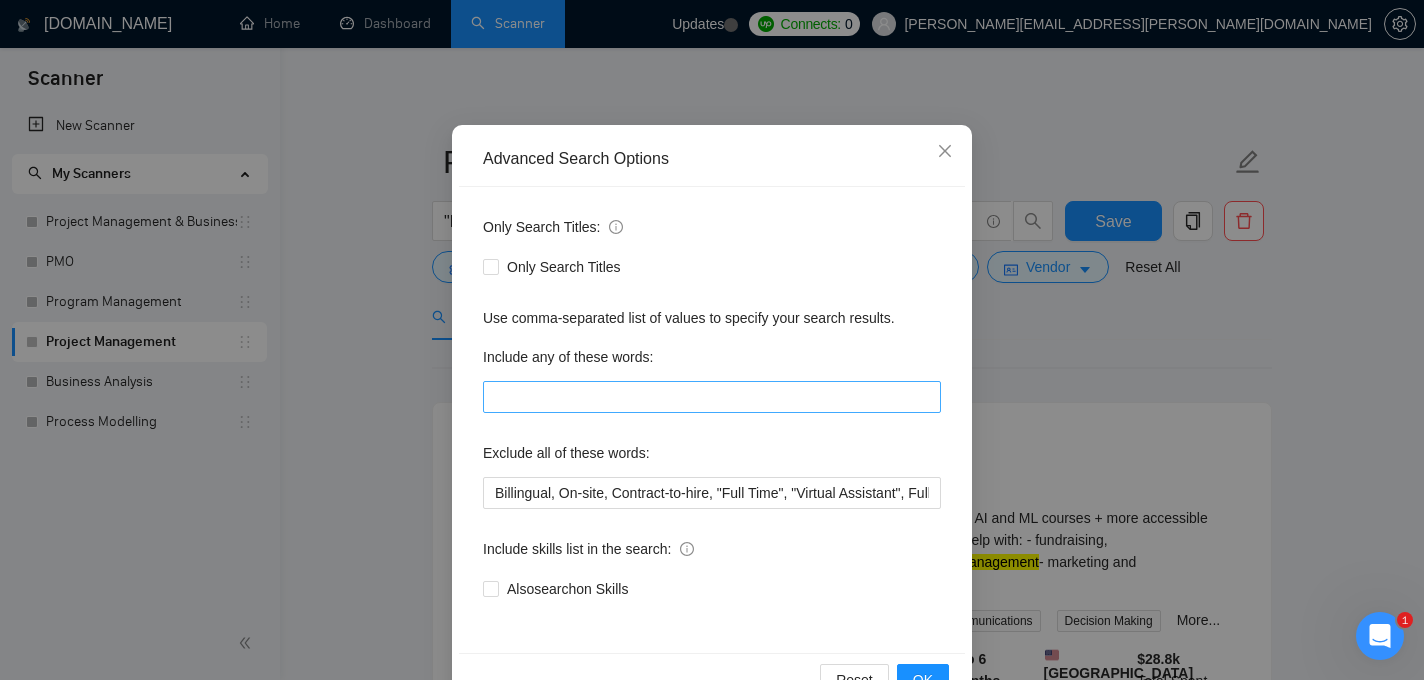 scroll, scrollTop: 152, scrollLeft: 0, axis: vertical 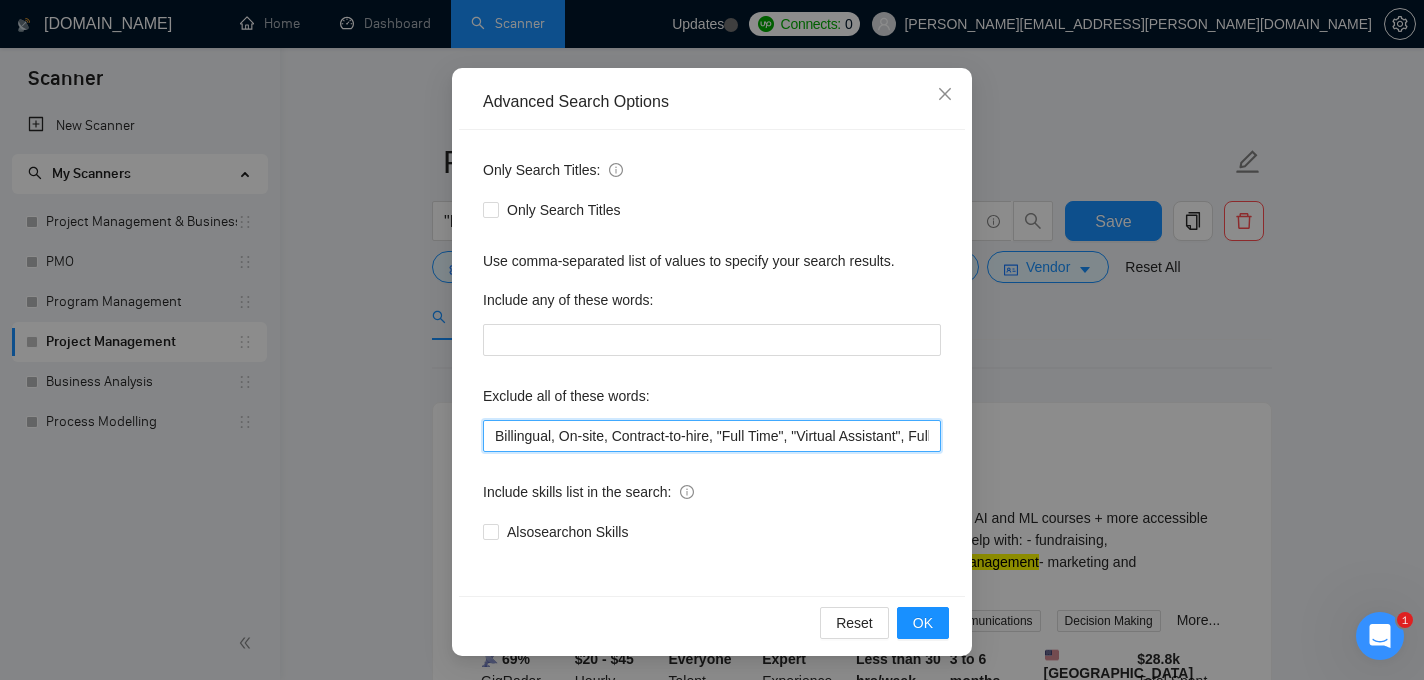 click on "Billingual, On-site, Contract-to-hire, "Full Time", "Virtual Assistant", Full-time, "Operations Manager", Construction, Intern, Internship" at bounding box center [712, 436] 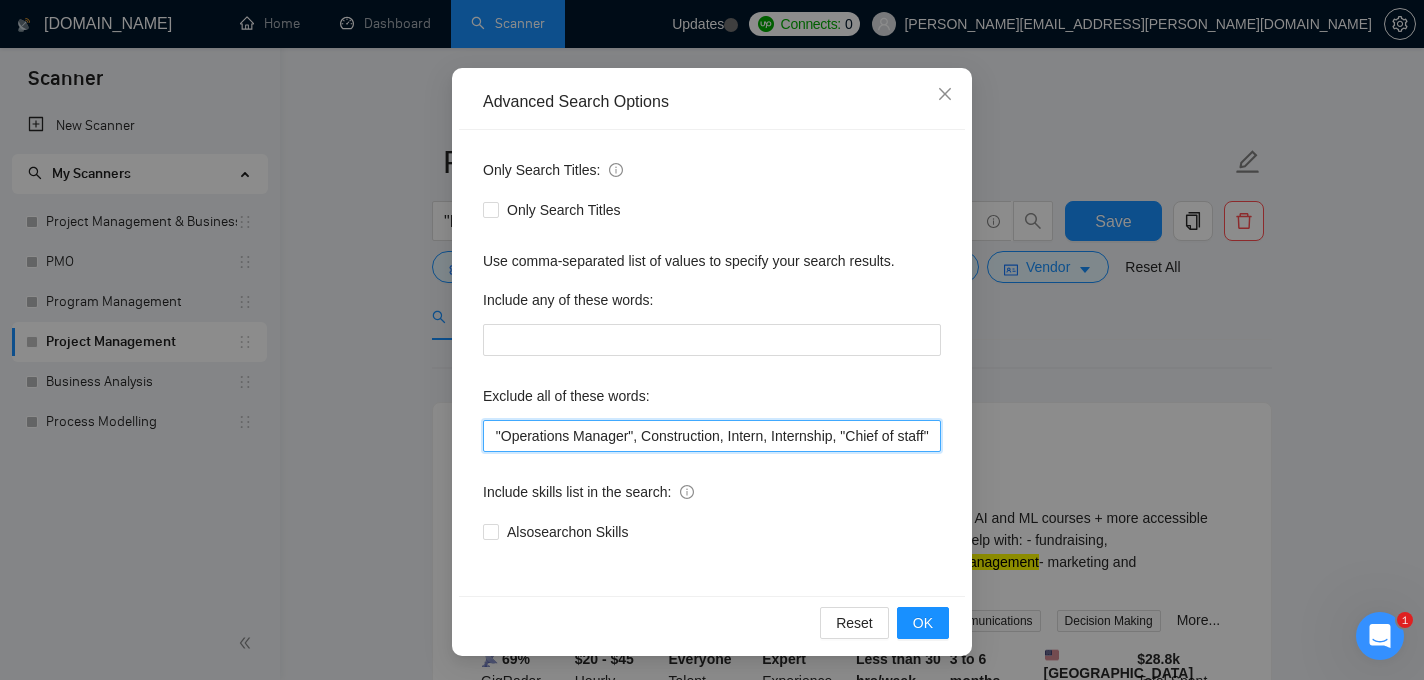 scroll, scrollTop: 0, scrollLeft: 526, axis: horizontal 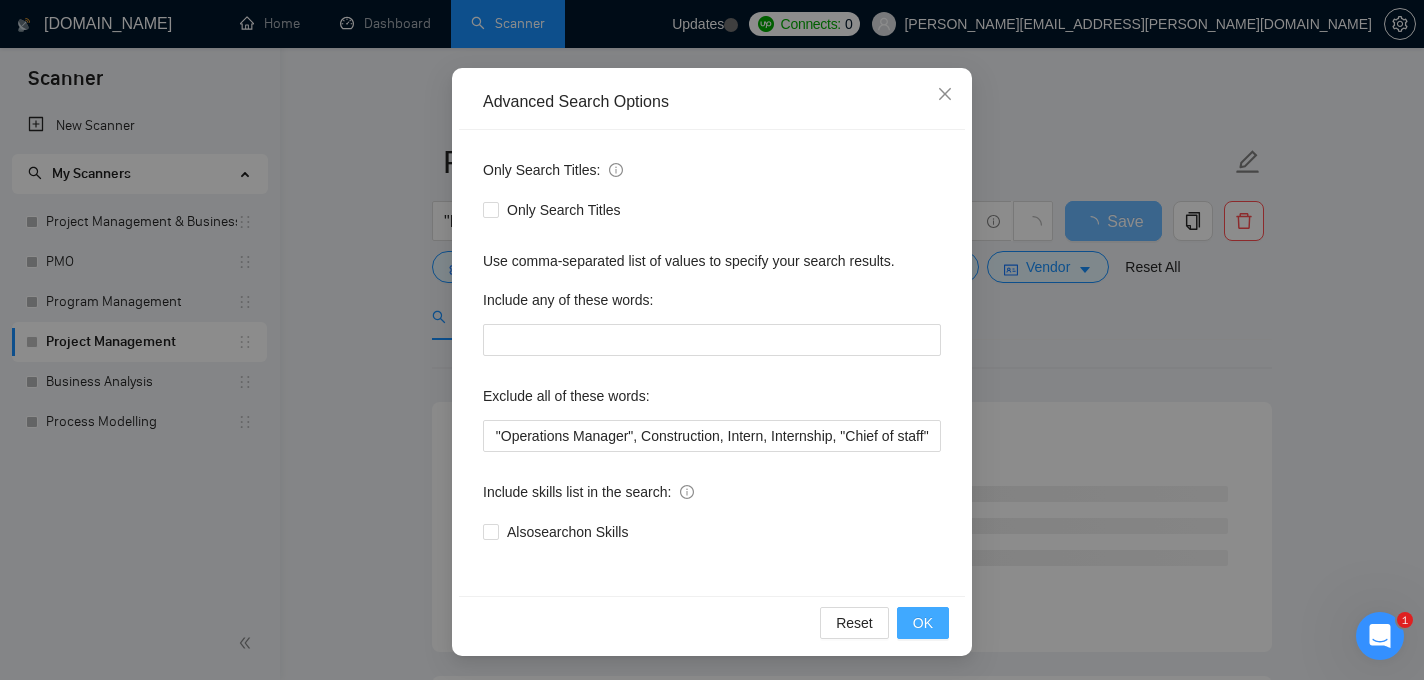 click on "OK" at bounding box center [923, 623] 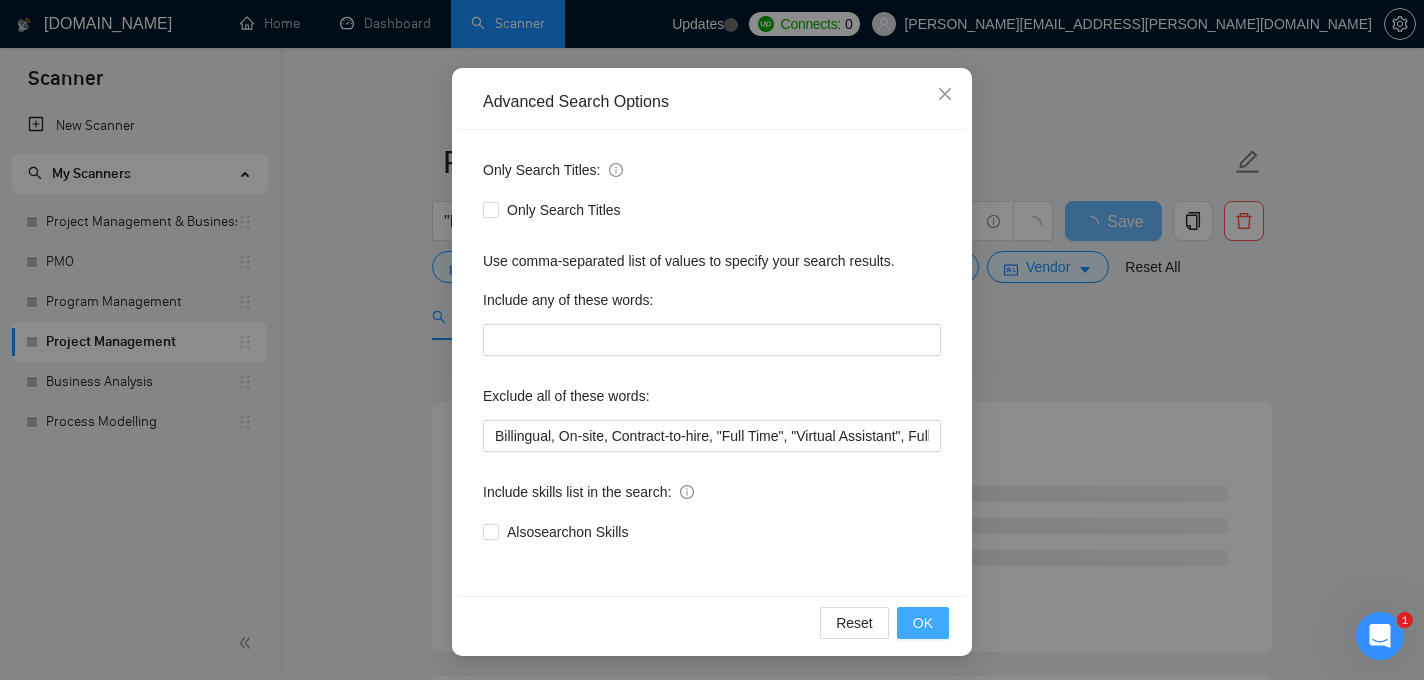 scroll, scrollTop: 52, scrollLeft: 0, axis: vertical 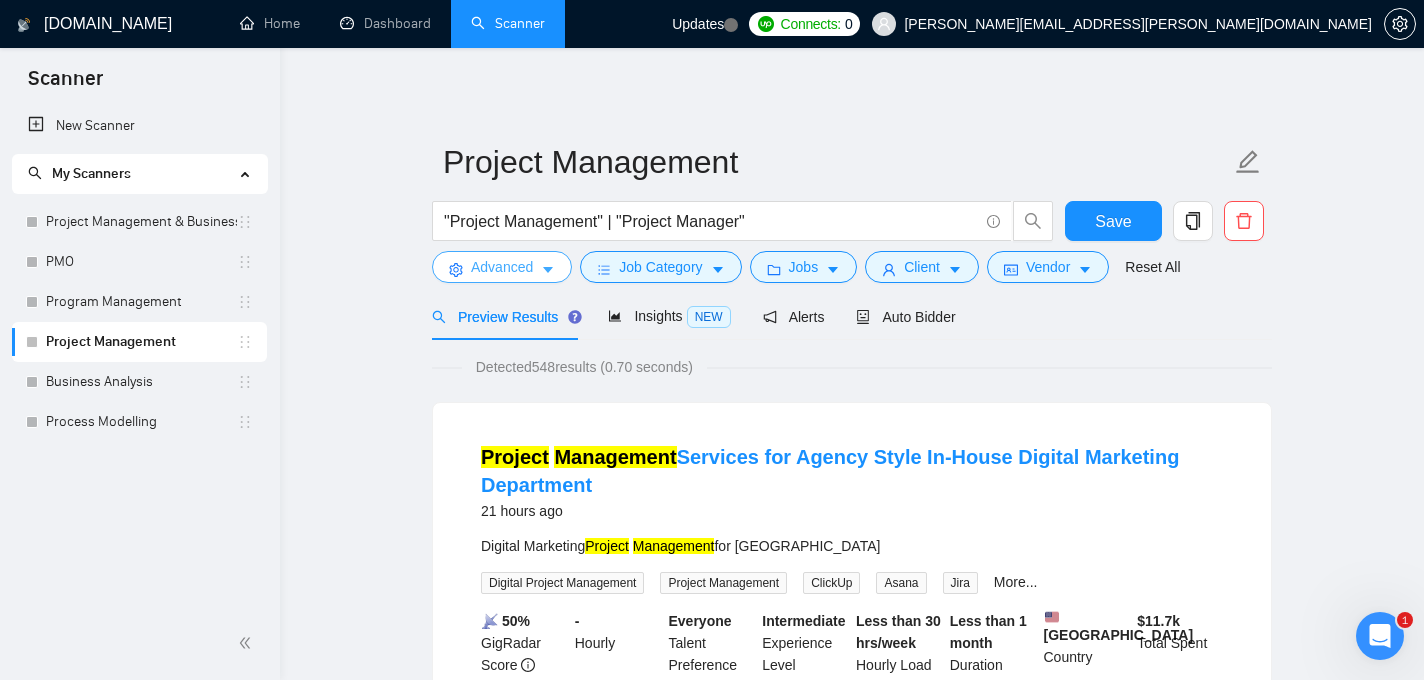 click 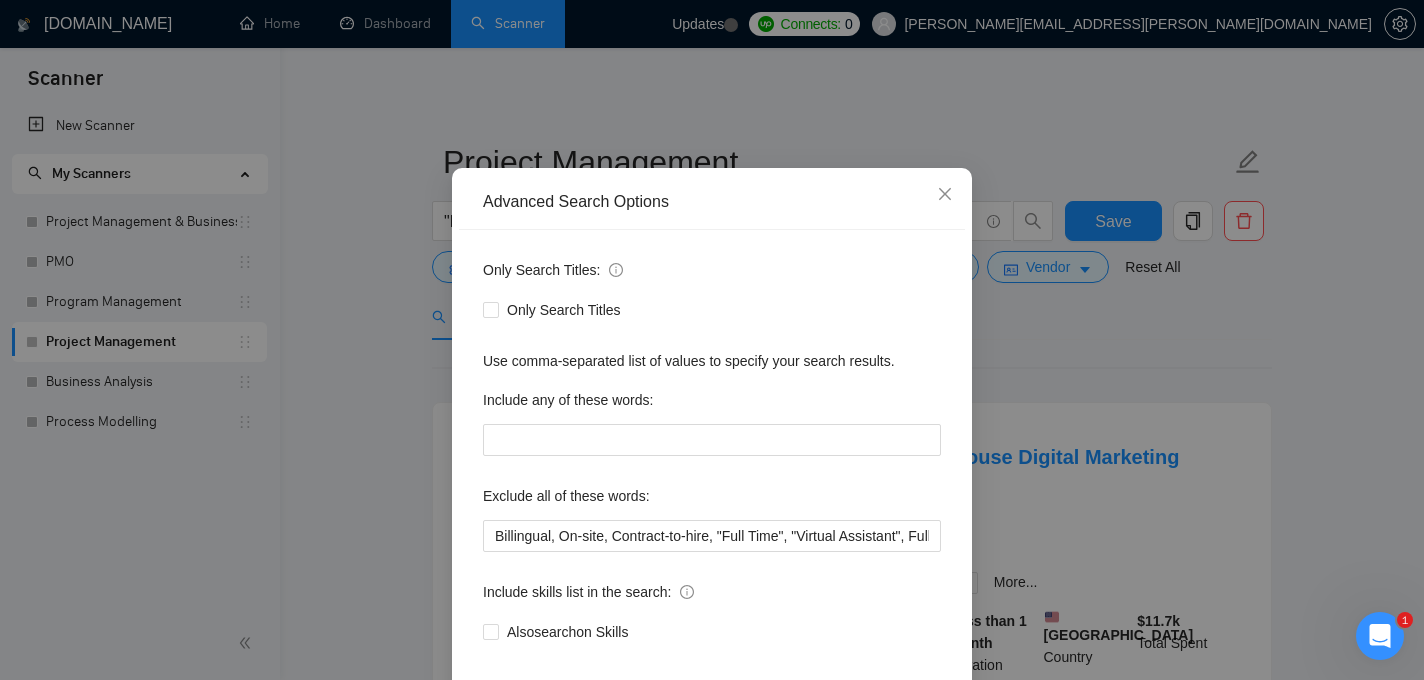 scroll, scrollTop: 44, scrollLeft: 0, axis: vertical 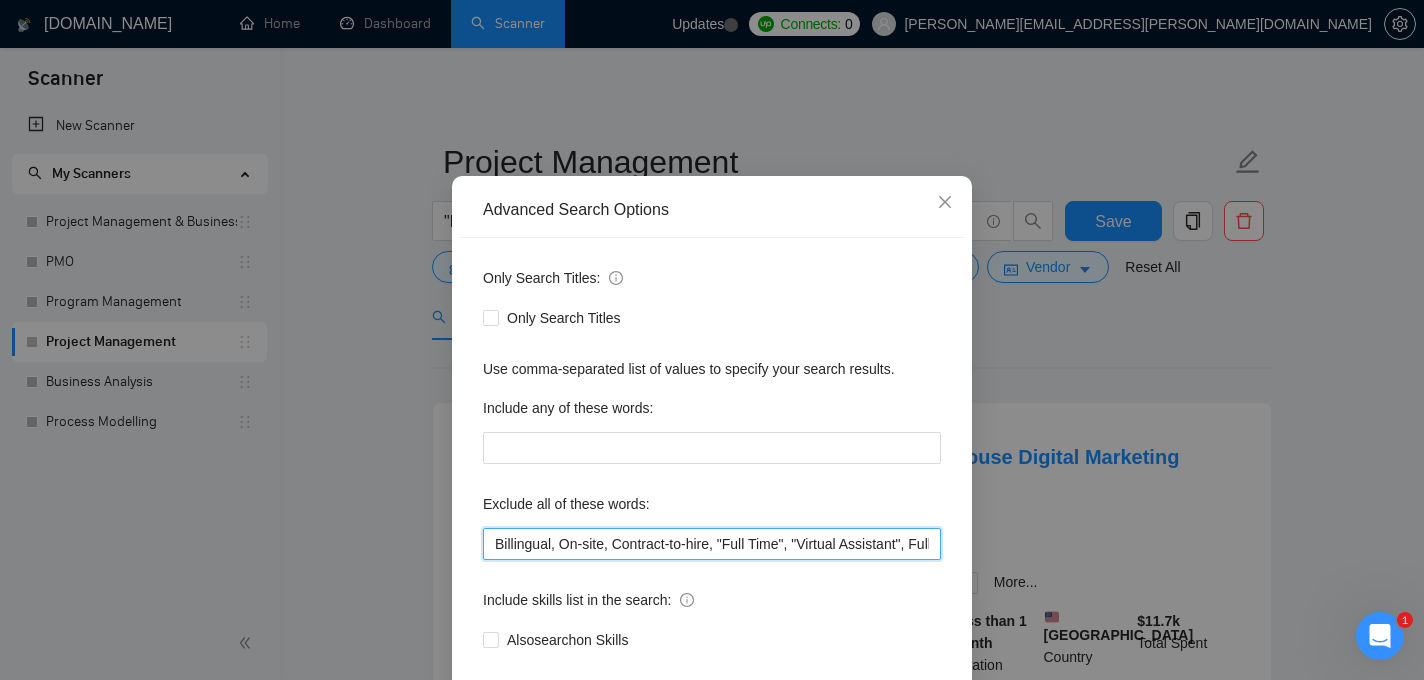 click on "Billingual, On-site, Contract-to-hire, "Full Time", "Virtual Assistant", Full-time, "Operations Manager", Construction, Intern, Internship, "Chief of staff"" at bounding box center [712, 544] 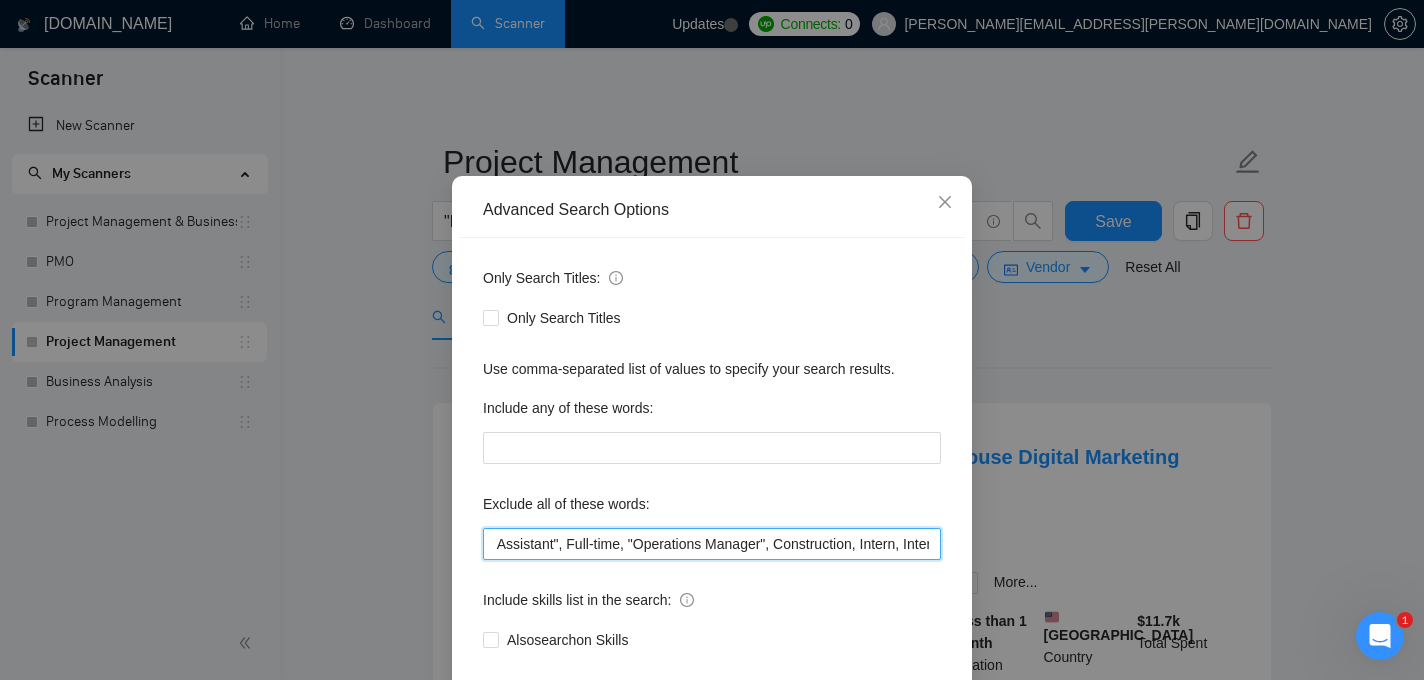 scroll, scrollTop: 0, scrollLeft: 526, axis: horizontal 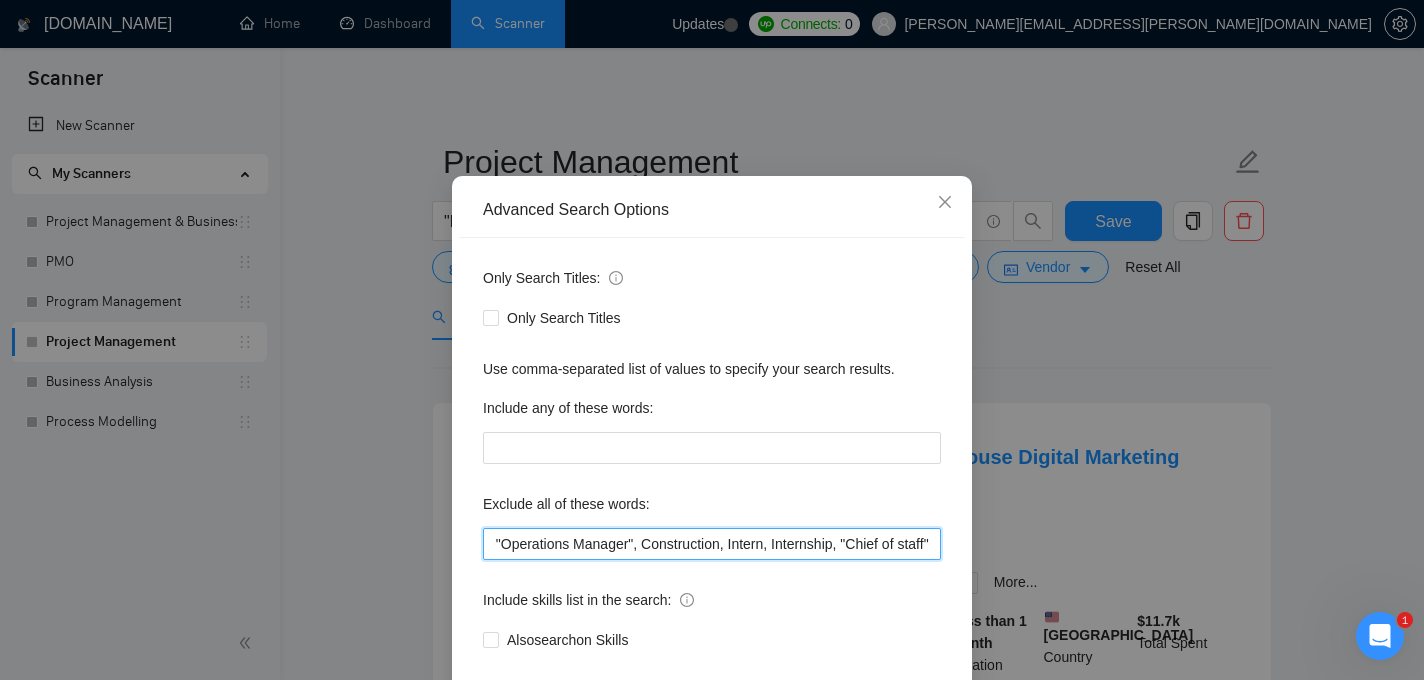 click on "Billingual, On-site, Contract-to-hire, "Full Time", "Virtual Assistant", Full-time, "Operations Manager", Construction, Intern, Internship, "Chief of staff"" at bounding box center [712, 544] 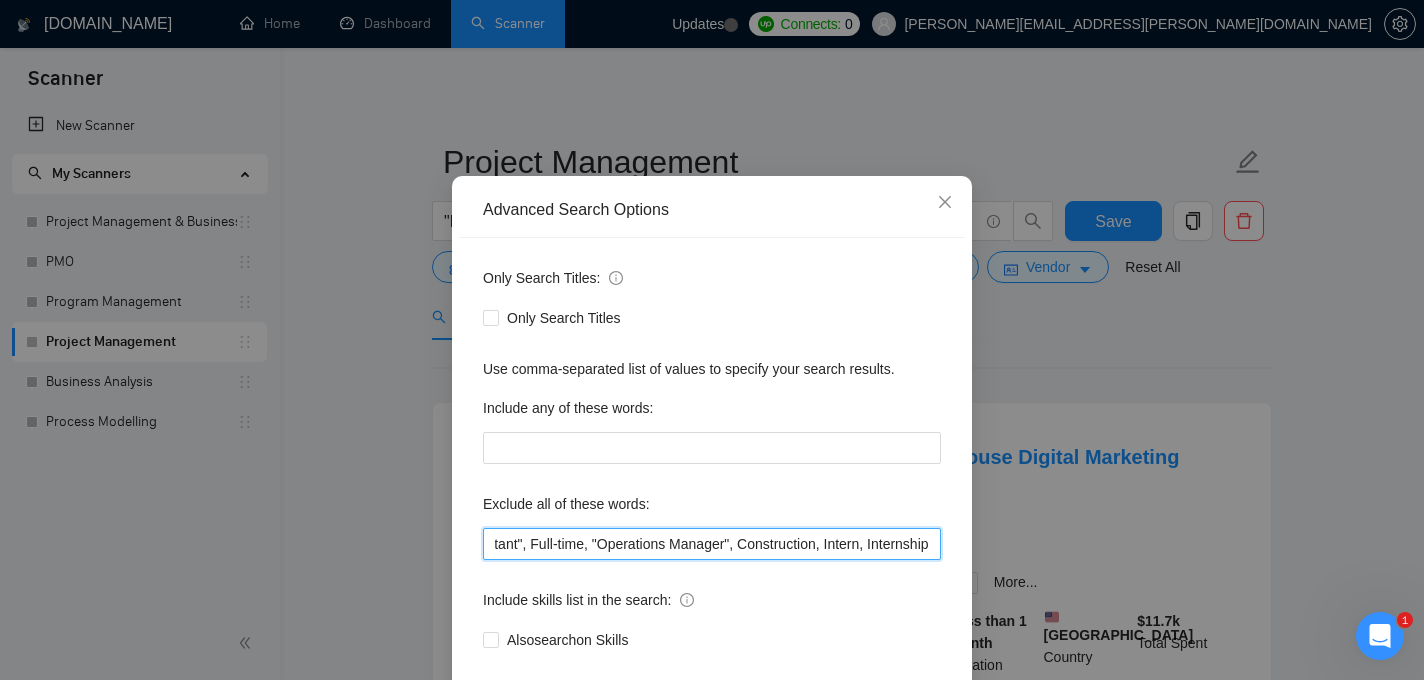 scroll, scrollTop: 0, scrollLeft: 421, axis: horizontal 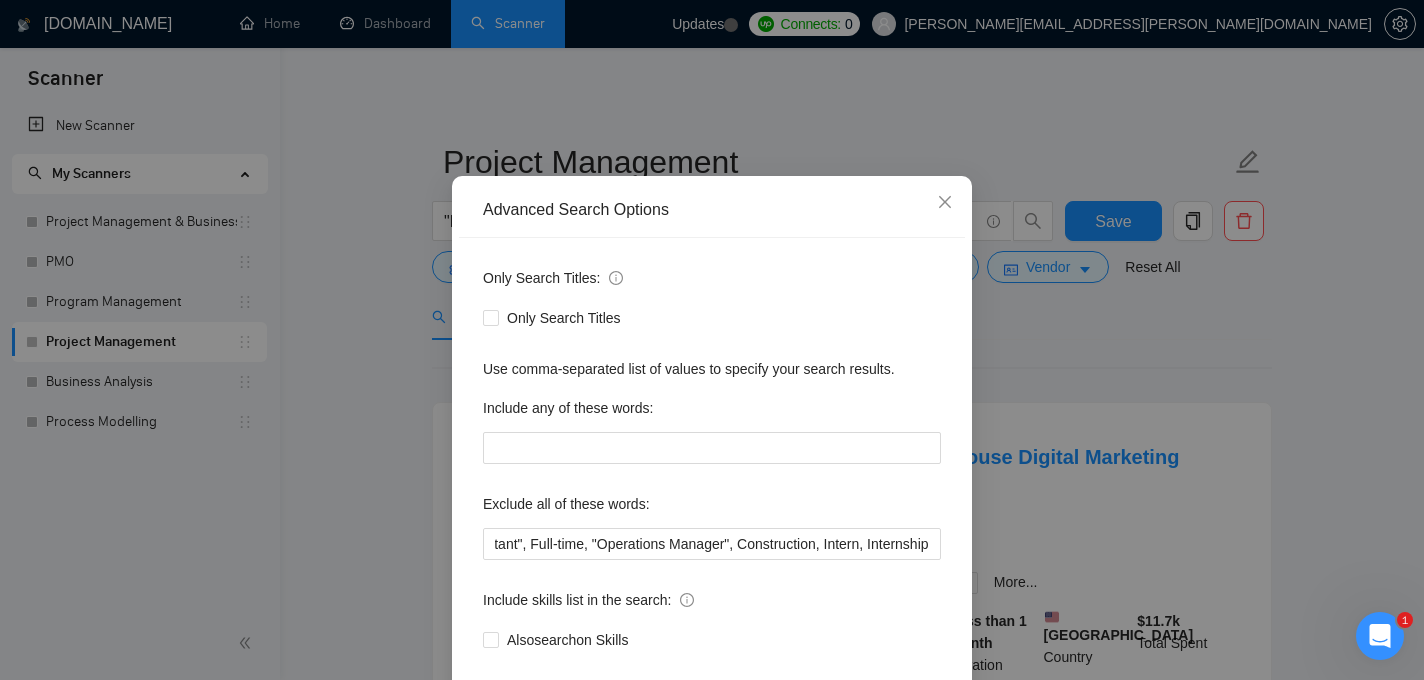click on "Include skills list in the search:" at bounding box center (712, 604) 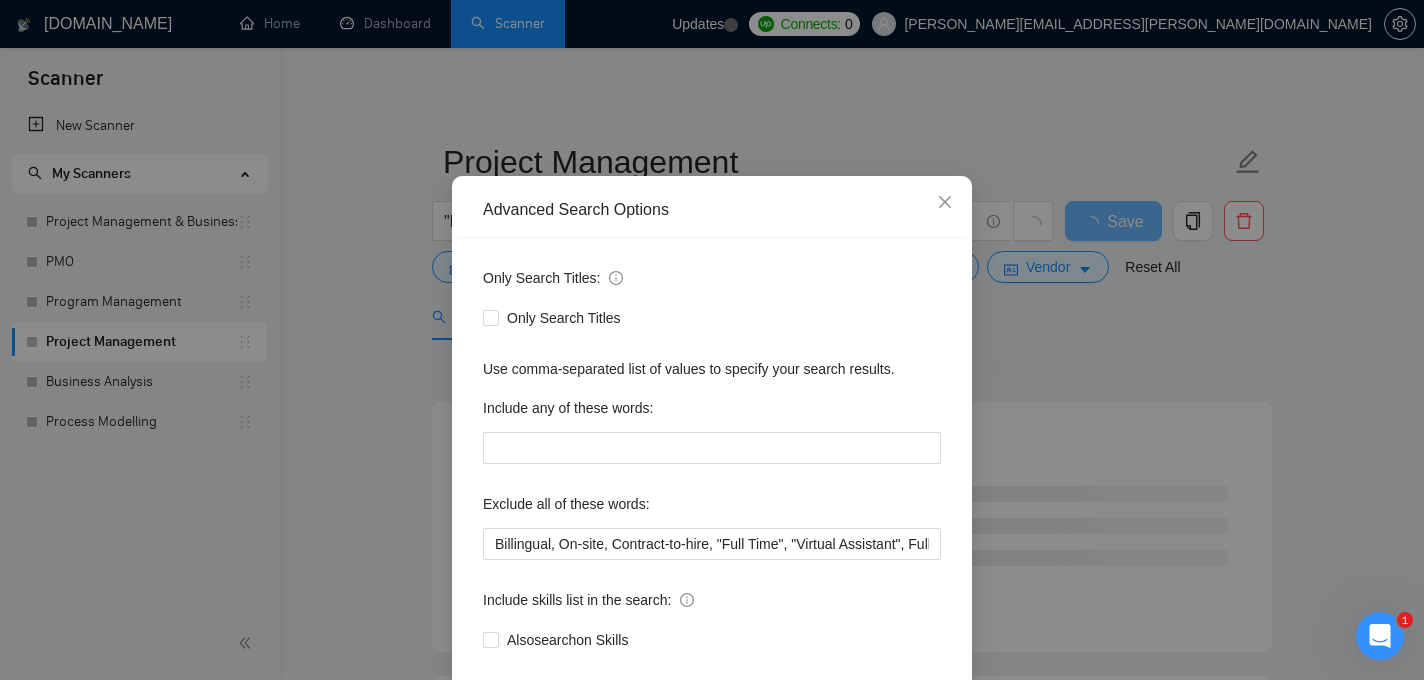 scroll, scrollTop: 152, scrollLeft: 0, axis: vertical 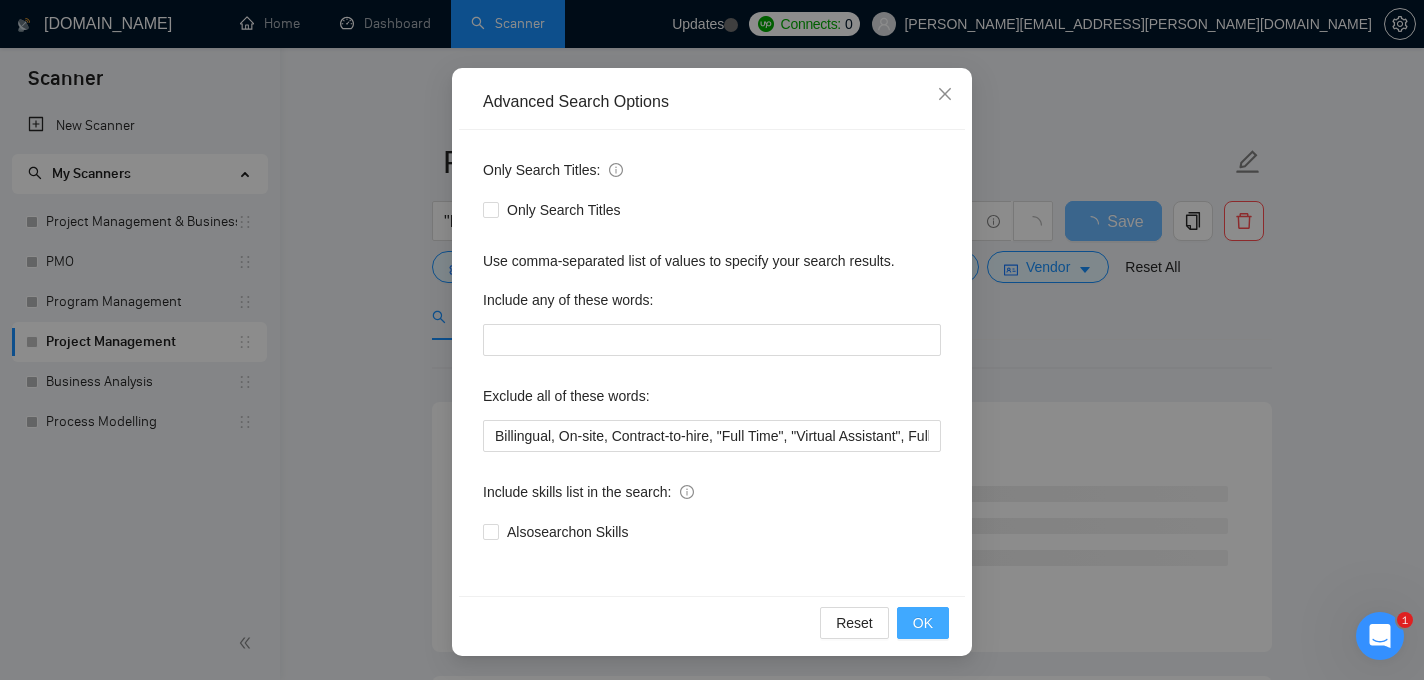 click on "OK" at bounding box center [923, 623] 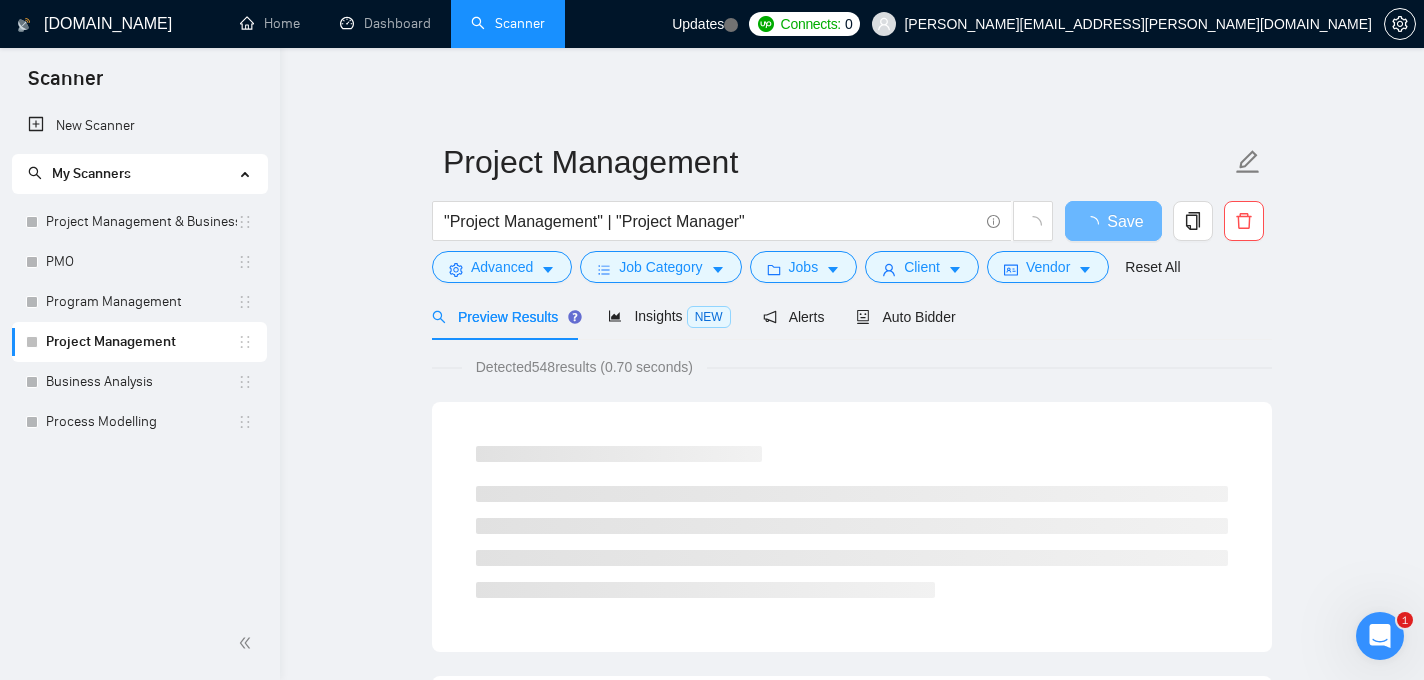 scroll, scrollTop: 52, scrollLeft: 0, axis: vertical 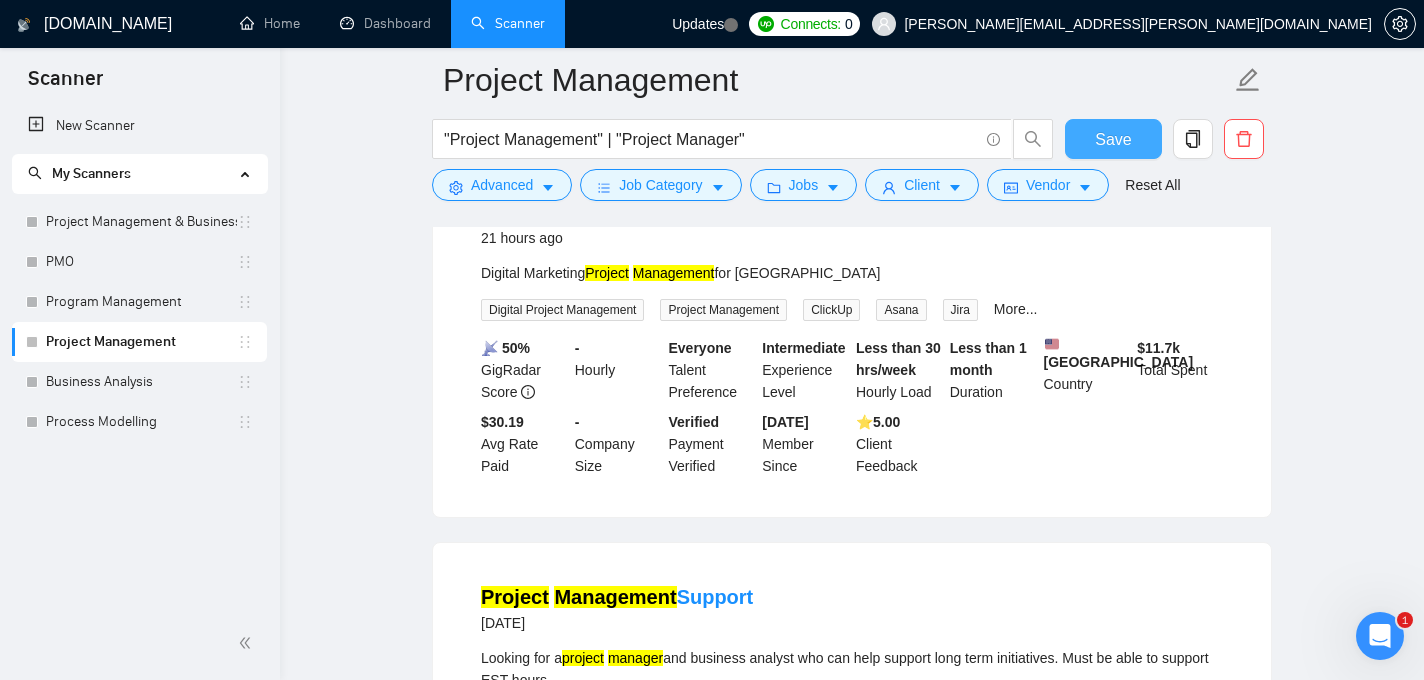 click on "Save" at bounding box center (1113, 139) 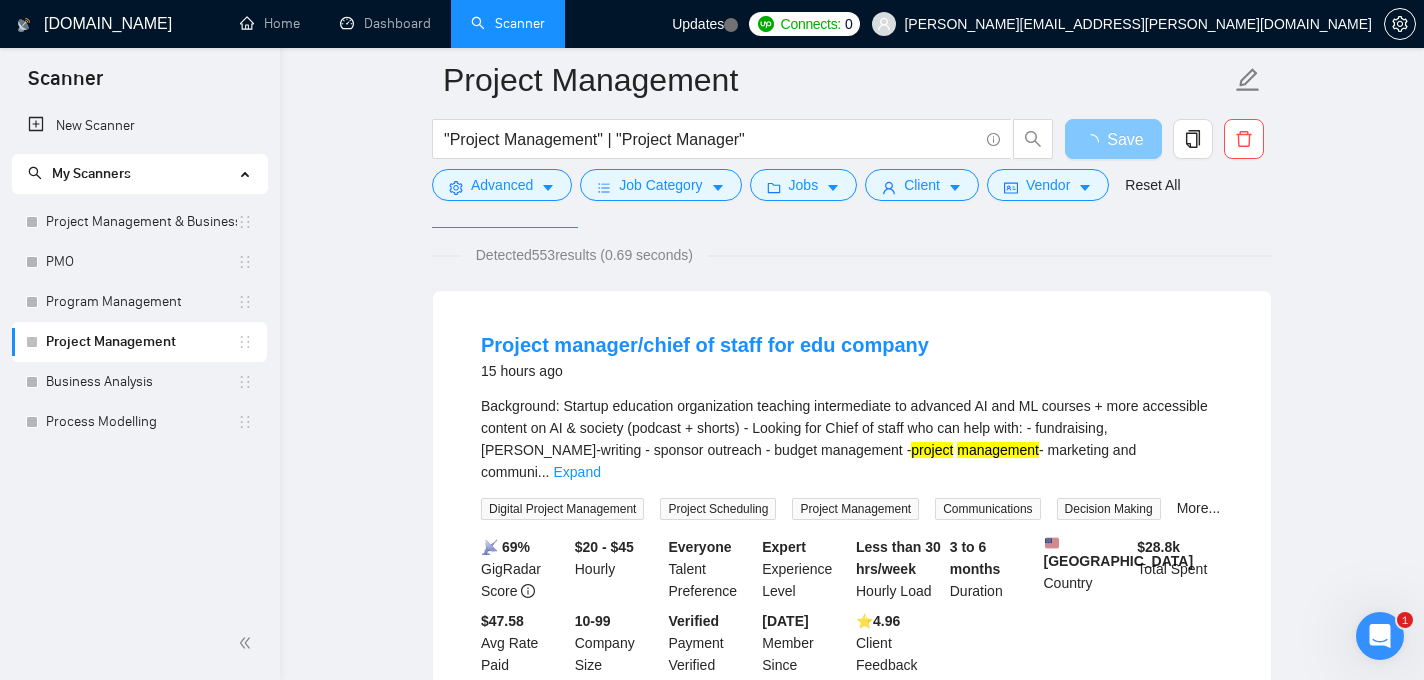 scroll, scrollTop: 0, scrollLeft: 0, axis: both 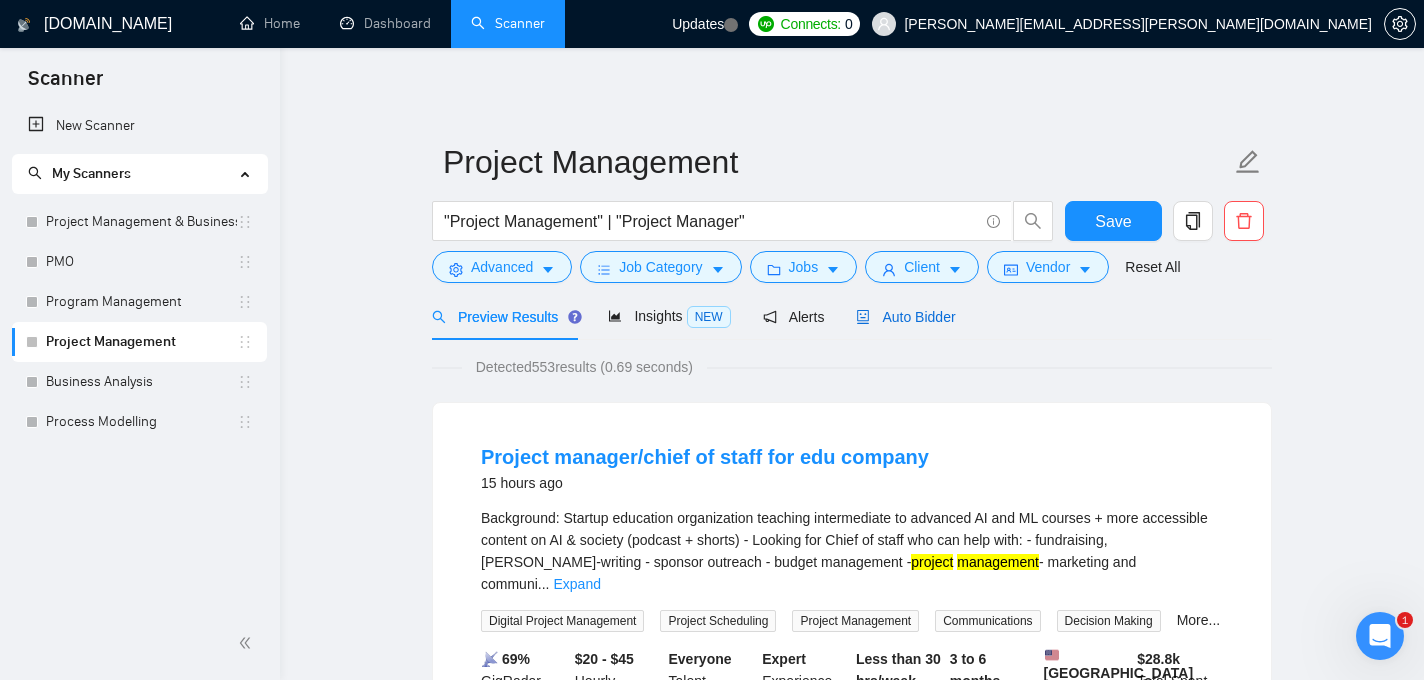 click on "Auto Bidder" at bounding box center (905, 317) 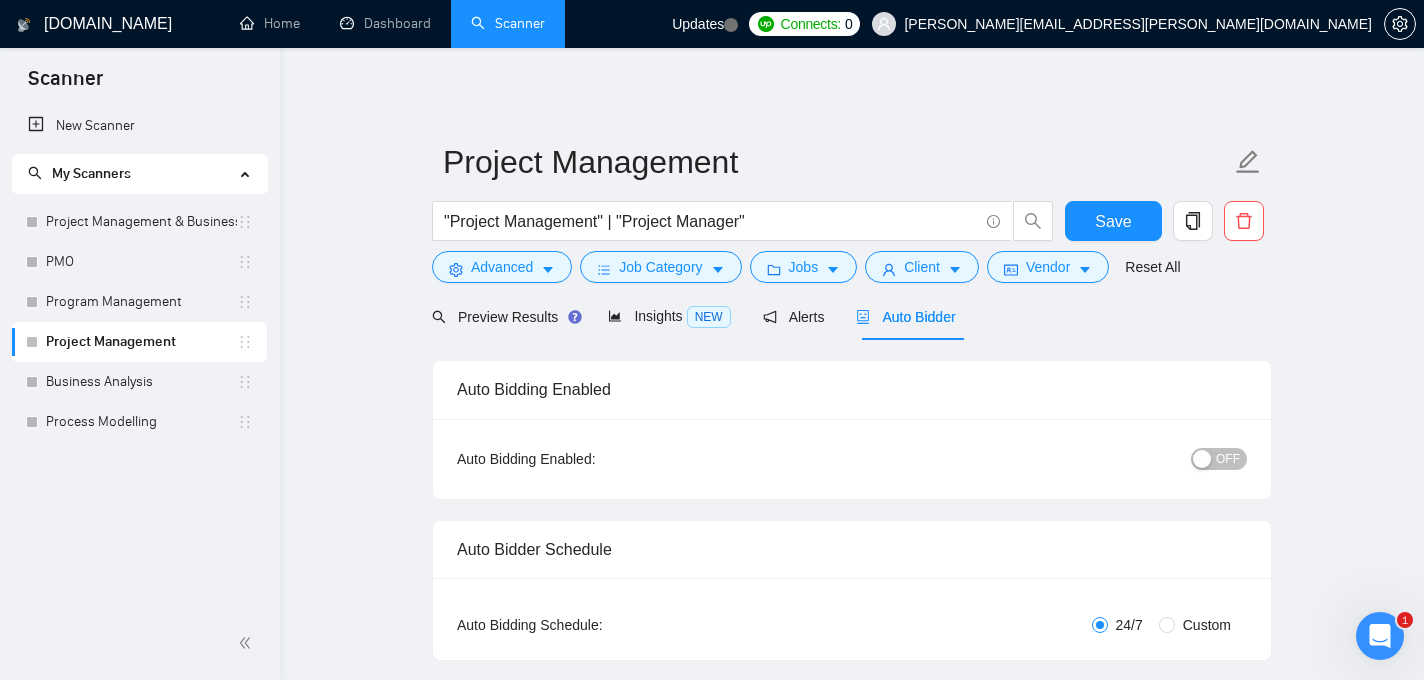 type 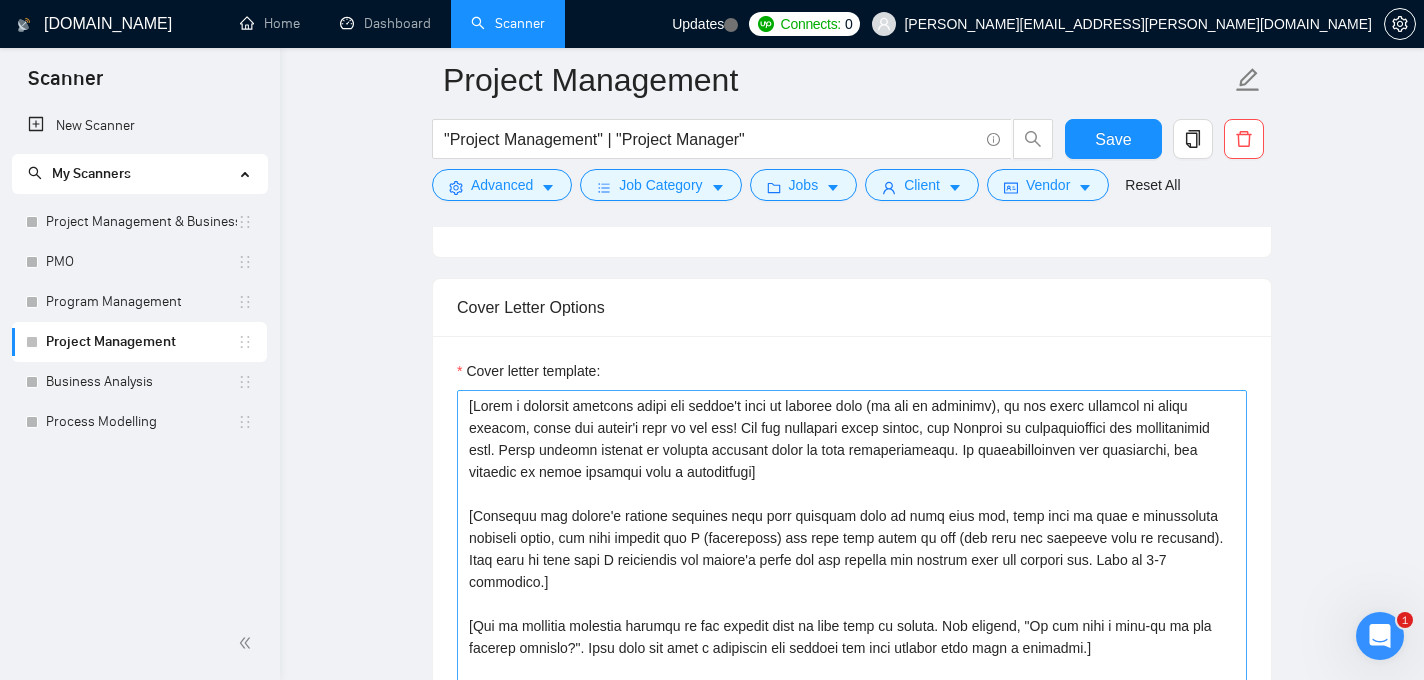 scroll, scrollTop: 1252, scrollLeft: 0, axis: vertical 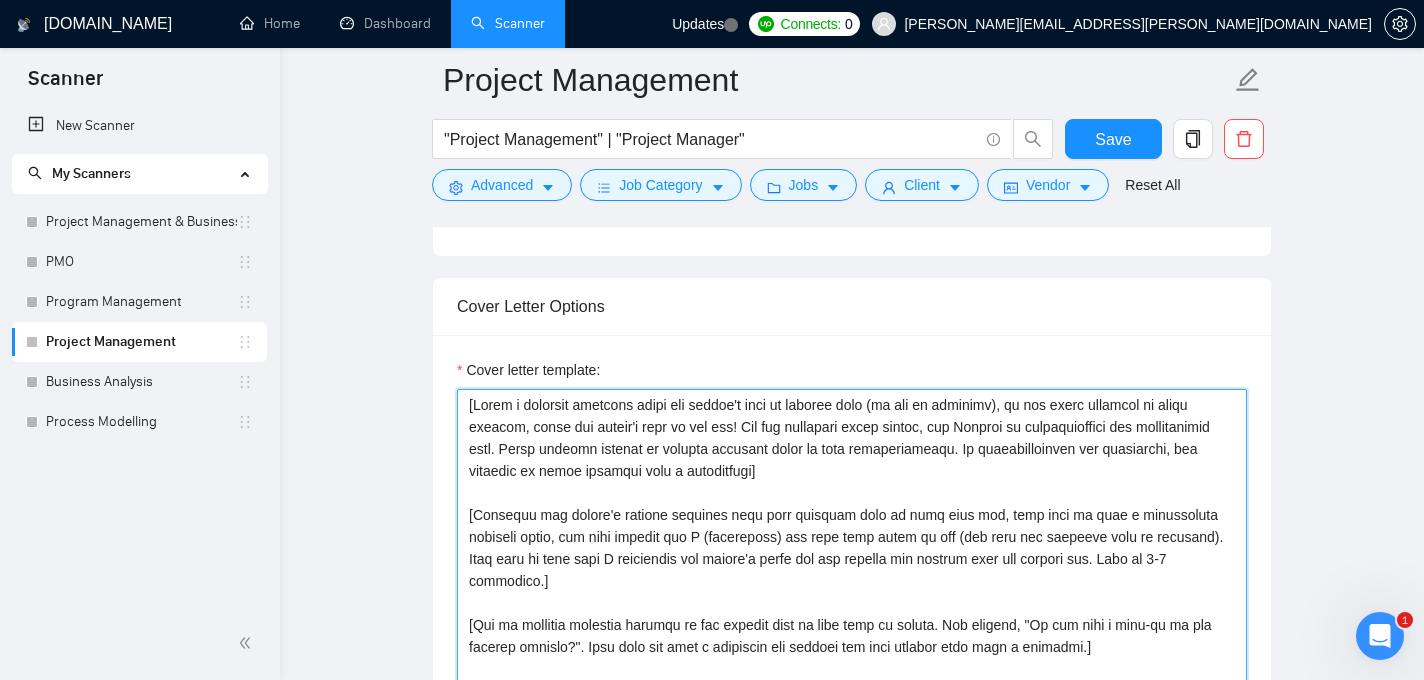 click on "Cover letter template:" at bounding box center (852, 614) 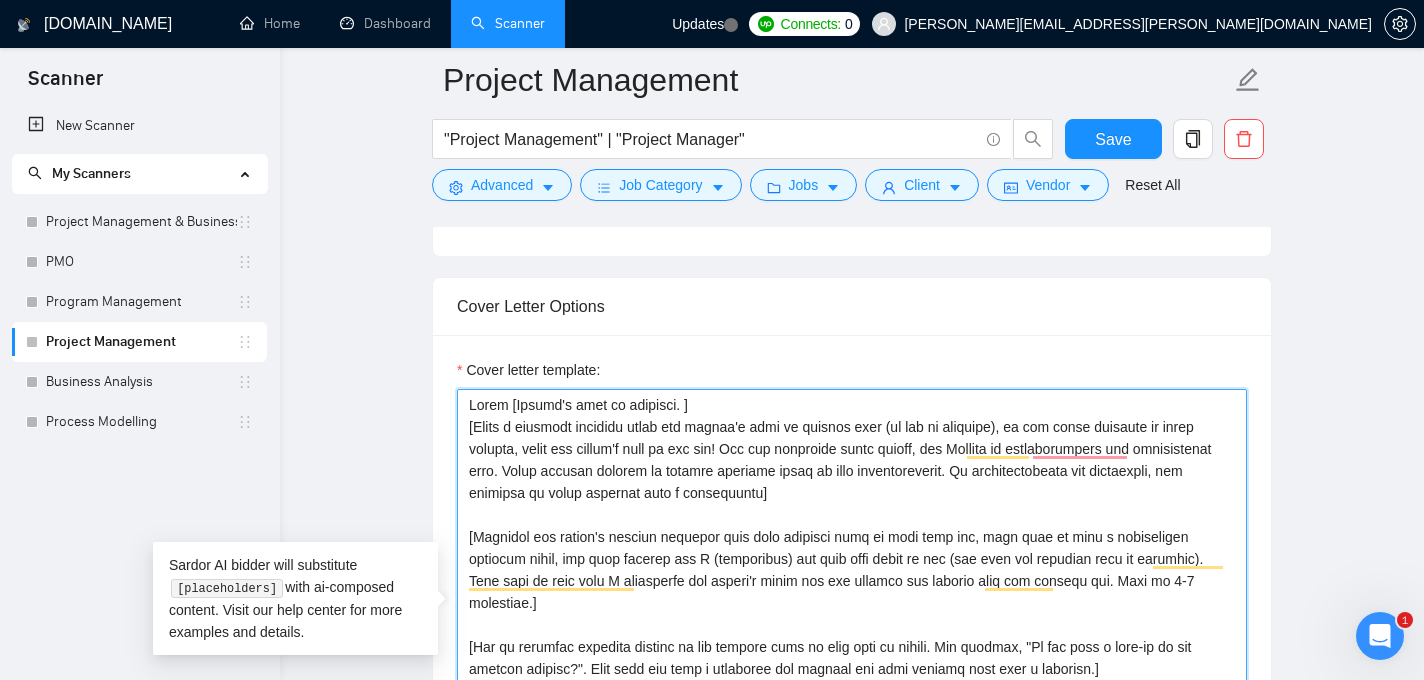 type on "Hello [Client's name if provided. ]
[Write a personal greeting using the client's name or company name (if any is provided), in the local language of their country, using the client's time of the day! For the remaining cover letter, use English in conversational yet professional tone. Avoid generic phrases or cliches commonly found in such communications. Be straightforward and respectful, and remember to avoid sounding like a salesperson]
[Identify the client's biggest business pain that provoked them to post this job, hook into it with a provocative question first, and then explain how I (freelancer) can help them solve it too (not only the specific task in question). Make sure to show that I understand the client's needs and can deliver the results they are looking for. Make it 3-4 sentences.]
[Ask an engaging question related to the project that is very easy to answer. For example, "Do you have a mock-up of the designs already?". Show that you know a practical way forward for this project with such a..." 